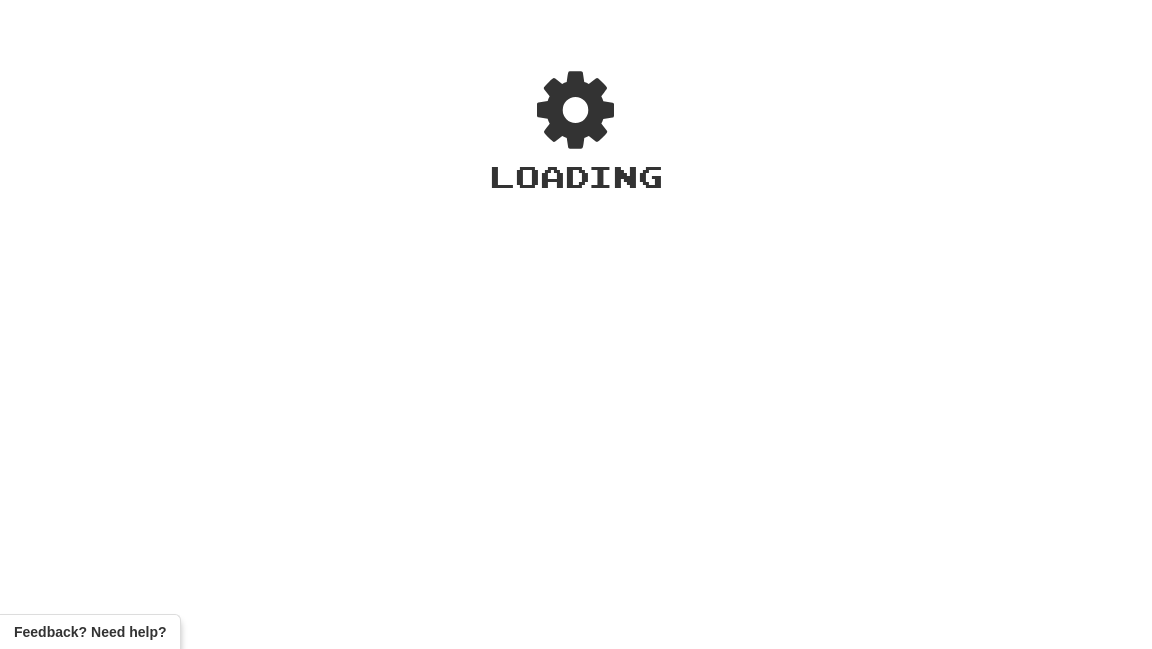 scroll, scrollTop: 0, scrollLeft: 0, axis: both 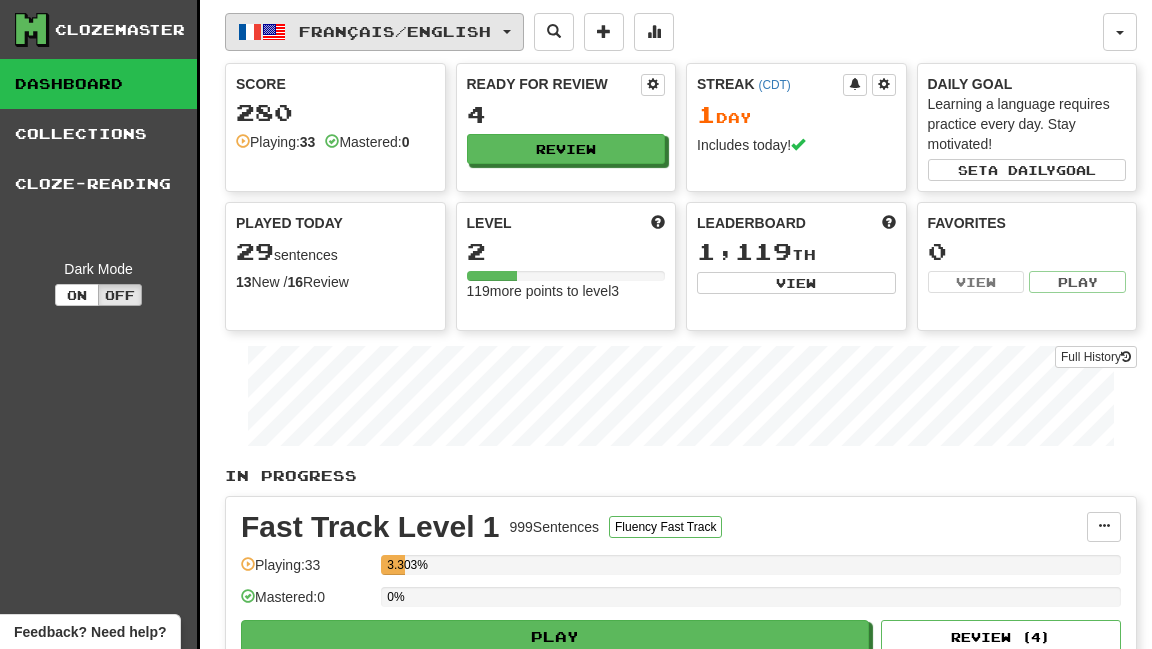 click on "Français  /  English" at bounding box center [374, 32] 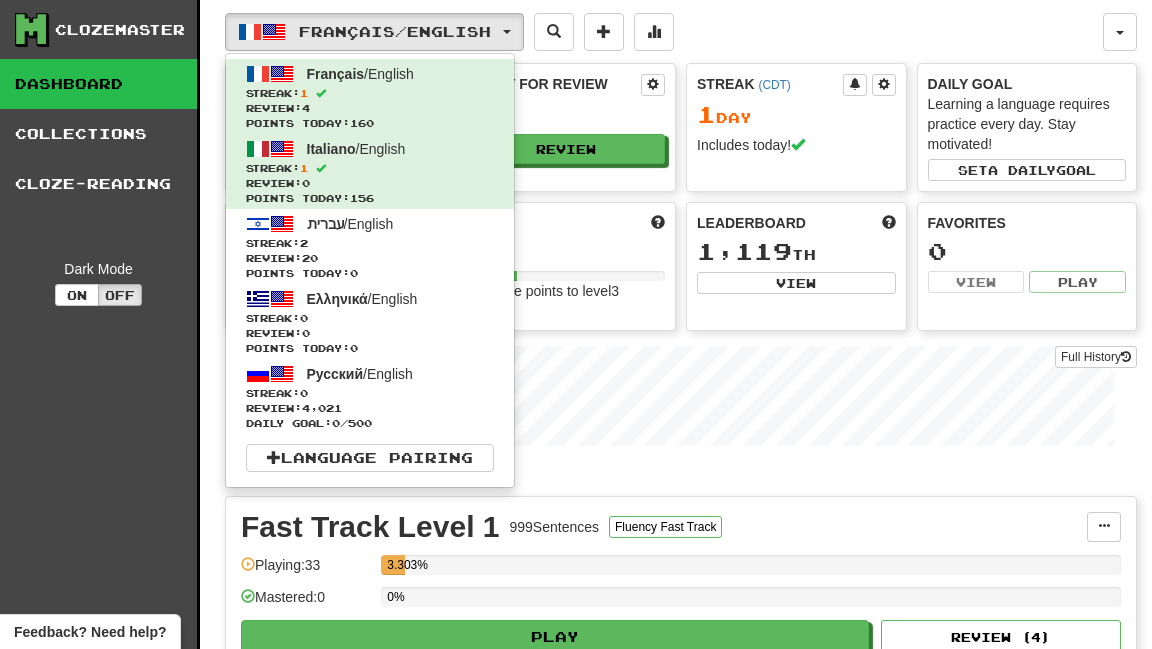 click on "Français  /  English Français  /  English Streak:  1   Review:  4 Points today:  160 Italiano  /  English Streak:  1   Review:  0 Points today:  156 עברית  /  English Streak:  2   Review:  20 Points today:  0 Ελληνικά  /  English Streak:  0   Review:  0 Points today:  0 Русский  /  English Streak:  0   Review:  4,021 Daily Goal:  0  /  500  Language Pairing" at bounding box center (664, 32) 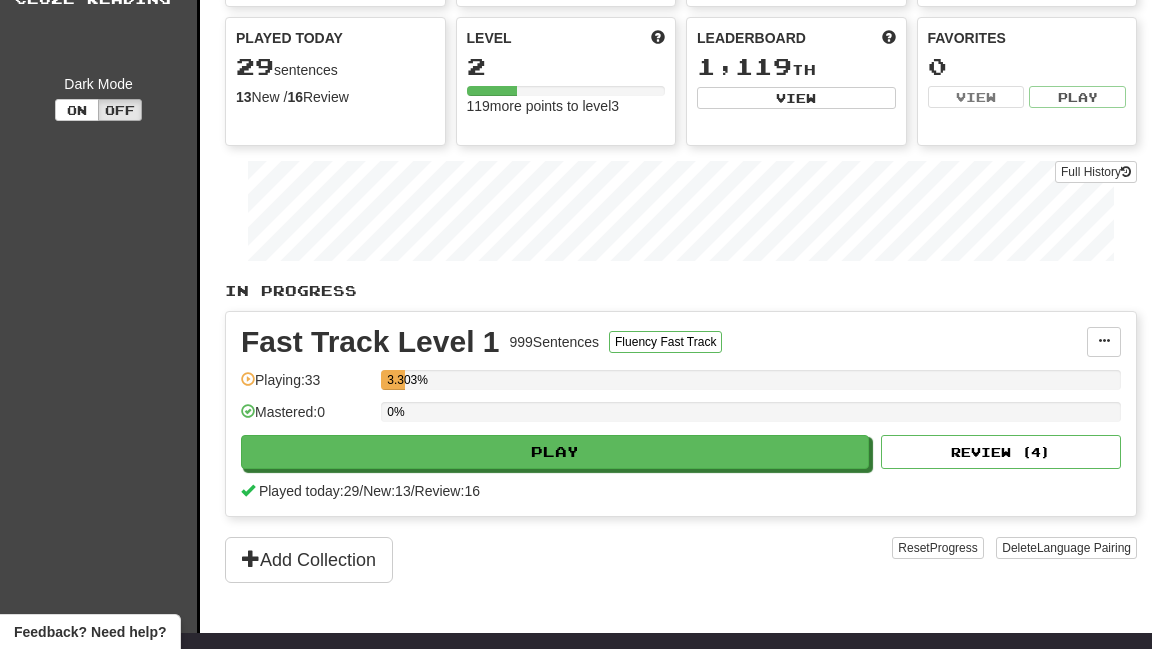 scroll, scrollTop: 224, scrollLeft: 0, axis: vertical 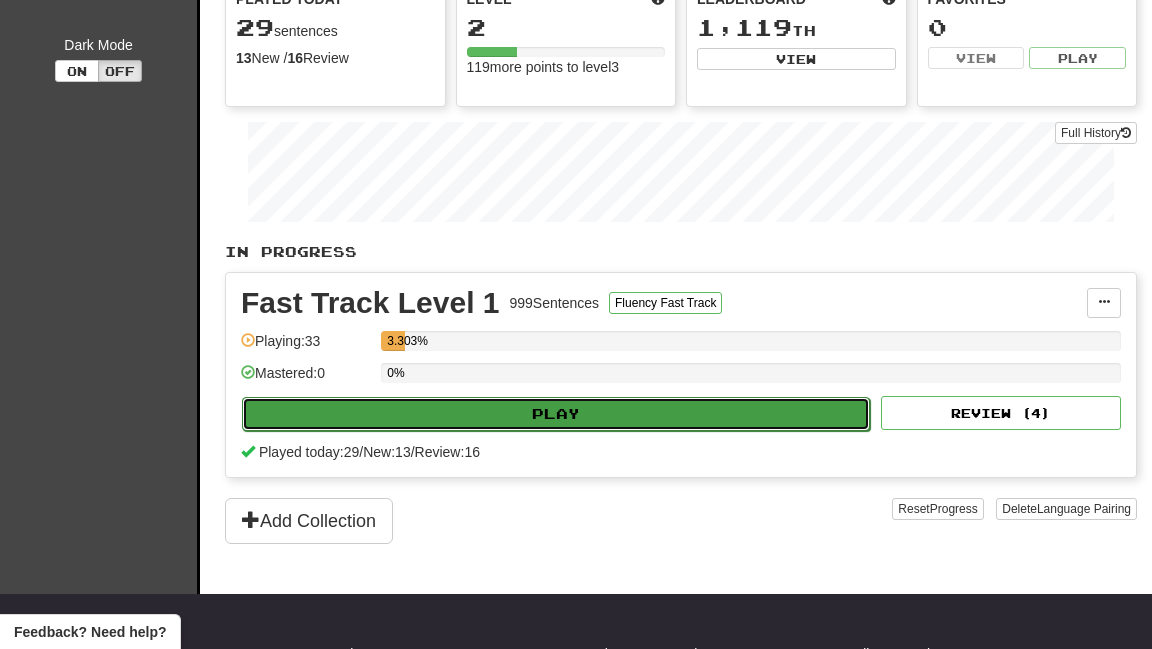 click on "Play" at bounding box center (556, 414) 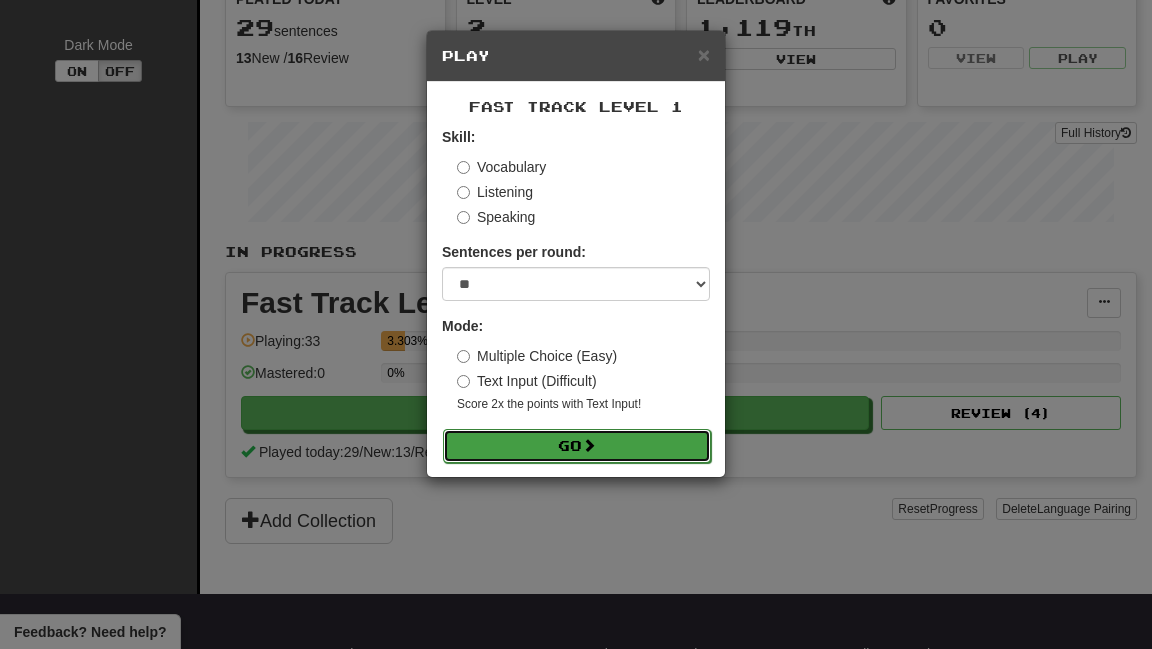 click on "Go" at bounding box center [577, 446] 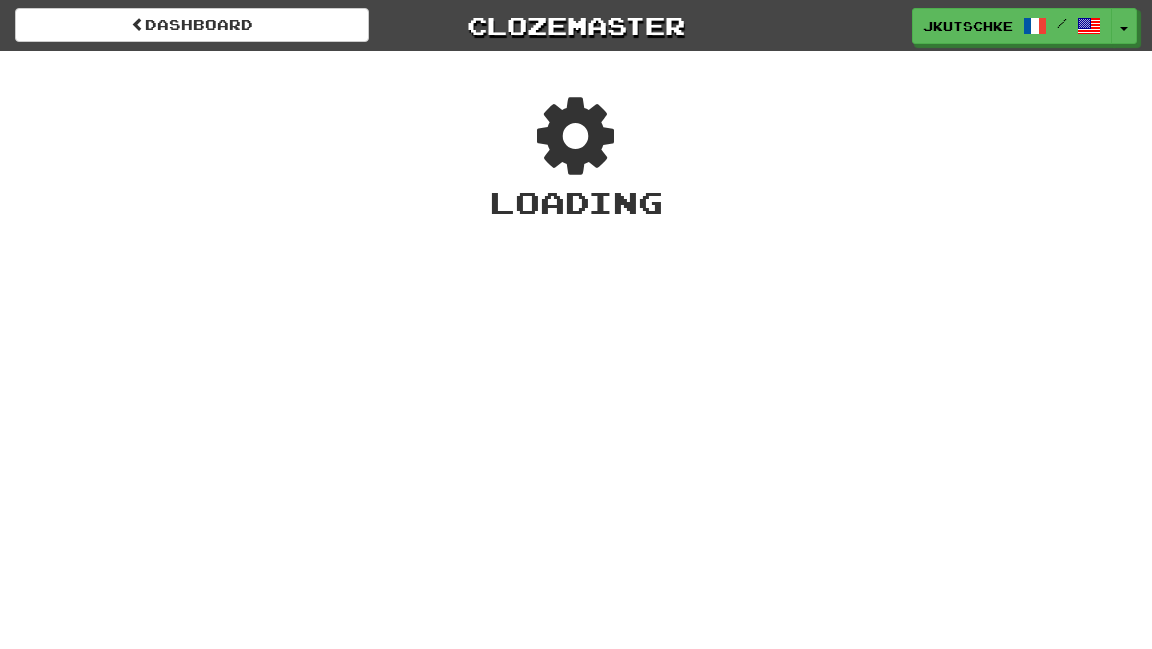 scroll, scrollTop: 0, scrollLeft: 0, axis: both 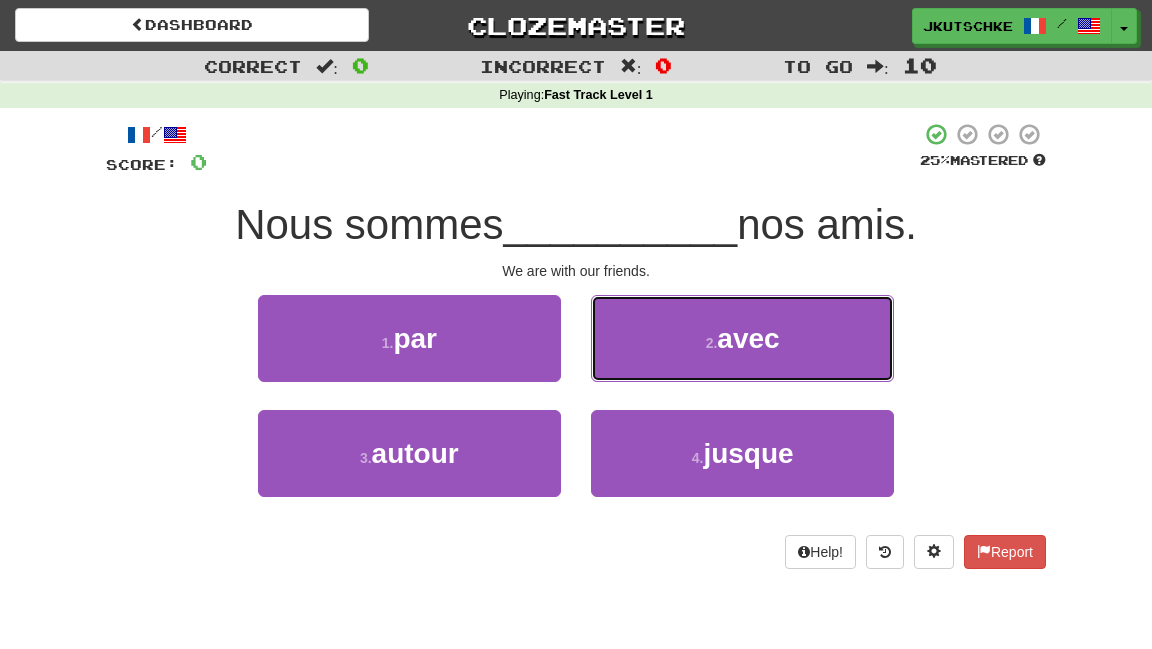 click on "2 .  avec" at bounding box center [742, 338] 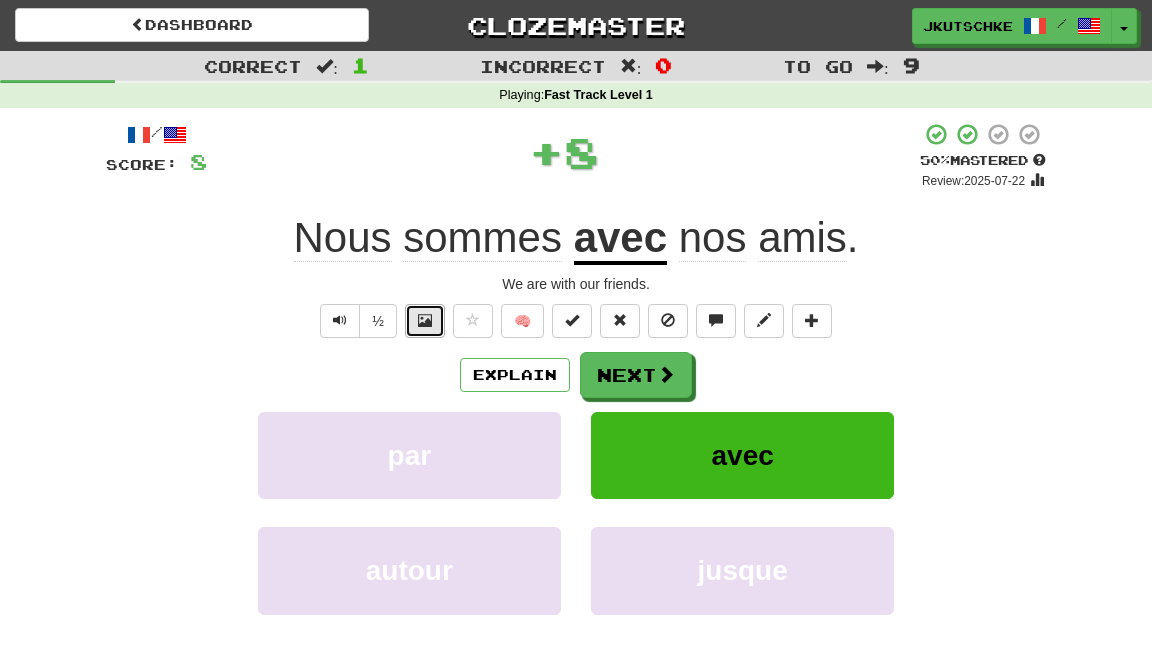 click at bounding box center [425, 321] 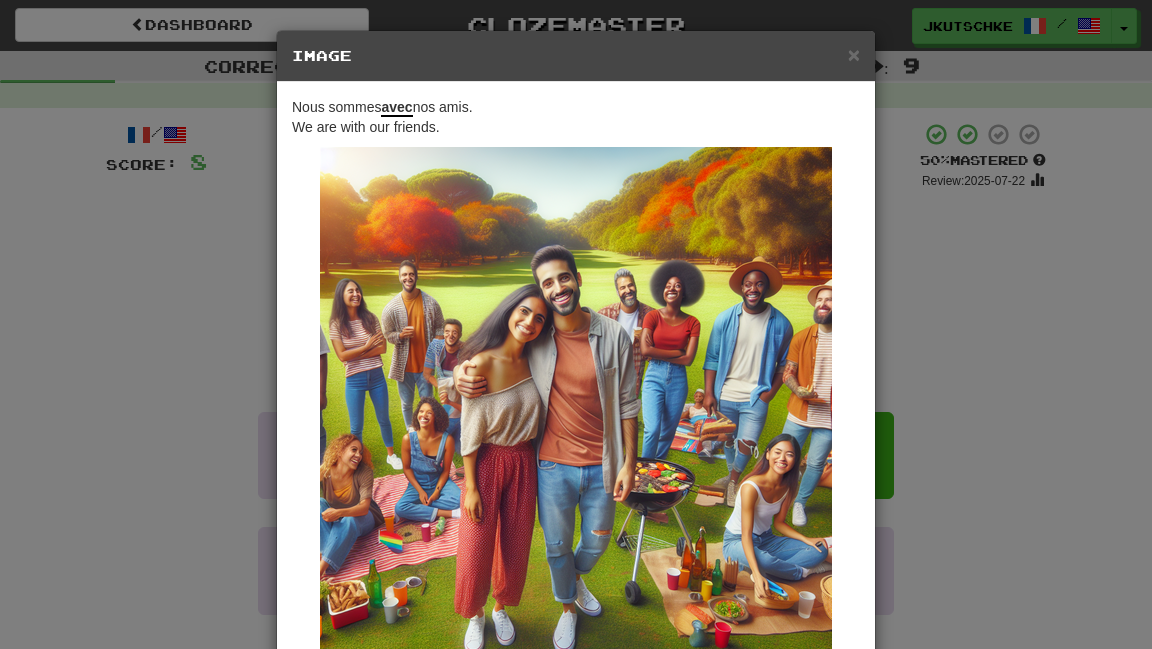 click on "× Image Nous sommes  avec  nos amis. We are with our friends. Change when and how images are shown in the game settings.  Images are in beta. Like them? Hate them?  Let us know ! Close" at bounding box center [576, 324] 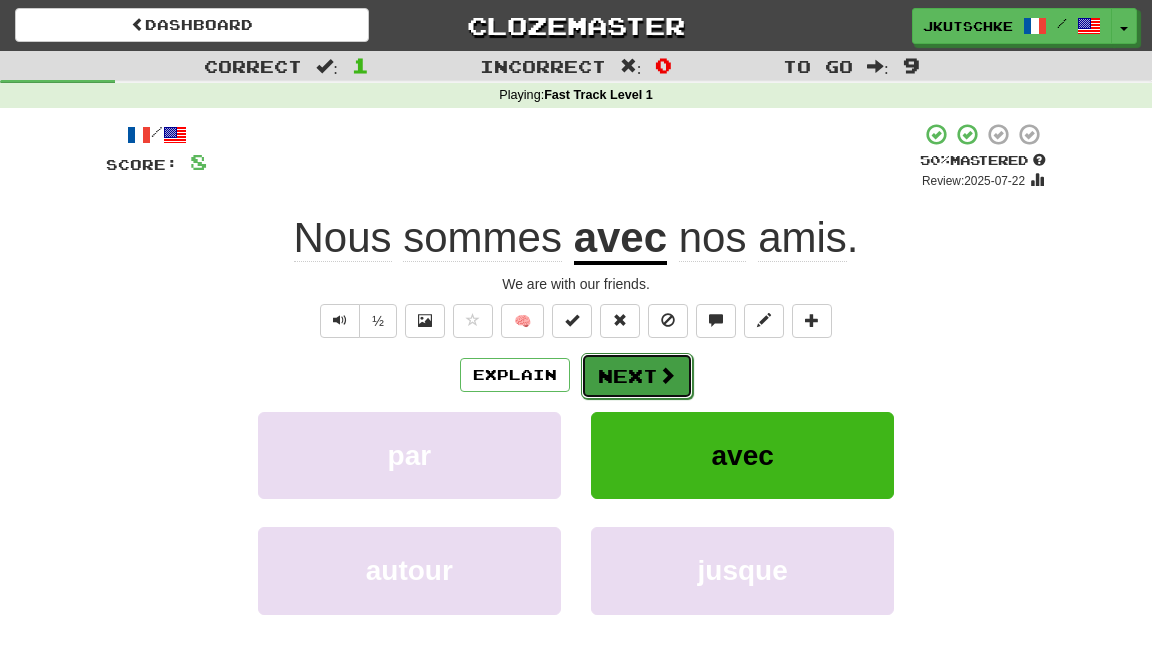 click on "Next" at bounding box center [637, 376] 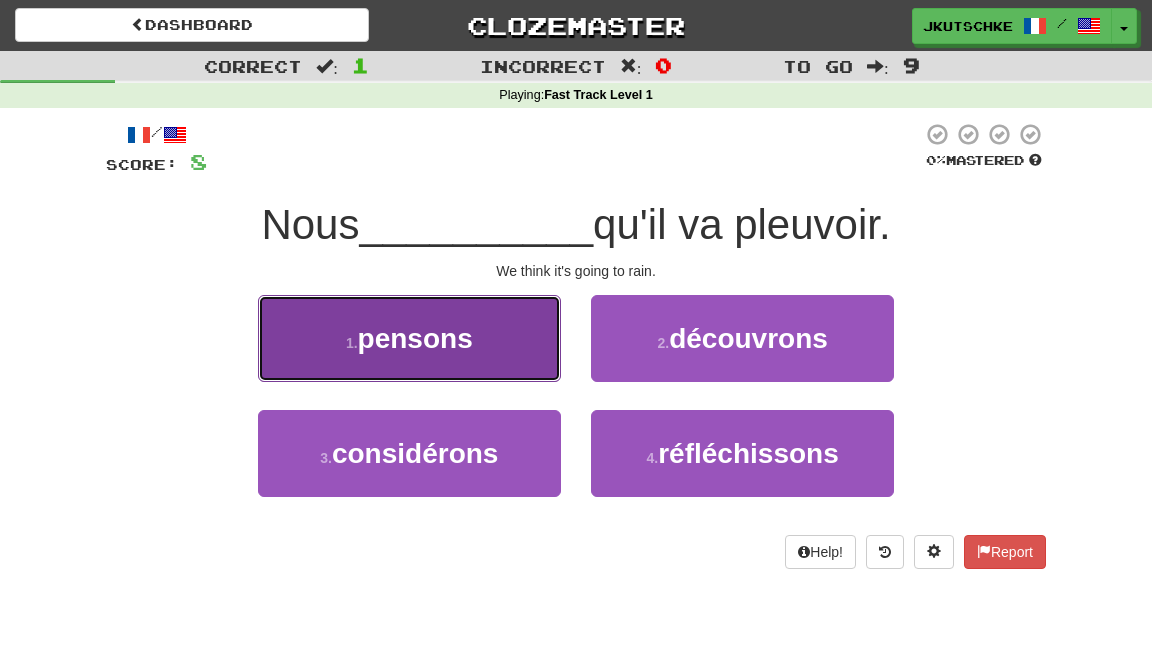 click on "1 .  pensons" at bounding box center (409, 338) 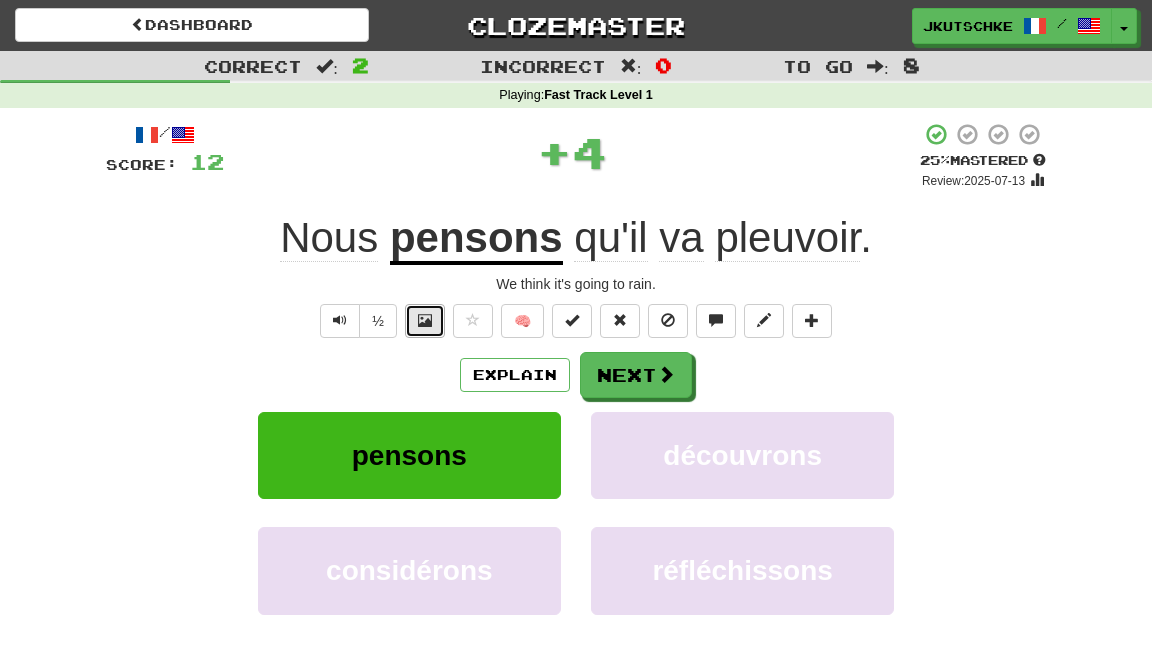 click at bounding box center (425, 321) 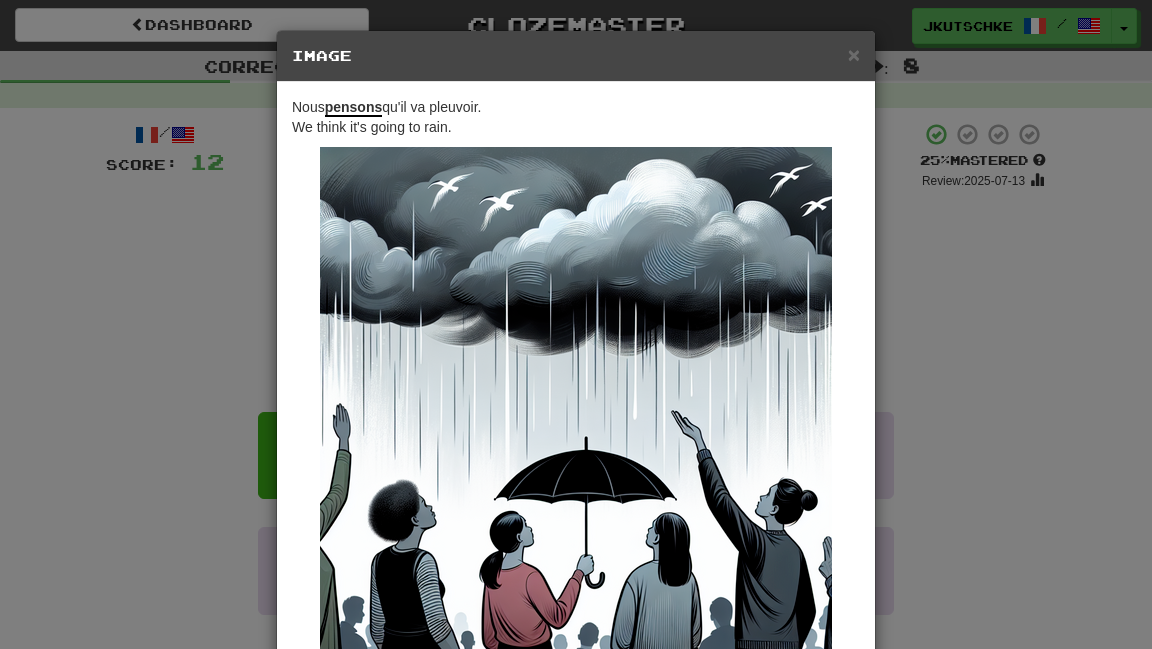 click on "× Image Nous  pensons  qu'il va pleuvoir. We think it's going to rain. Change when and how images are shown in the game settings.  Images are in beta. Like them? Hate them?  Let us know ! Close" at bounding box center (576, 324) 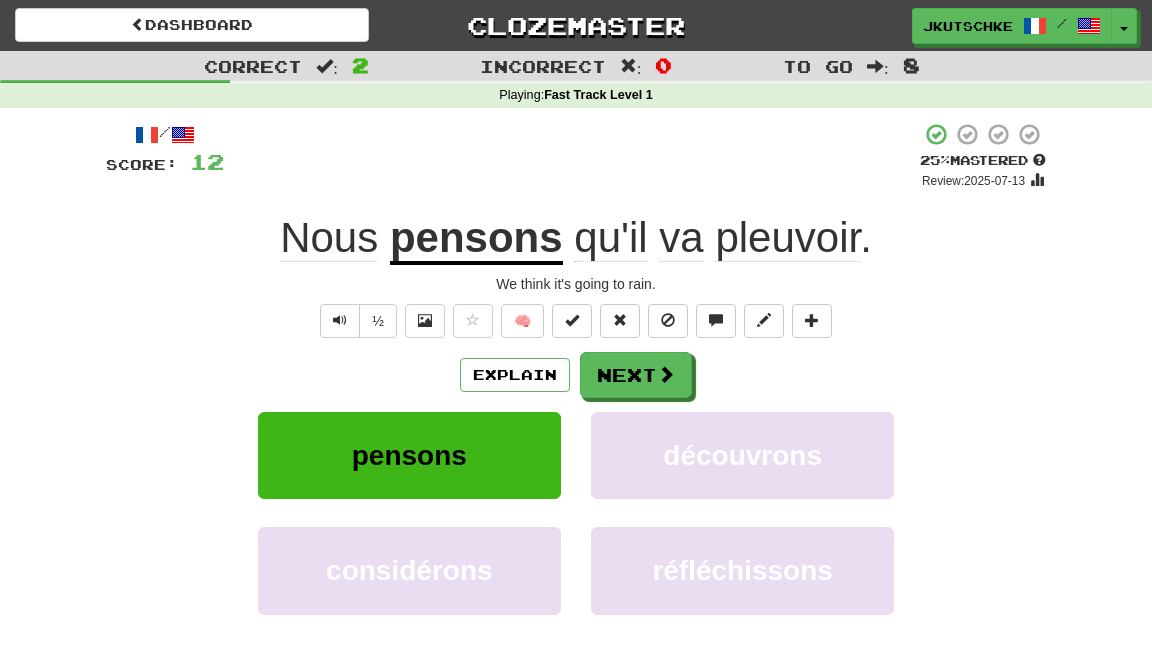 click on "pensons" at bounding box center (476, 239) 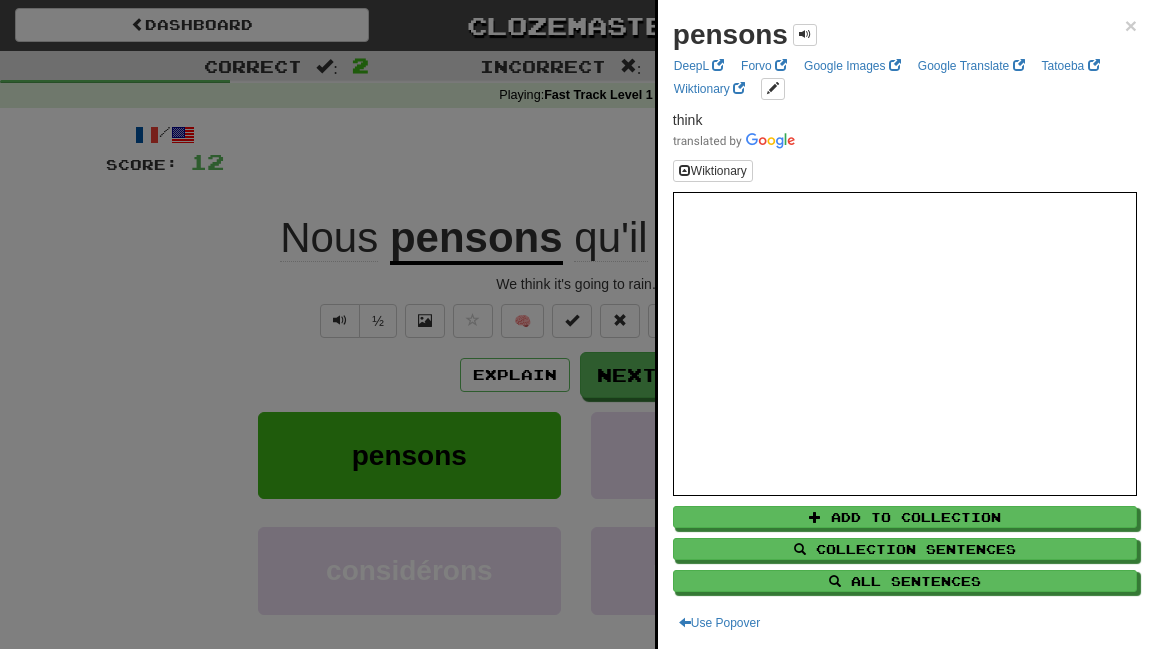 click at bounding box center [576, 324] 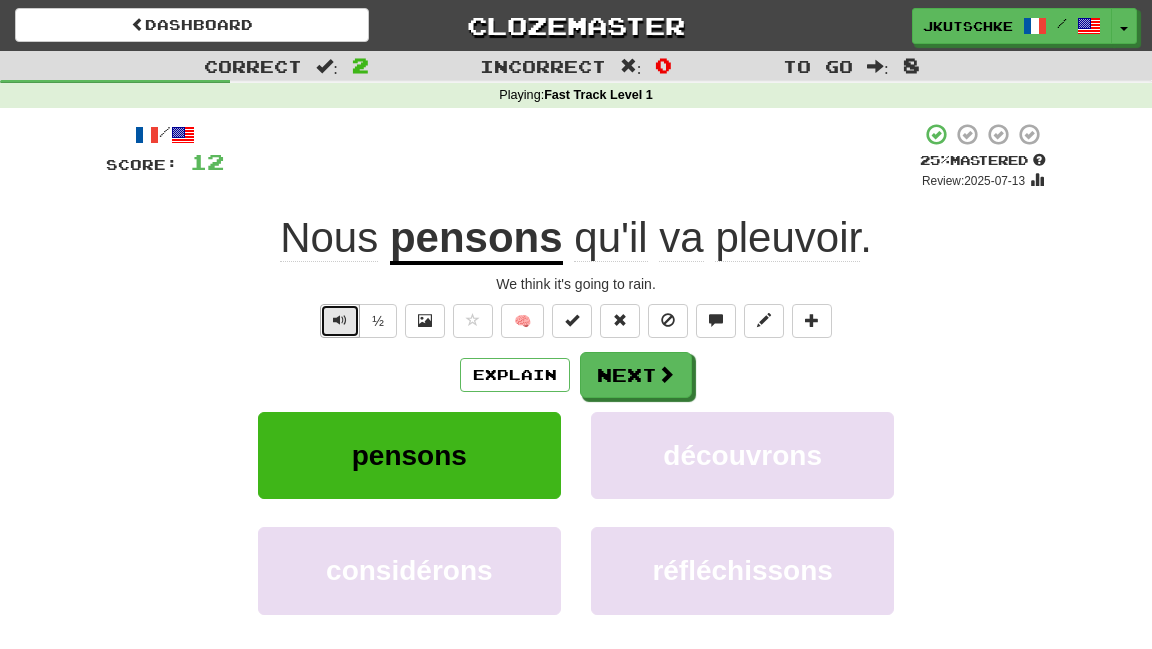 click at bounding box center [340, 321] 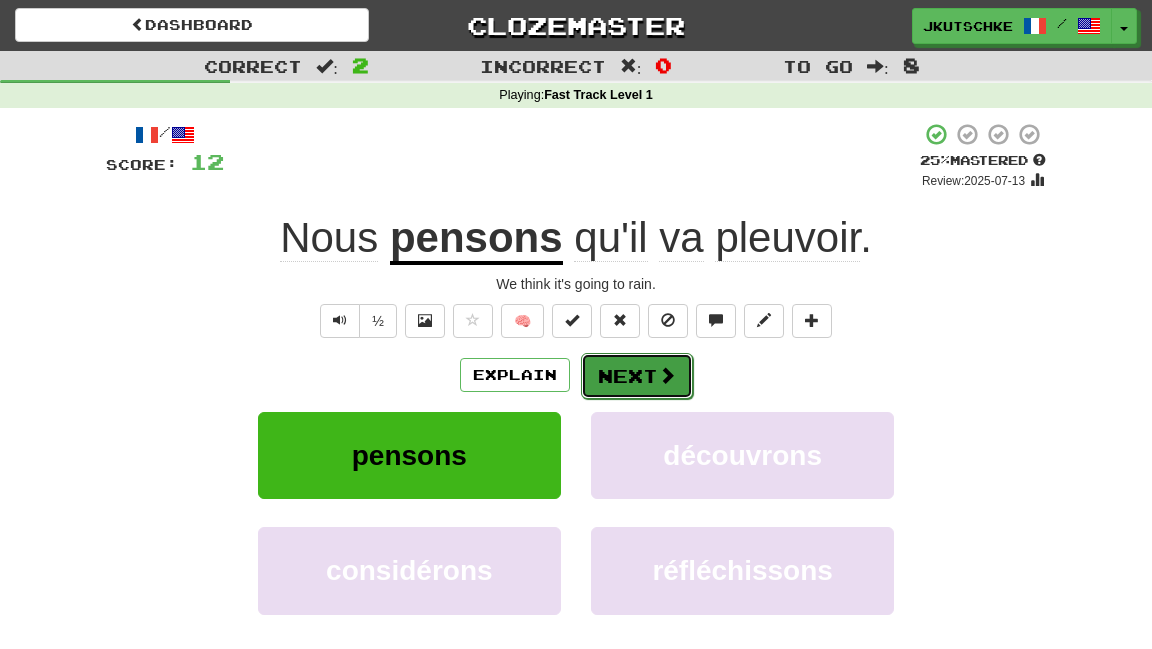 click on "Next" at bounding box center (637, 376) 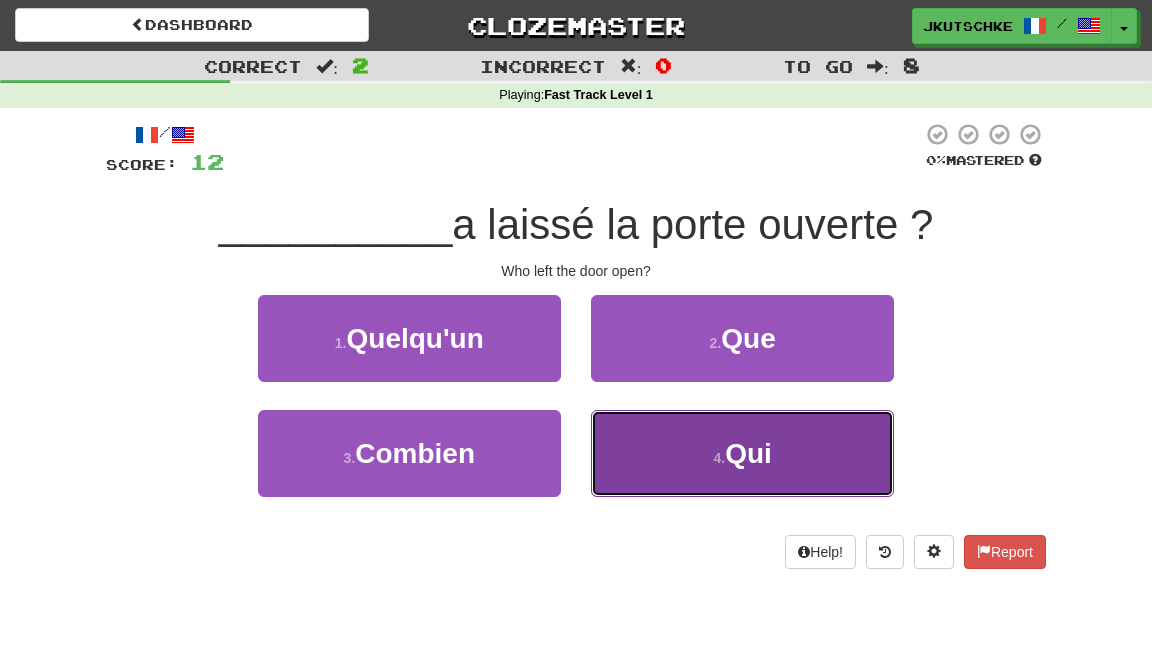 click on "4 .  Qui" at bounding box center [742, 453] 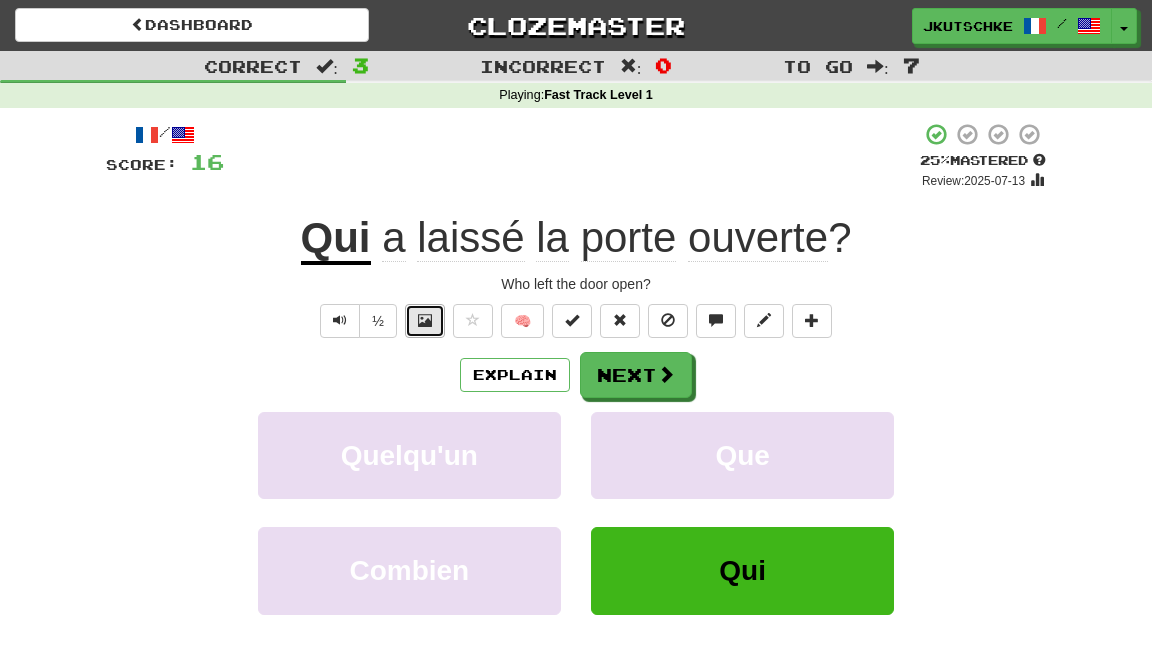 click at bounding box center (425, 321) 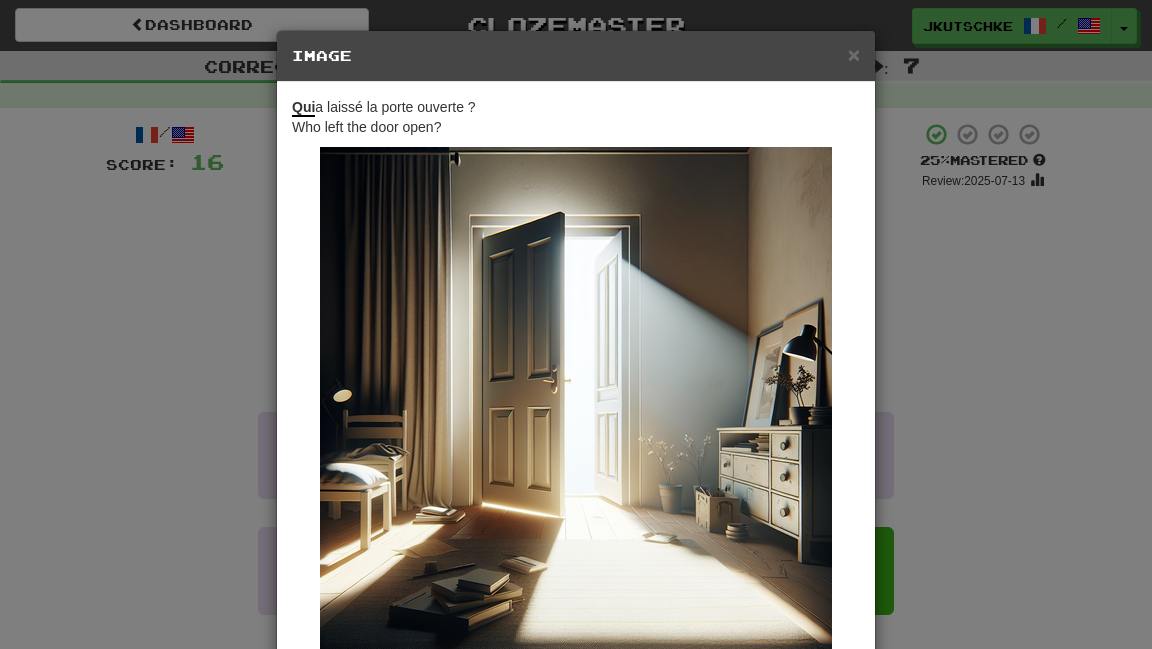 click on "× Image Qui  a laissé la porte ouverte ? Who left the door open? Change when and how images are shown in the game settings.  Images are in beta. Like them? Hate them?  Let us know ! Close" at bounding box center (576, 324) 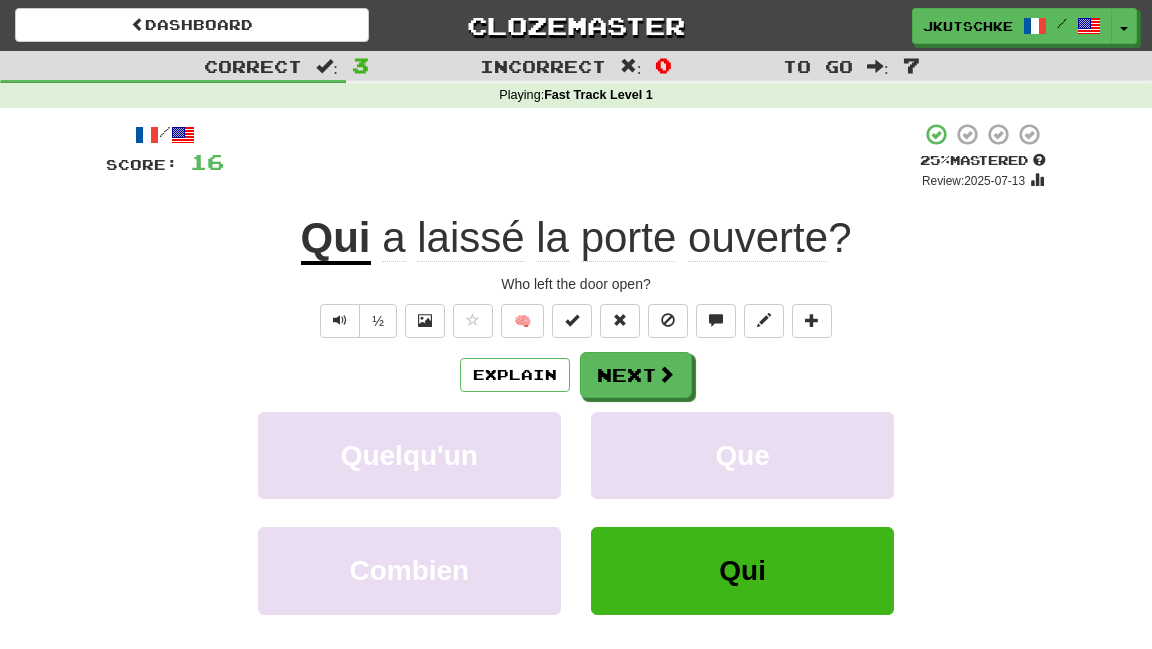 click on "laissé" at bounding box center (470, 238) 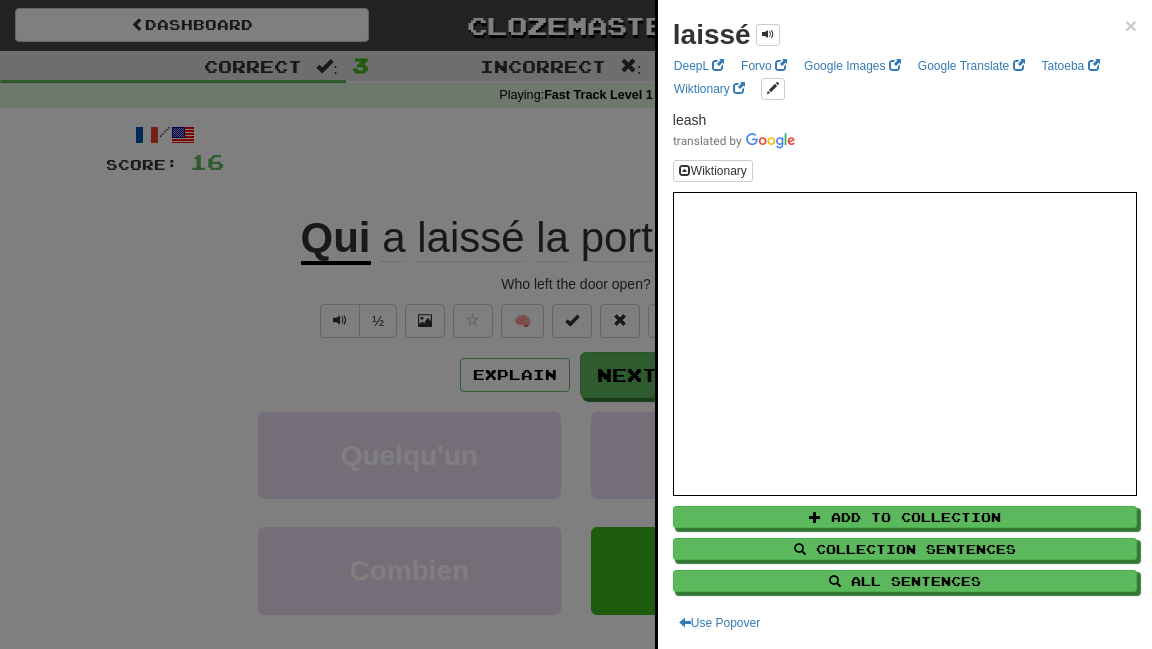 click at bounding box center (576, 324) 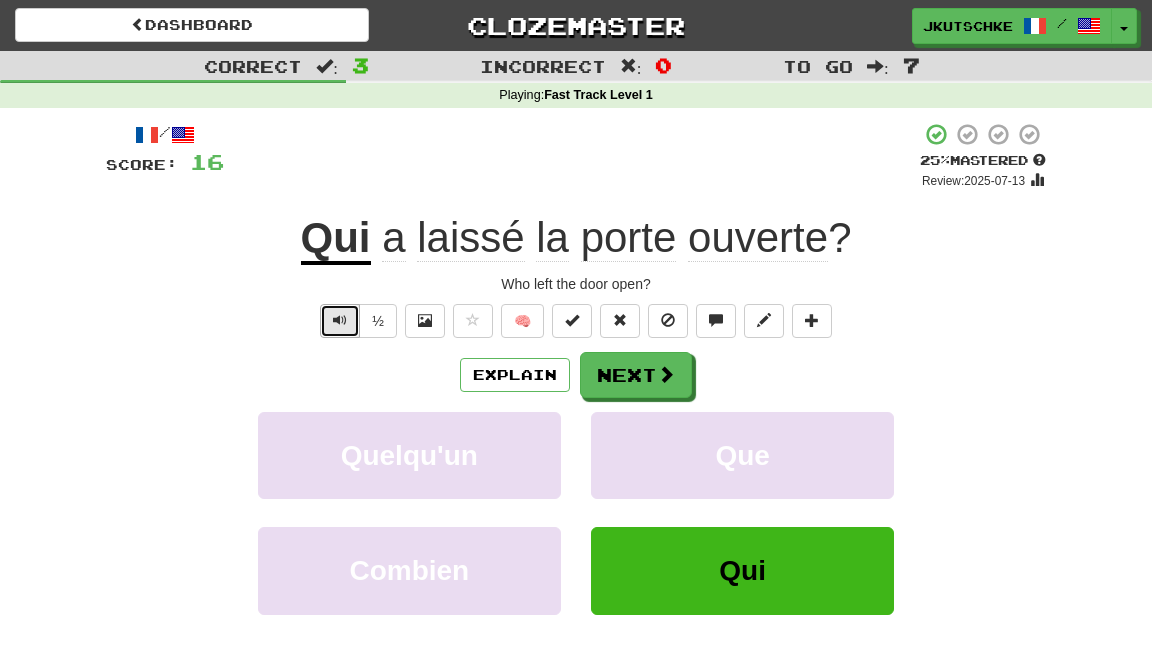 click at bounding box center (340, 321) 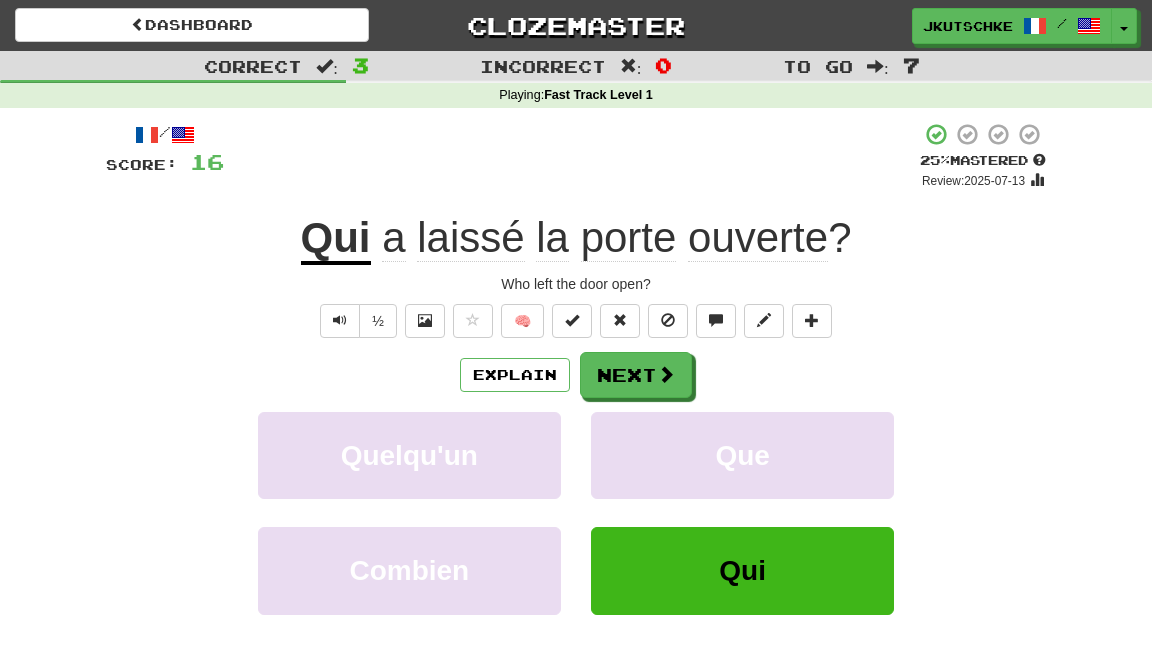 click on "Who left the door open?" at bounding box center (576, 284) 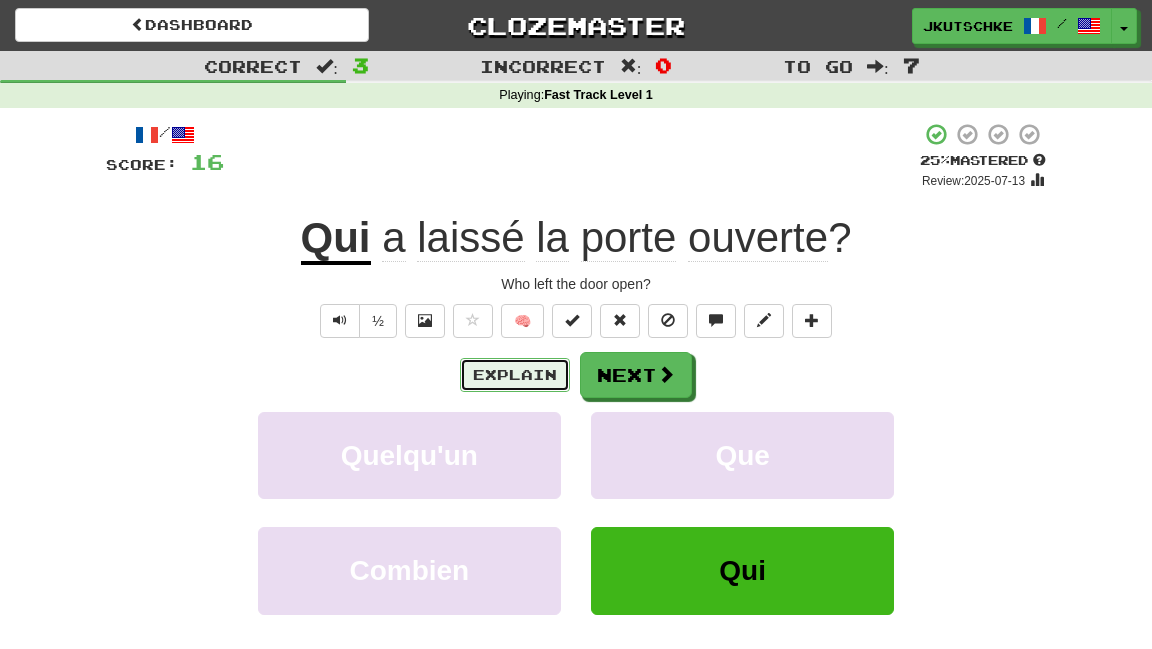 click on "Explain" at bounding box center (515, 375) 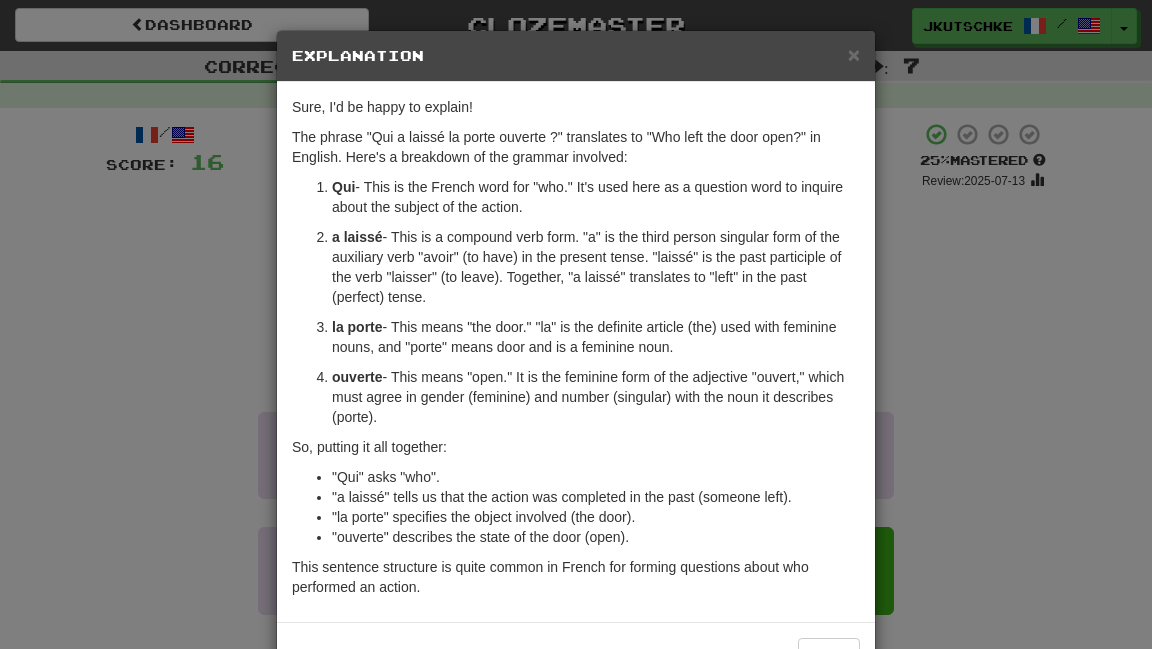 click on "× Explanation Sure, I'd be happy to explain!
The phrase "Qui a laissé la porte ouverte ?" translates to "Who left the door open?" in English. Here's a breakdown of the grammar involved:
Qui  - This is the French word for "who." It's used here as a question word to inquire about the subject of the action.
a laissé  - This is a compound verb form. "a" is the third person singular form of the auxiliary verb "avoir" (to have) in the present tense. "laissé" is the past participle of the verb "laisser" (to leave). Together, "a laissé" translates to "left" in the past (perfect) tense.
la porte  - This means "the door." "la" is the definite article (the) used with feminine nouns, and "porte" means door and is a feminine noun.
ouverte  - This means "open." It is the feminine form of the adjective "ouvert," which must agree in gender (feminine) and number (singular) with the noun it describes (porte).
So, putting it all together:
"Qui" asks "who".
Let us know ! Close" at bounding box center (576, 324) 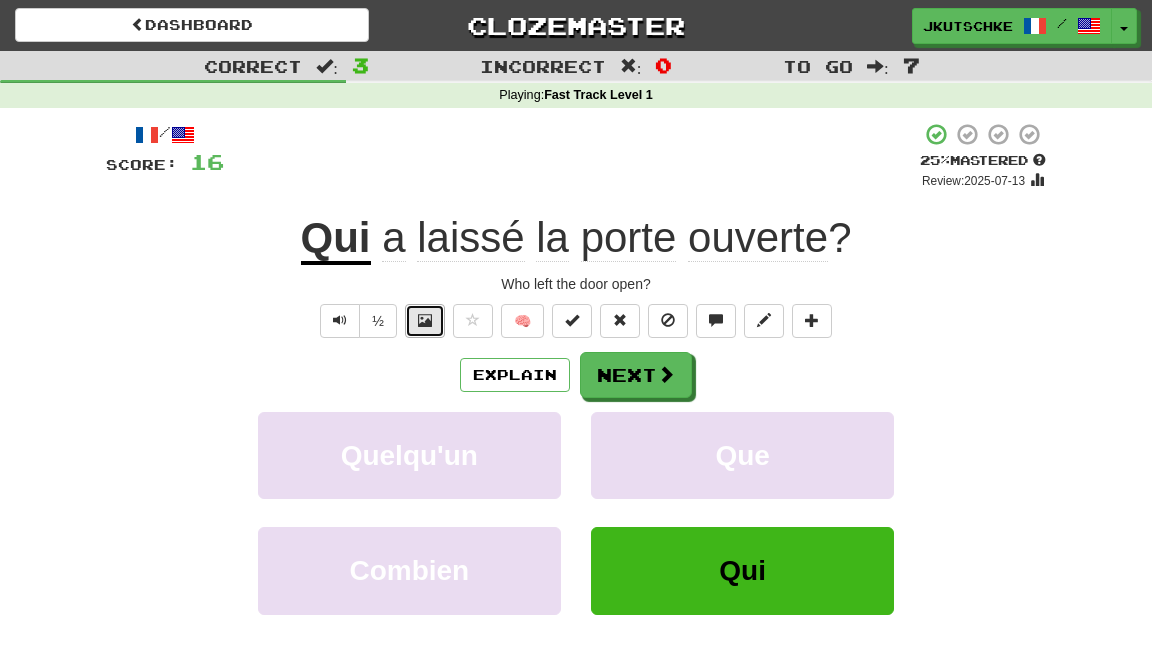 click at bounding box center [425, 320] 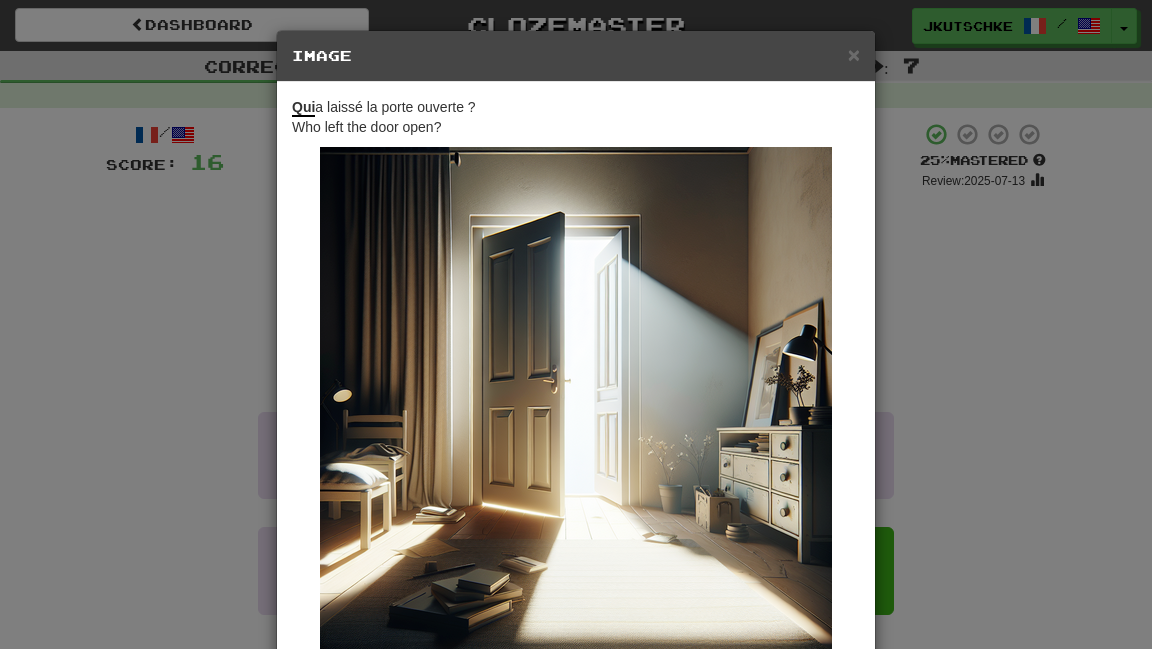 click on "× Image Qui  a laissé la porte ouverte ? Who left the door open? Change when and how images are shown in the game settings.  Images are in beta. Like them? Hate them?  Let us know ! Close" at bounding box center [576, 324] 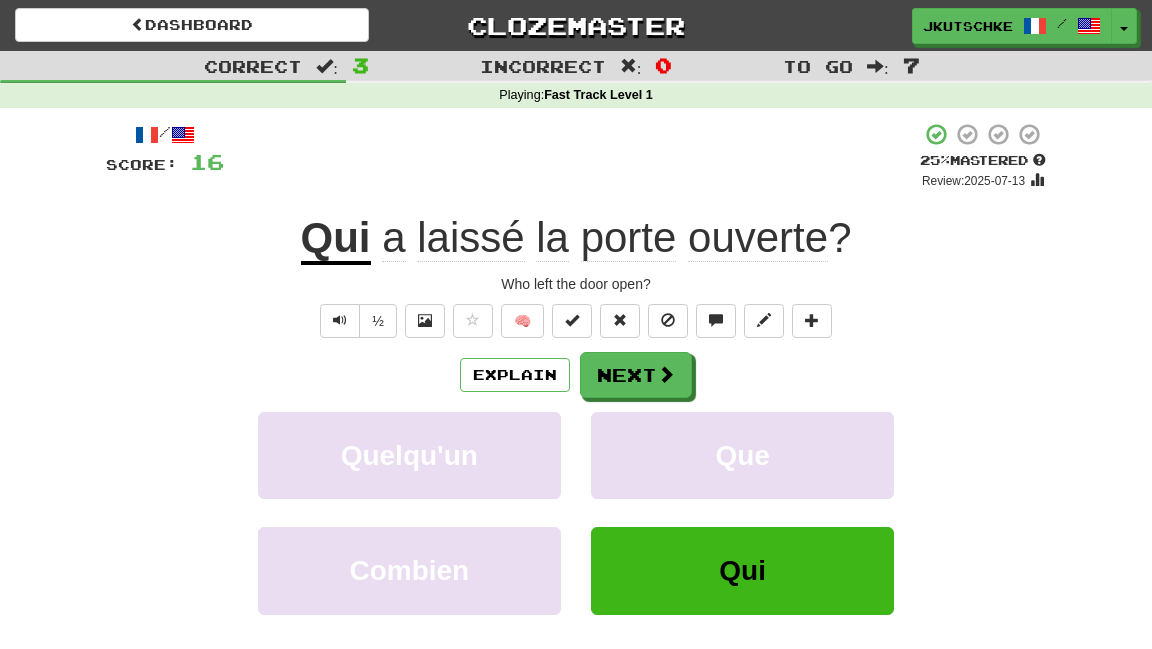 click on "laissé" at bounding box center [470, 238] 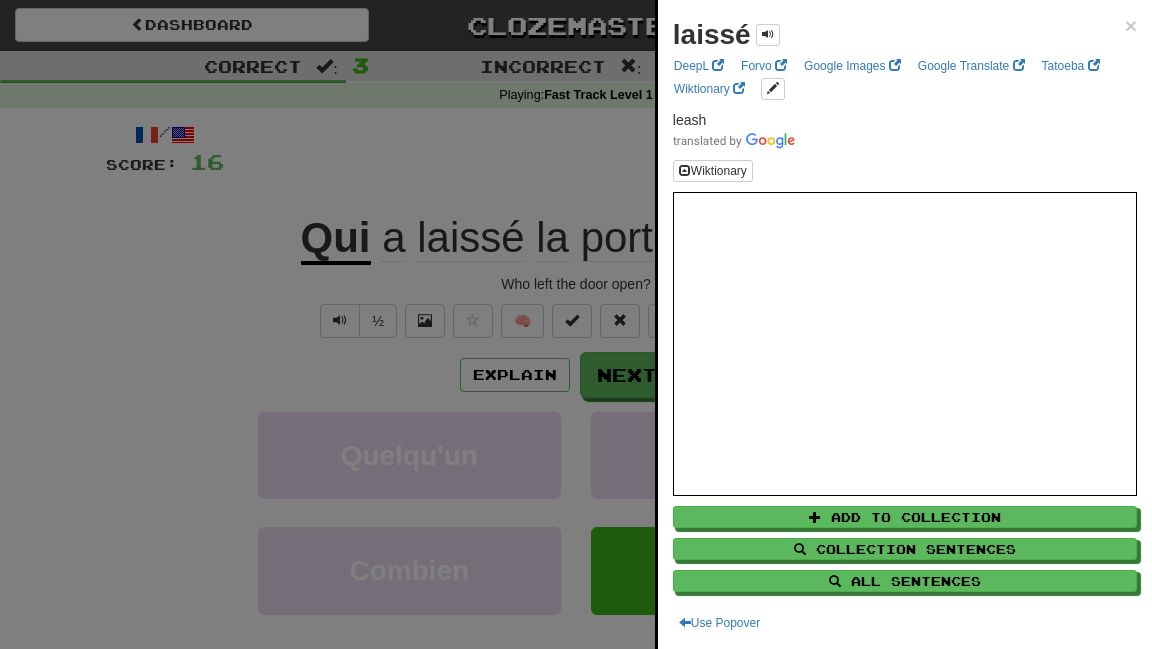 click at bounding box center [576, 324] 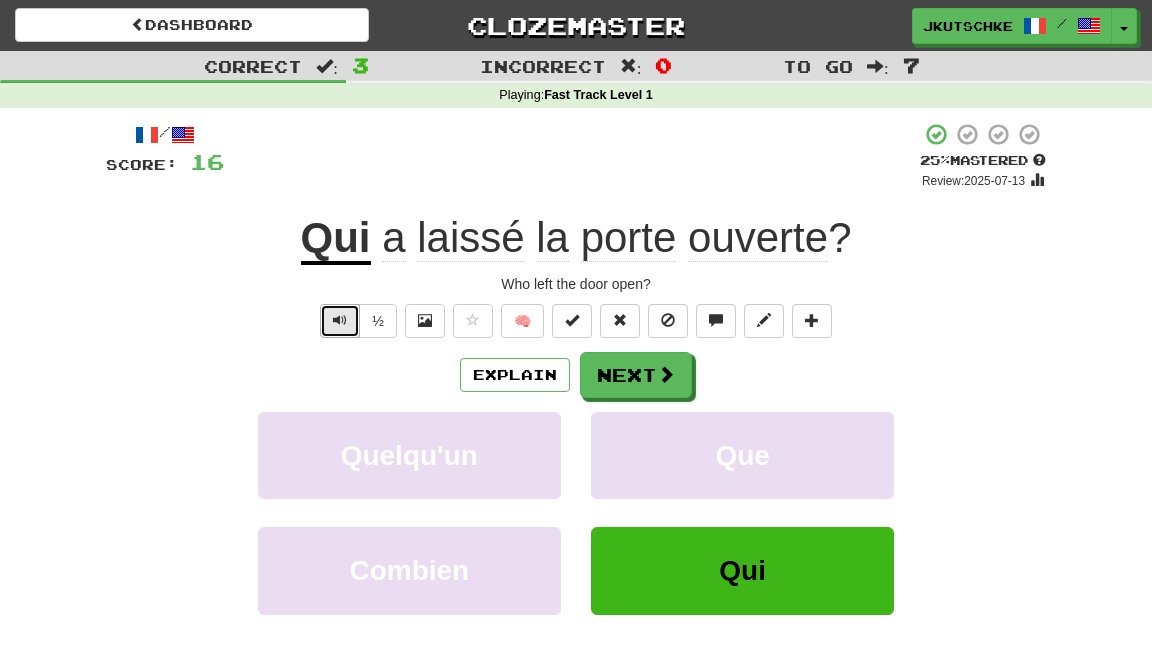 click at bounding box center (340, 321) 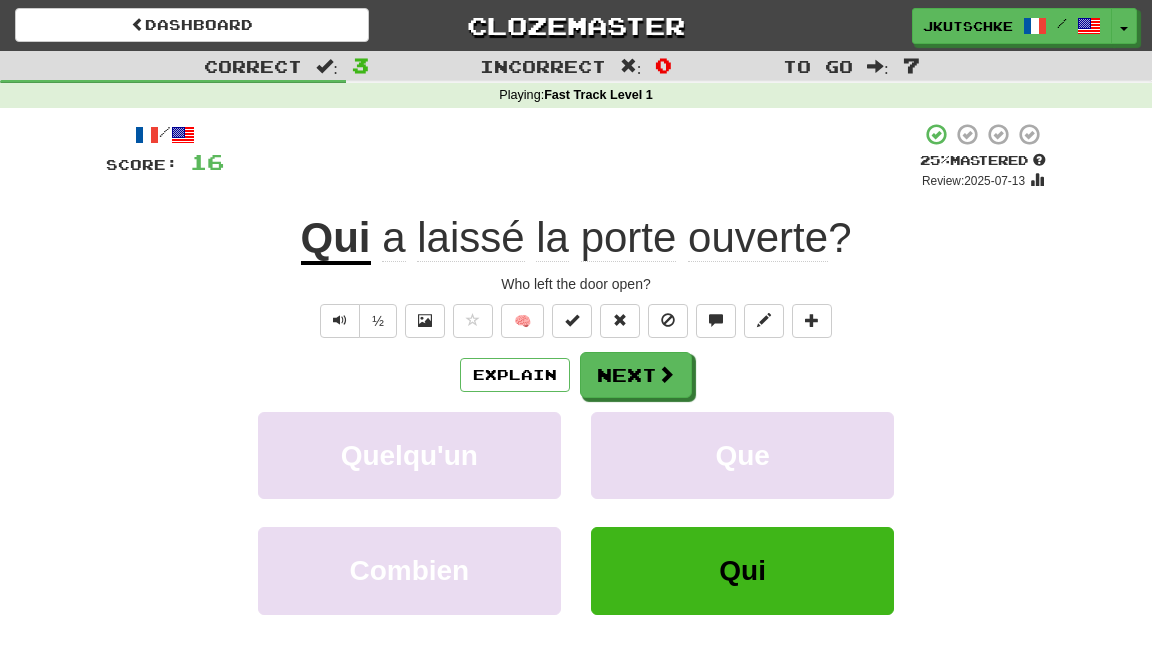 click on "ouverte" at bounding box center [758, 238] 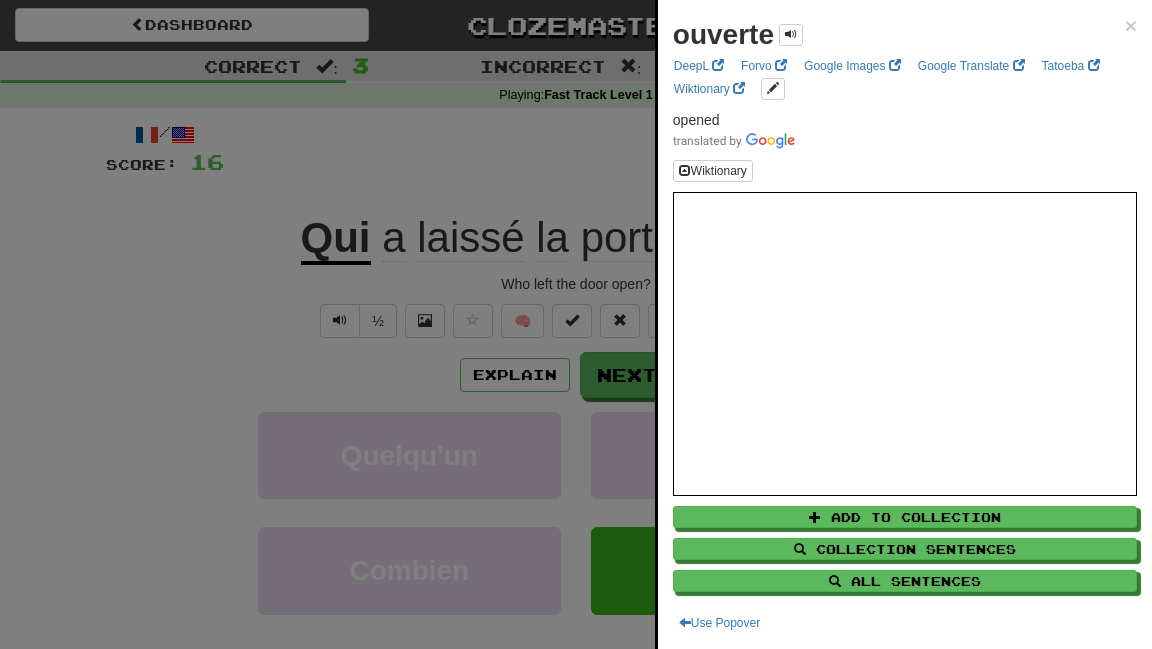 click at bounding box center (576, 324) 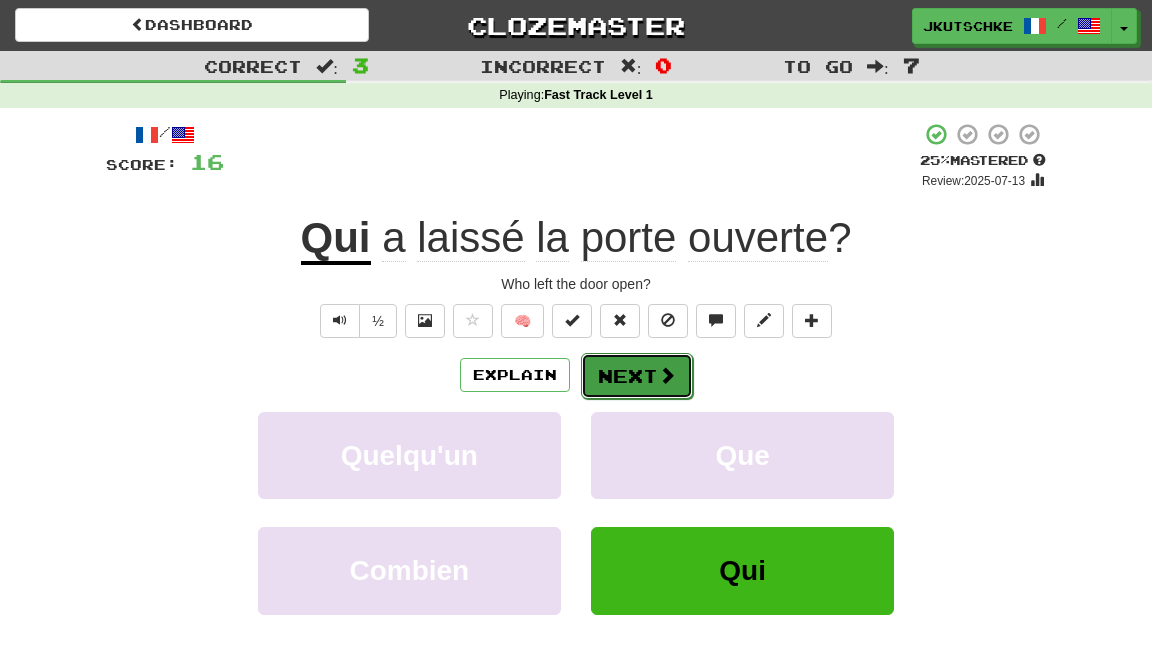 click on "Next" at bounding box center (637, 376) 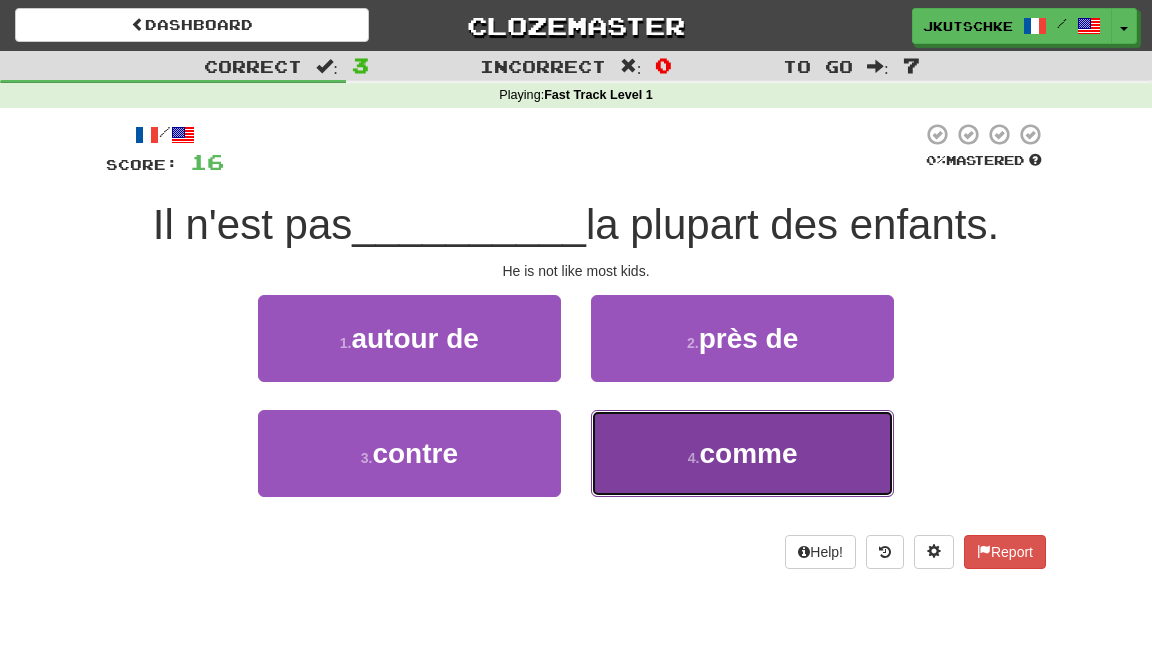 click on "4 ." at bounding box center [694, 458] 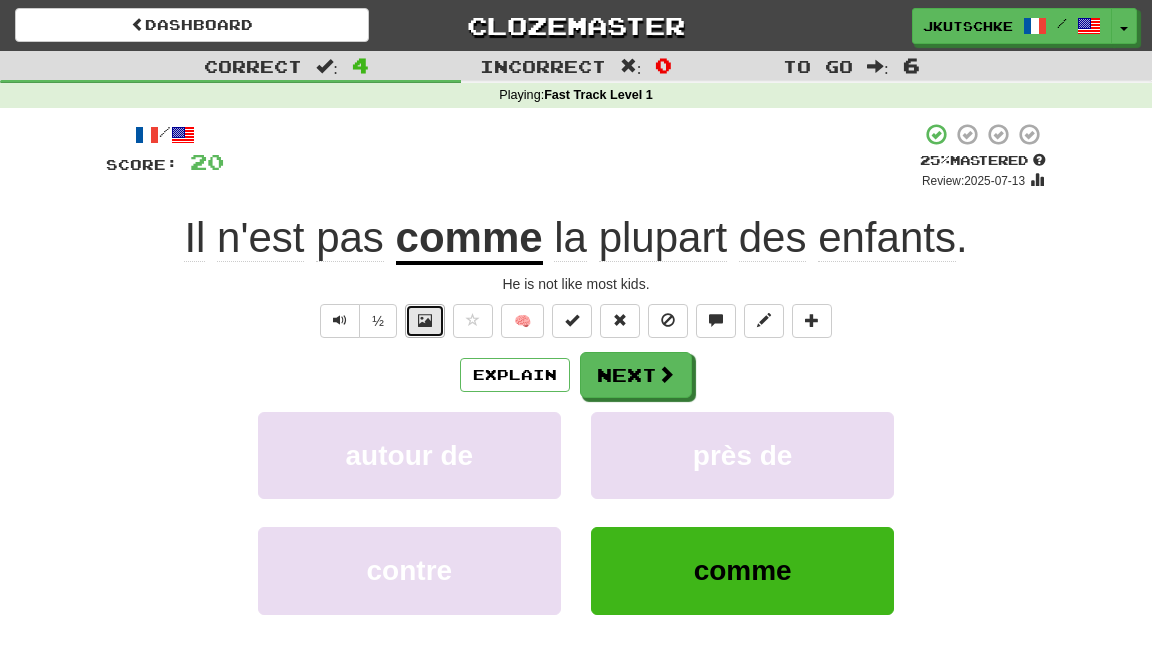 click at bounding box center (425, 321) 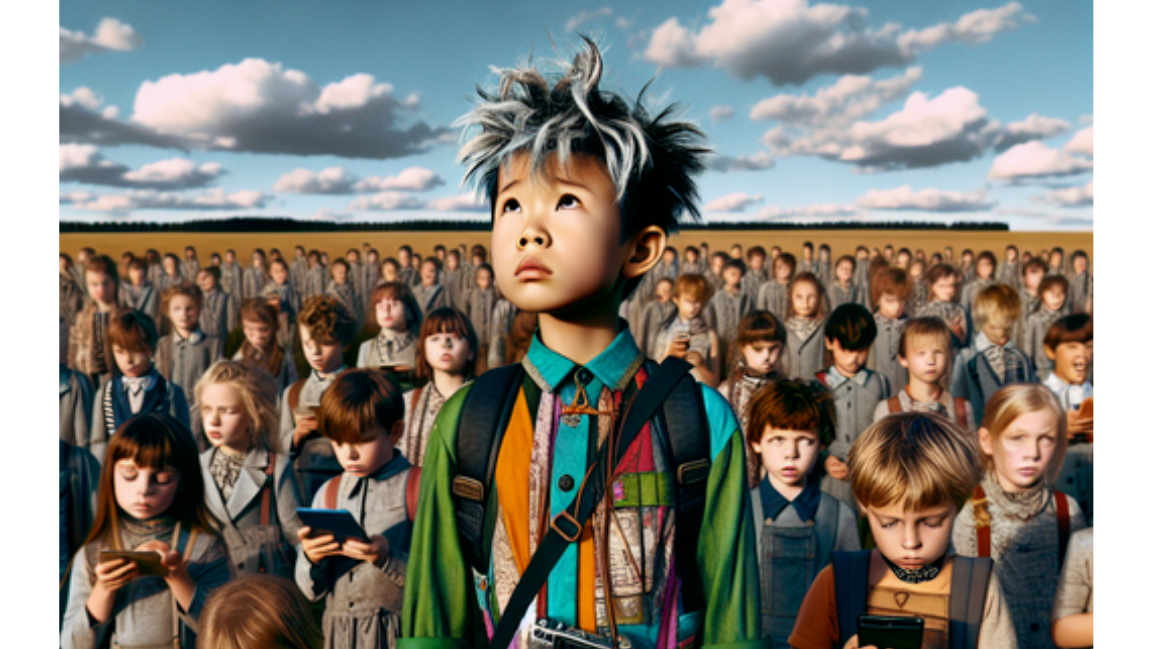 scroll, scrollTop: 40, scrollLeft: 0, axis: vertical 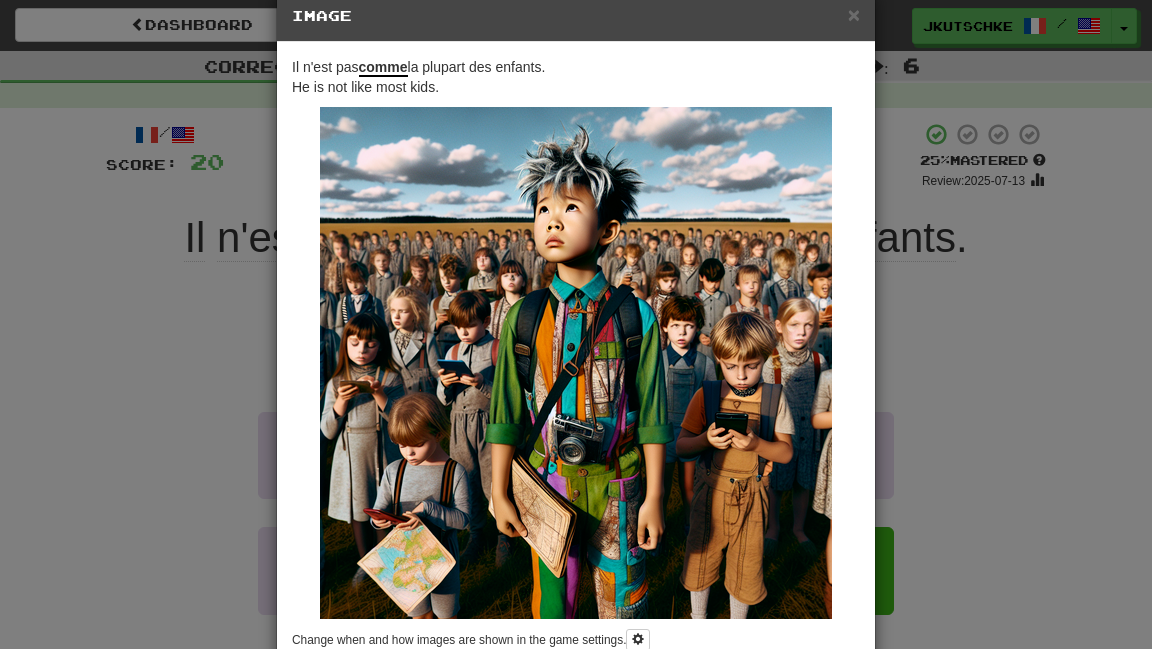 click on "× Image Il n'est pas  comme  la plupart des enfants. He is not like most kids. Change when and how images are shown in the game settings.  Images are in beta. Like them? Hate them?  Let us know ! Close" at bounding box center [576, 324] 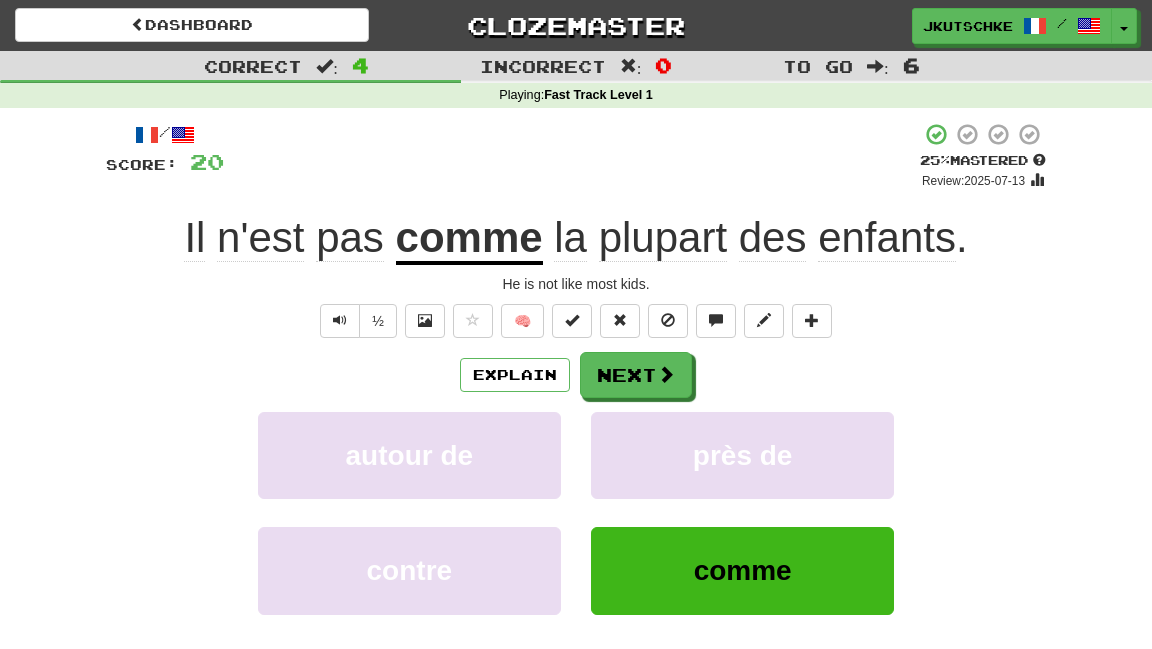 click on "plupart" at bounding box center (663, 238) 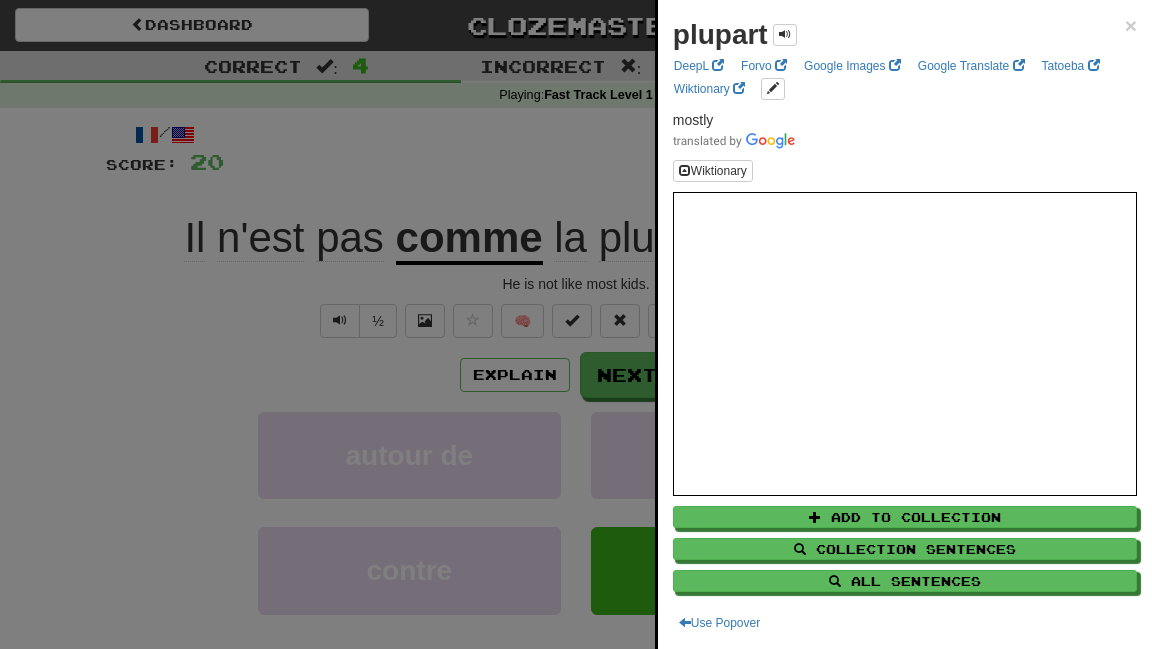 click at bounding box center (576, 324) 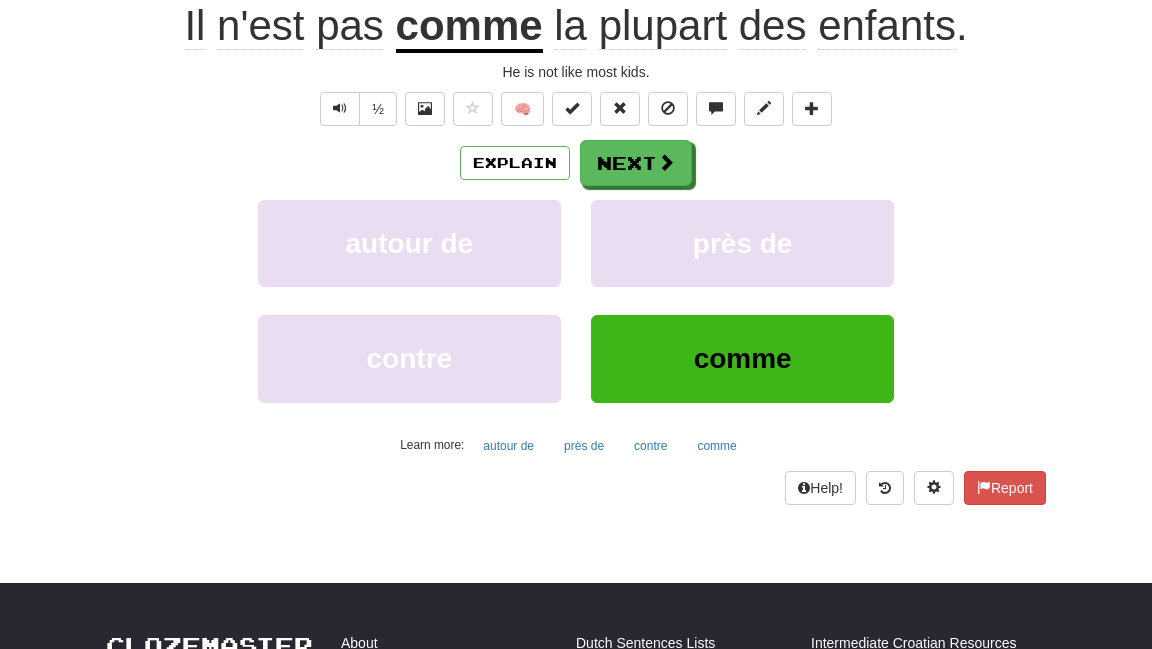 scroll, scrollTop: 216, scrollLeft: 0, axis: vertical 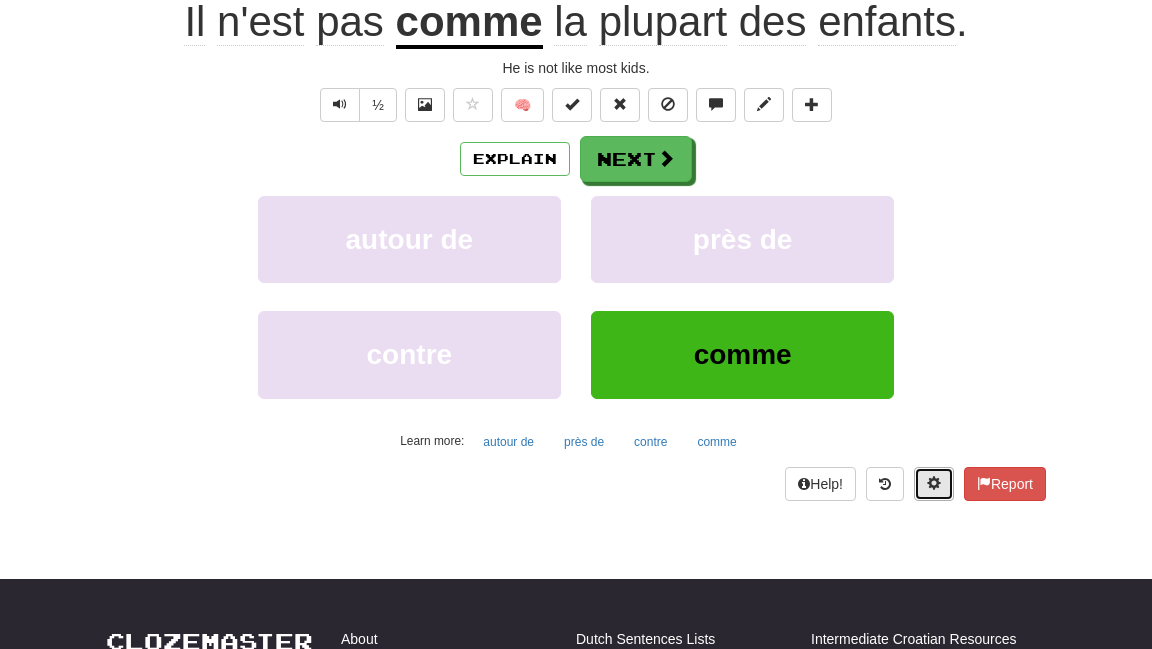 click at bounding box center (934, 483) 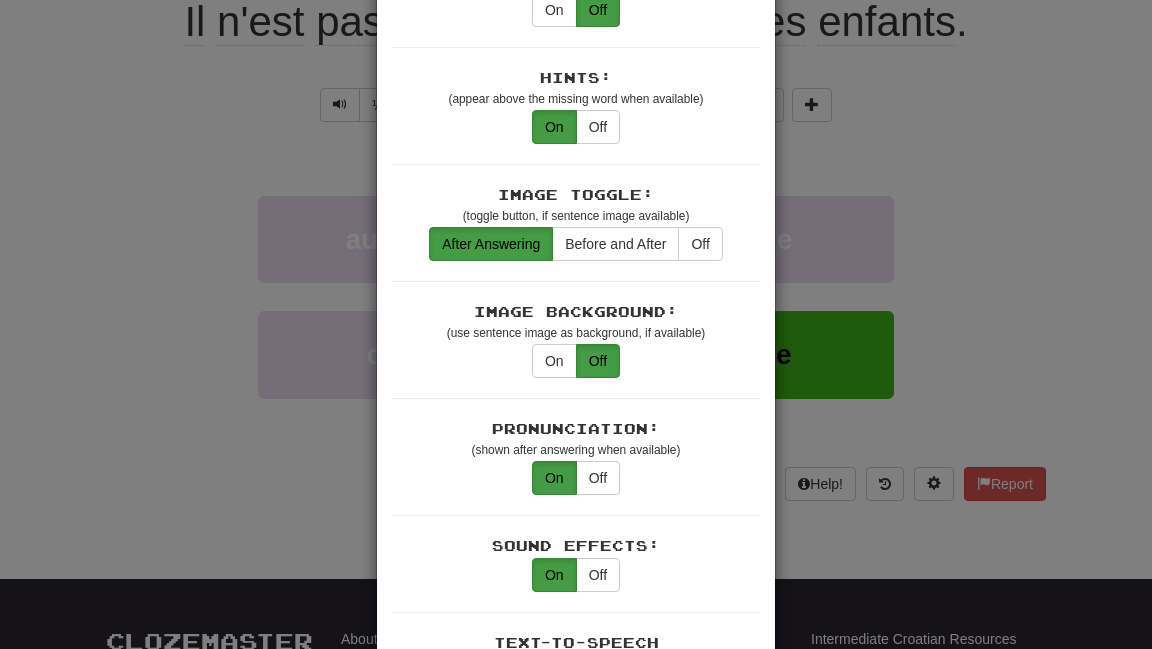 scroll, scrollTop: 323, scrollLeft: 0, axis: vertical 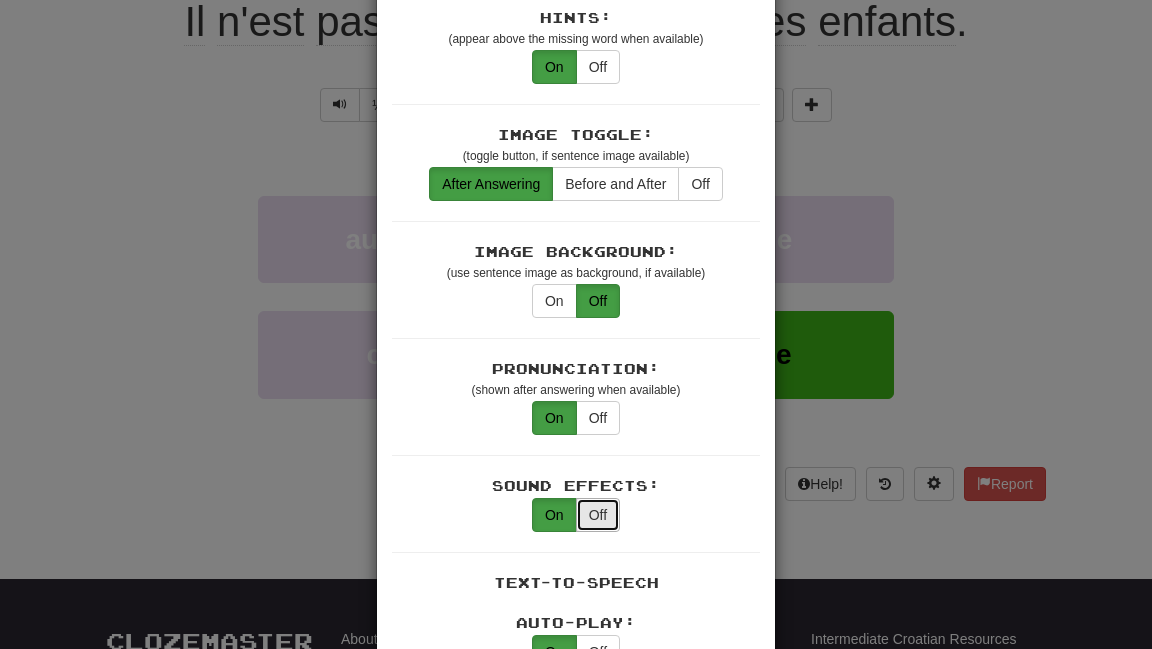 click on "Off" at bounding box center (598, 515) 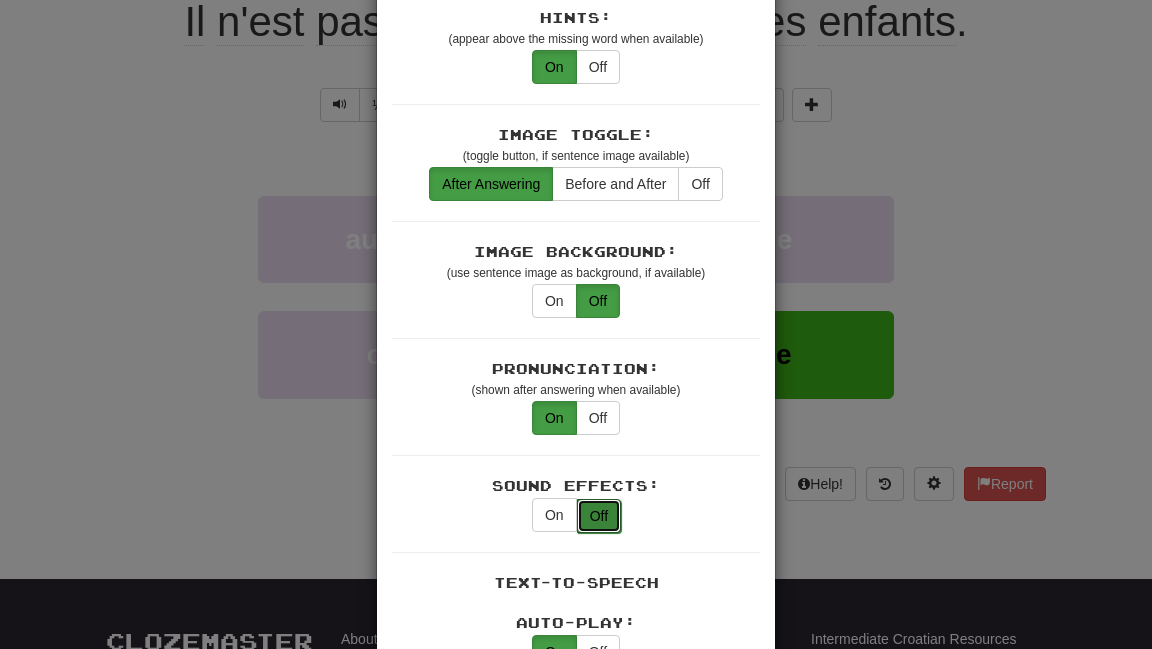 scroll, scrollTop: 435, scrollLeft: 0, axis: vertical 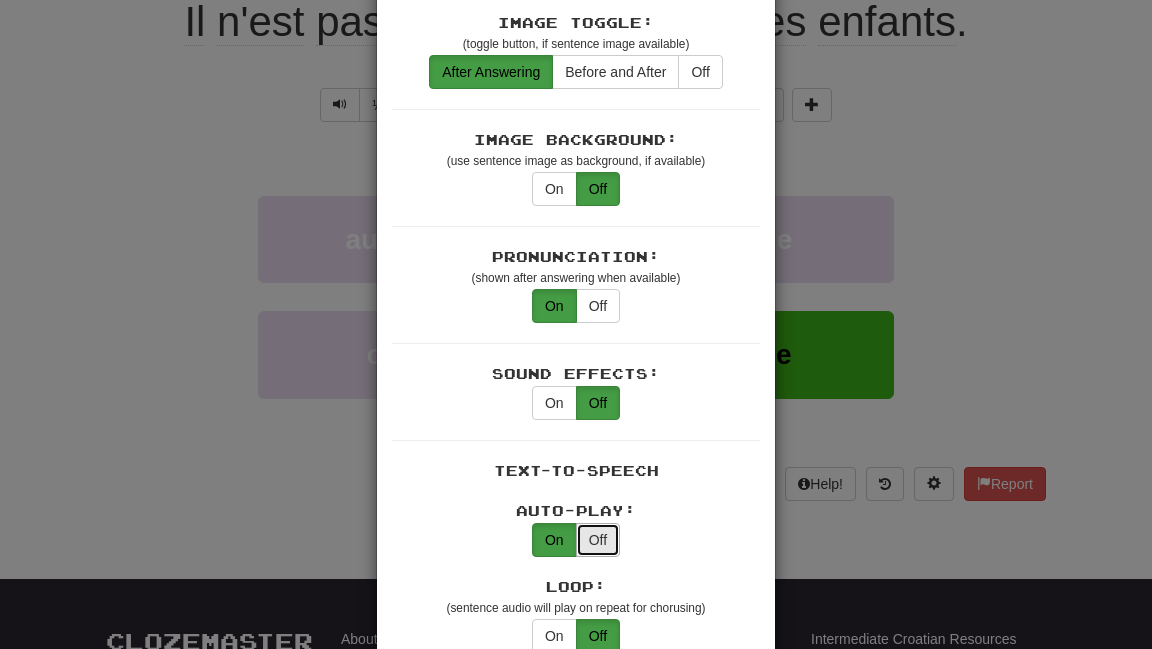 click on "Off" at bounding box center [598, 540] 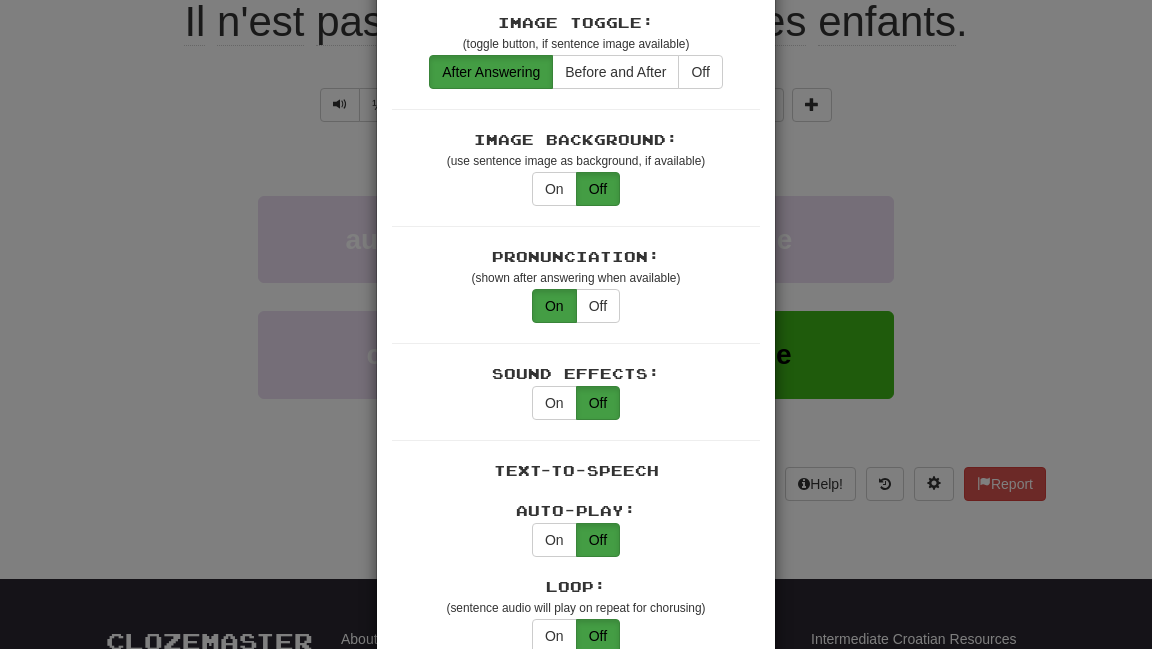 click on "× Game Settings Translations: Visible Show  After Answering Hidden Sentence Text Initially Hidden: (see just the translation, then click a button to see the sentence text) On Off Hints: (appear above the missing word when available) On Off Image Toggle: (toggle button, if sentence image available) After Answering Before and After Off Image Background: (use sentence image as background, if available) On Off Pronunciation: (shown after answering when available) On Off Sound Effects: On Off Text-to-Speech Auto-Play: On Off Loop: (sentence audio will play on repeat for chorusing) On Off Use Clozemaster Voice: On Off Speed: 0.5x 0.75x 1x 1.25x 1.5x 2x Dark Mode: On Off Leveled Up Notifications: On Off Manual Master/Reset Confirmation: On Off Font Sizes: Hint 1 x Sample text. Notes 1 x Sample text. Pronunciation 1 x Sample text. Translation 1 x Sample text. Transliteration 1 x Sample text. Shortcut Hotkeys:  Enabled Enter Submit answer, next sentence, next round 1-4 Select multiple choice answer ctl+Space alt+a" at bounding box center (576, 324) 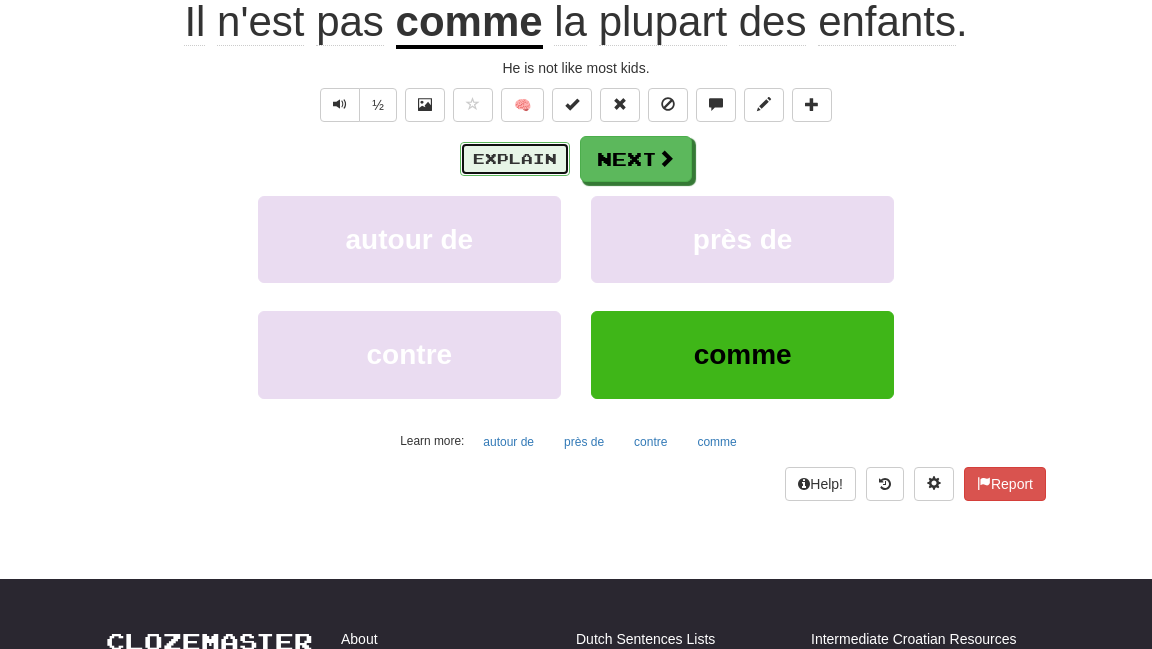 click on "Explain" at bounding box center (515, 159) 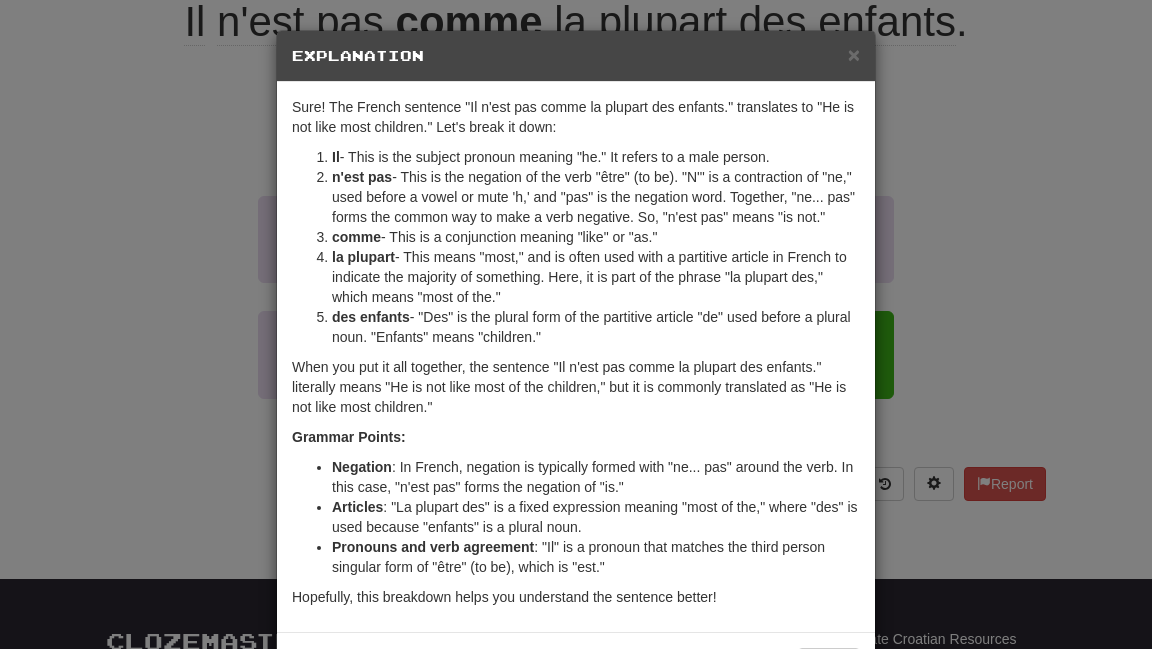 click on "× Explanation Sure! The French sentence "Il n'est pas comme la plupart des enfants." translates to "He is not like most children." Let's break it down:
Il  - This is the subject pronoun meaning "he." It refers to a male person.
n'est pas  - This is the negation of the verb "être" (to be). "N'" is a contraction of "ne," used before a vowel or mute 'h,' and "pas" is the negation word. Together, "ne... pas" forms the common way to make a verb negative. So, "n'est pas" means "is not."
comme  - This is a conjunction meaning "like" or "as."
la plupart  - This means "most," and is often used with a partitive article in French to indicate the majority of something. Here, it is part of the phrase "la plupart des," which means "most of the."
des enfants  - "Des" is the plural form of the partitive article "de" used before a plural noun. "Enfants" means "children."
Grammar Points:
Negation
Articles
Pronouns and verb agreement
In beta. Generated by ChatGPT. Like it? Hate it?  Let us know !" at bounding box center [576, 324] 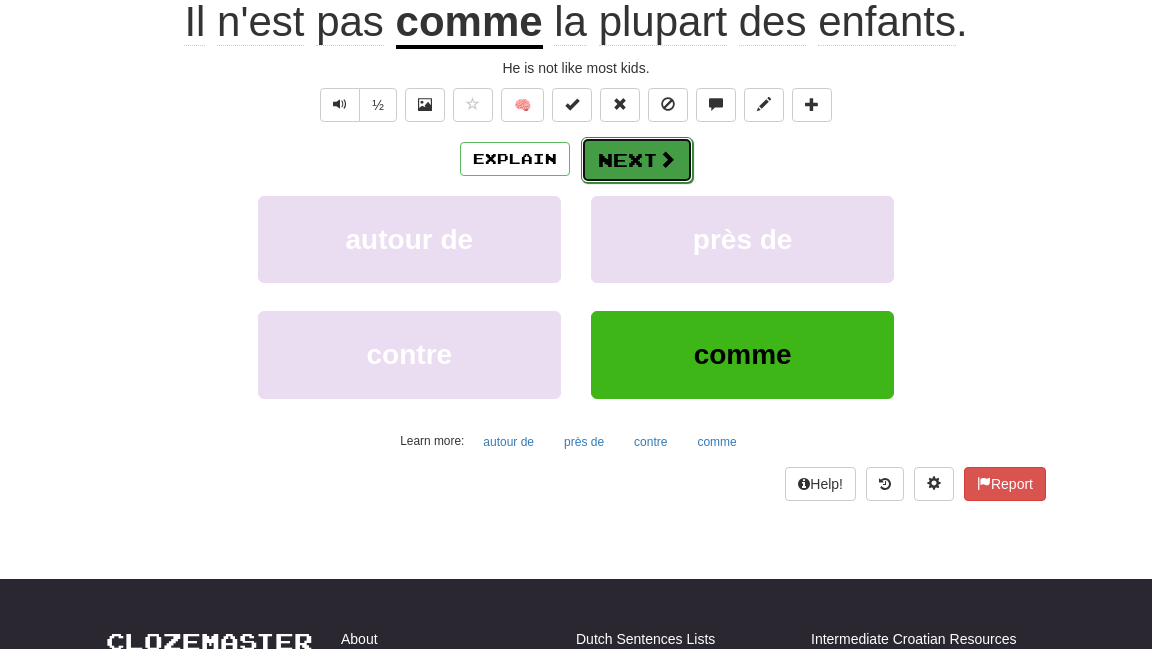 click on "Next" at bounding box center (637, 160) 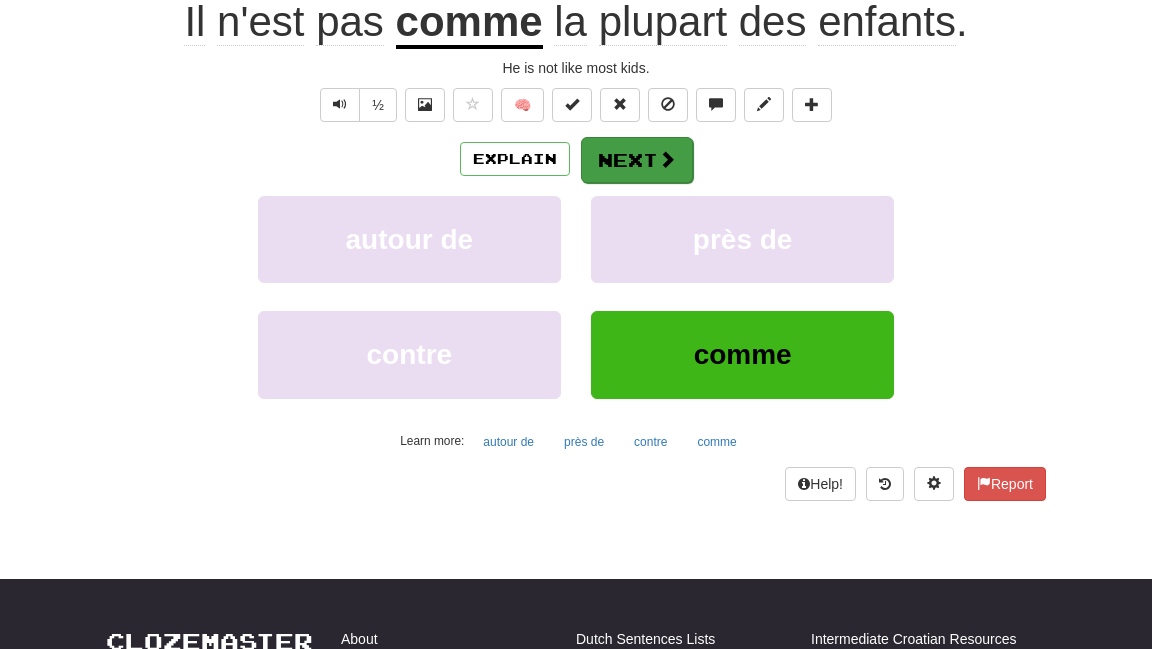 scroll, scrollTop: 202, scrollLeft: 0, axis: vertical 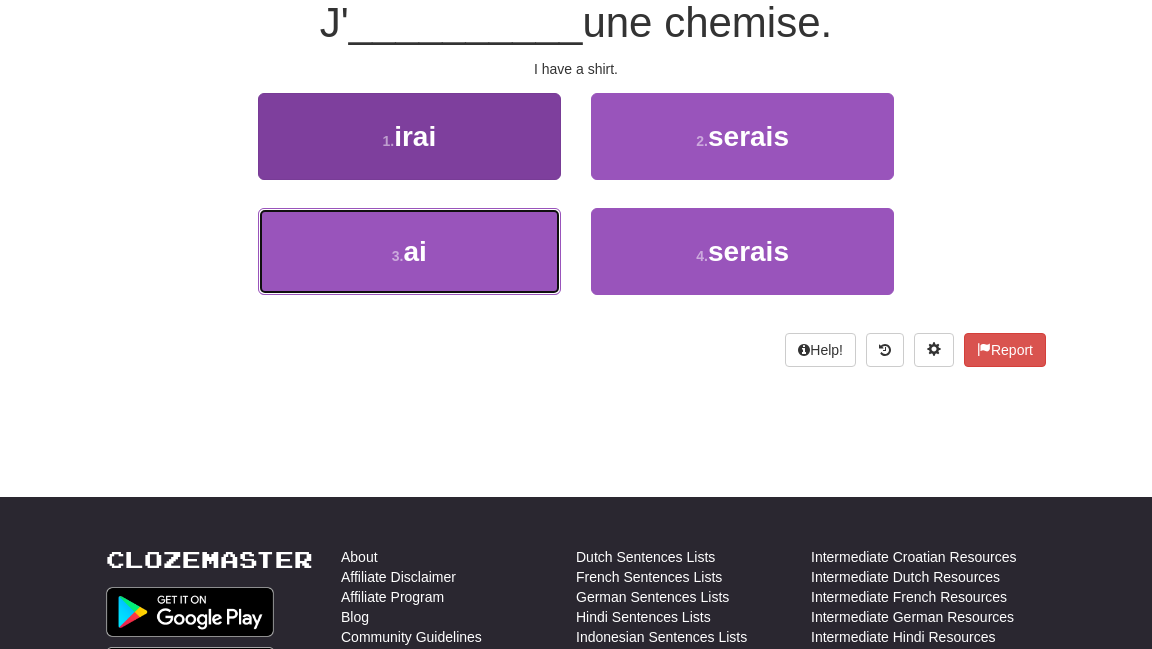 click on "3 .  ai" at bounding box center [409, 251] 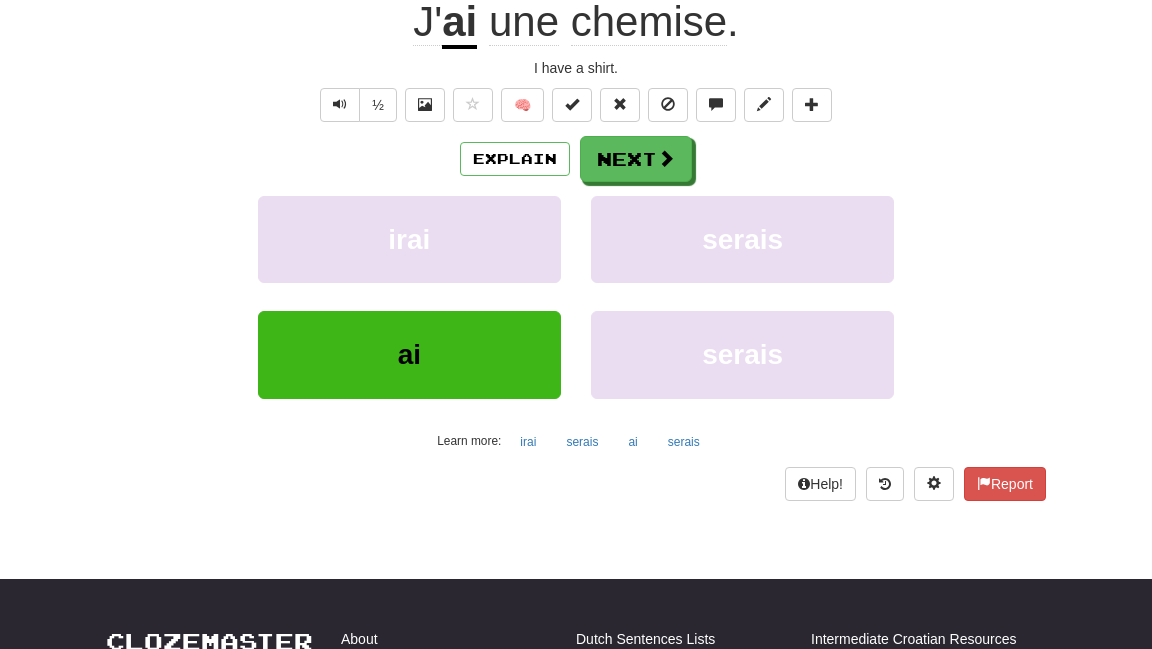click on "/  Score:   28 + 8 50 %  Mastered Review:  2025-07-22 J' ai   une   chemise . I have a shirt. ½ 🧠 Explain Next irai serais ai serais Learn more: irai serais ai serais  Help!  Report" at bounding box center (576, 203) 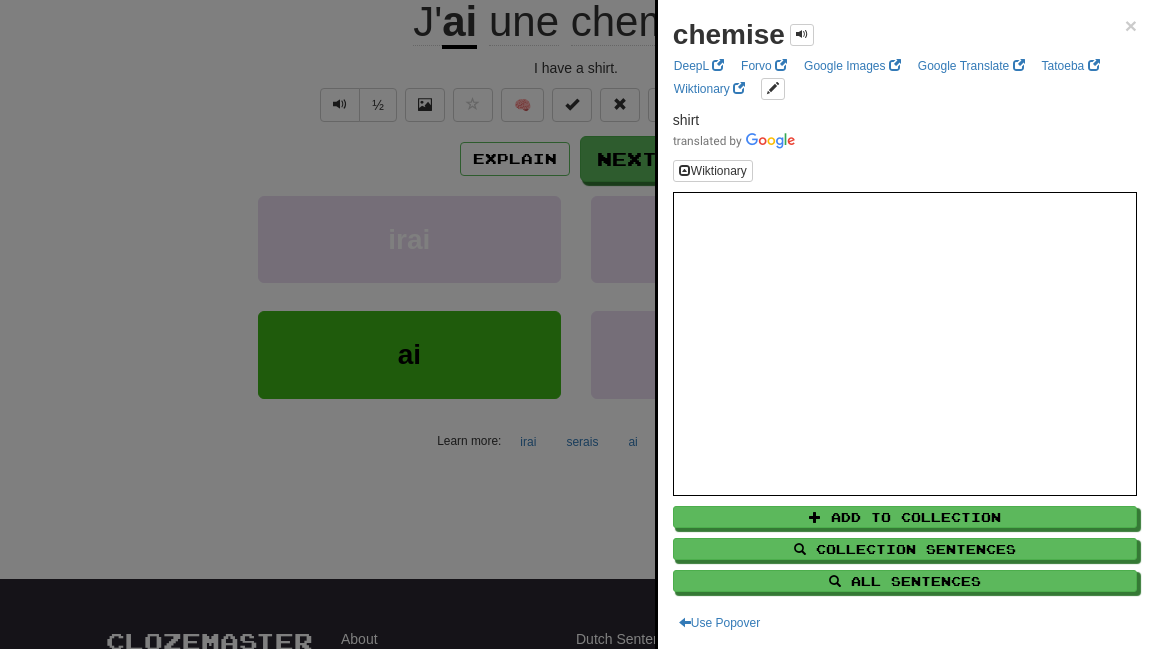 click at bounding box center [576, 324] 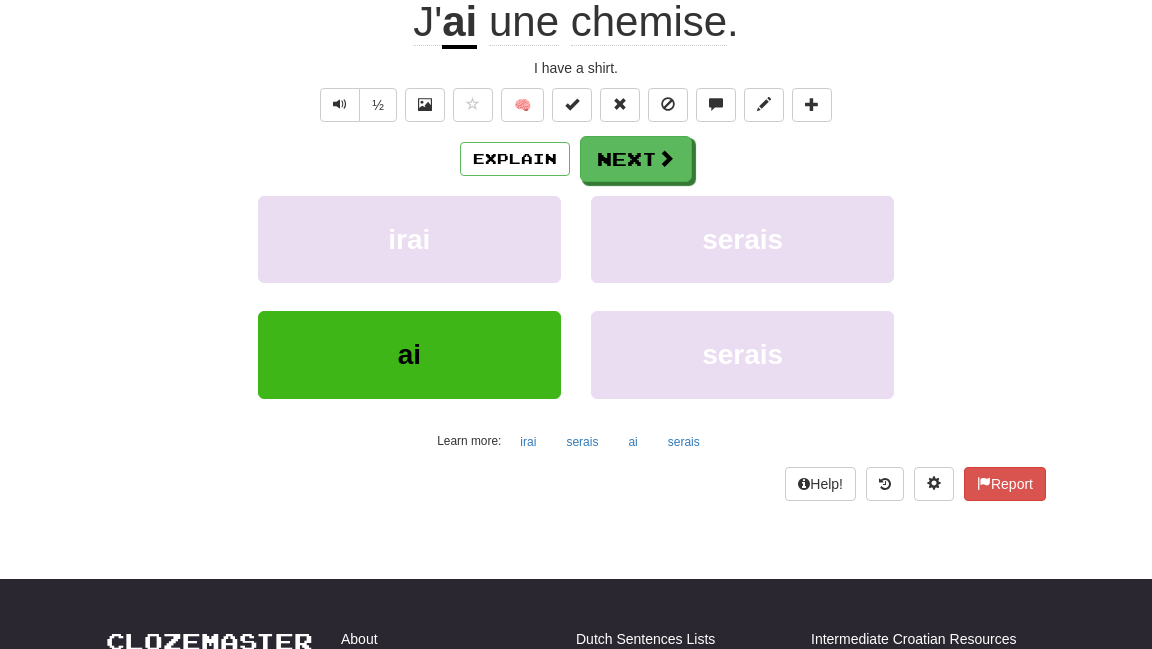 click on "une" at bounding box center (524, 22) 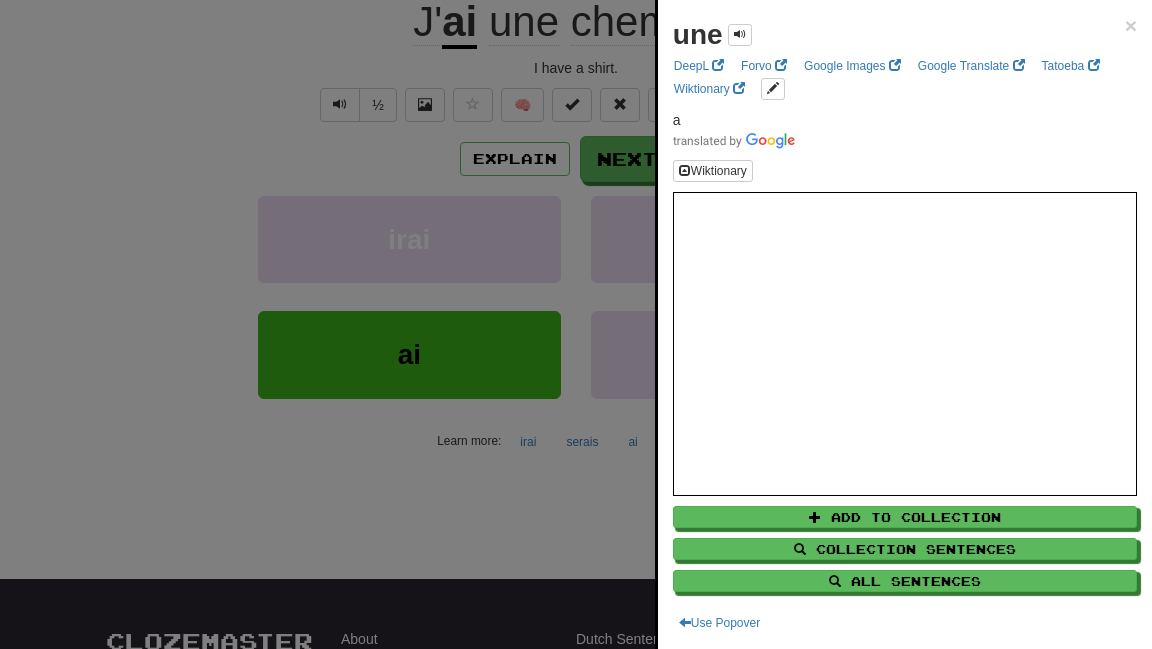 click at bounding box center (576, 324) 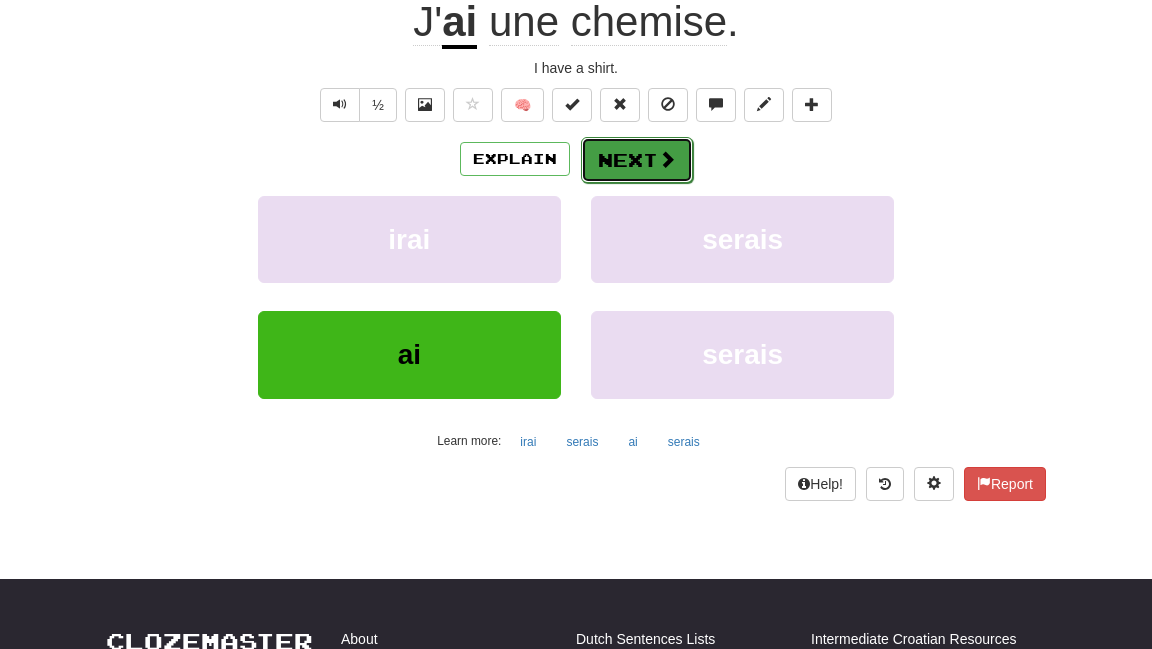 click on "Next" at bounding box center (637, 160) 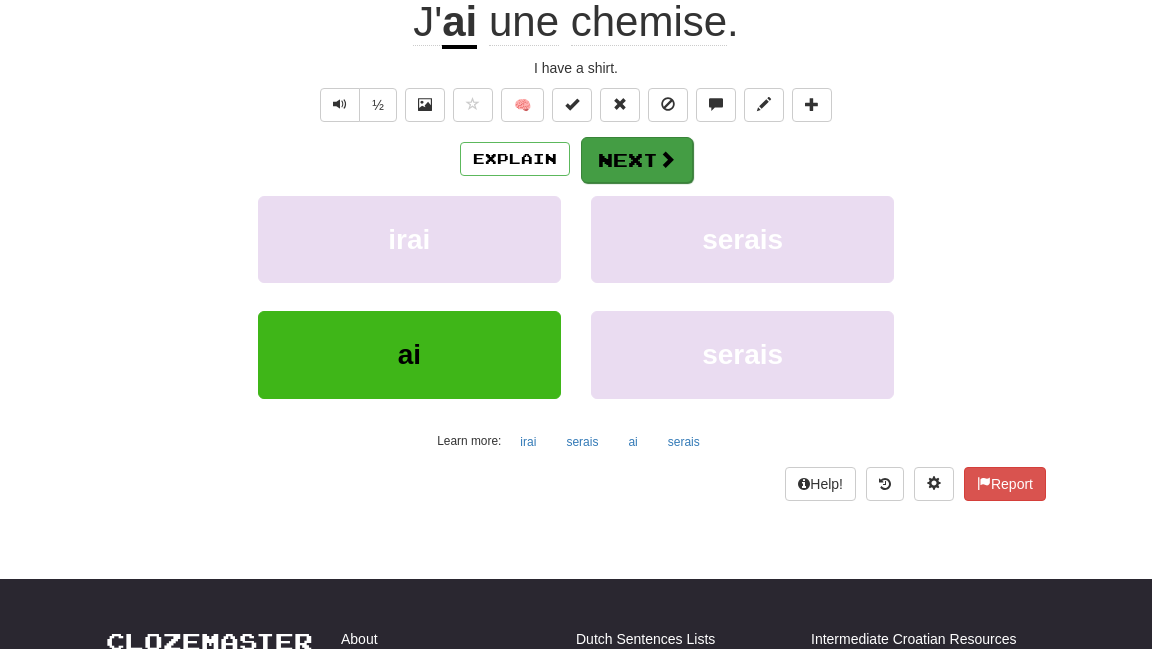 scroll, scrollTop: 202, scrollLeft: 0, axis: vertical 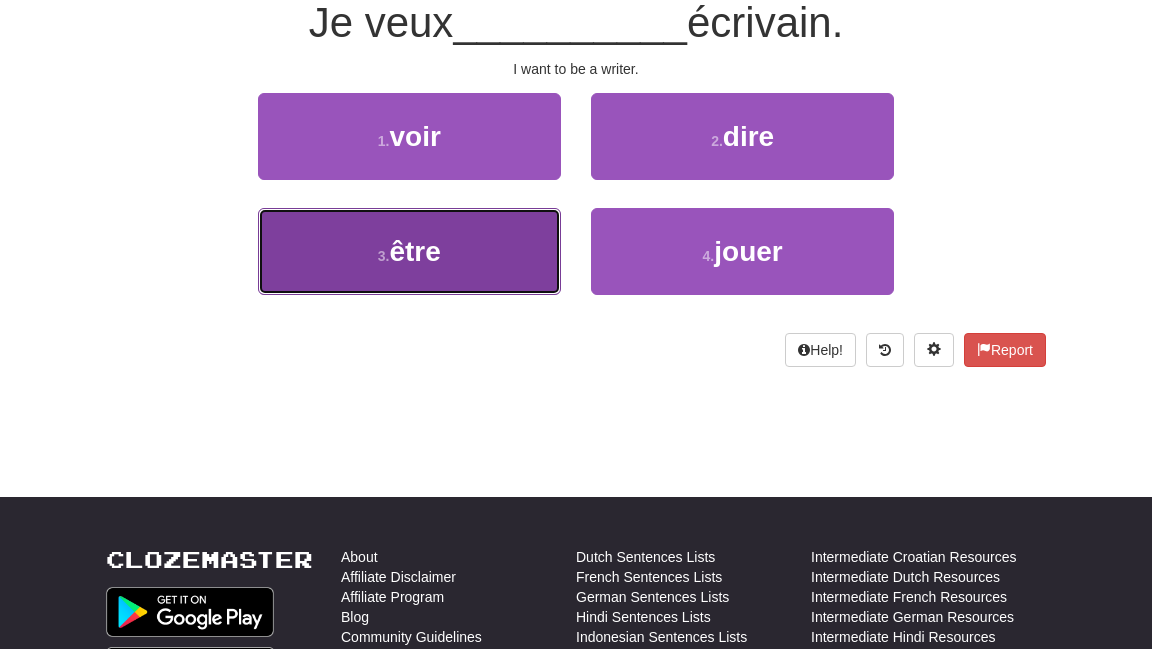 click on "3 .  être" at bounding box center [409, 251] 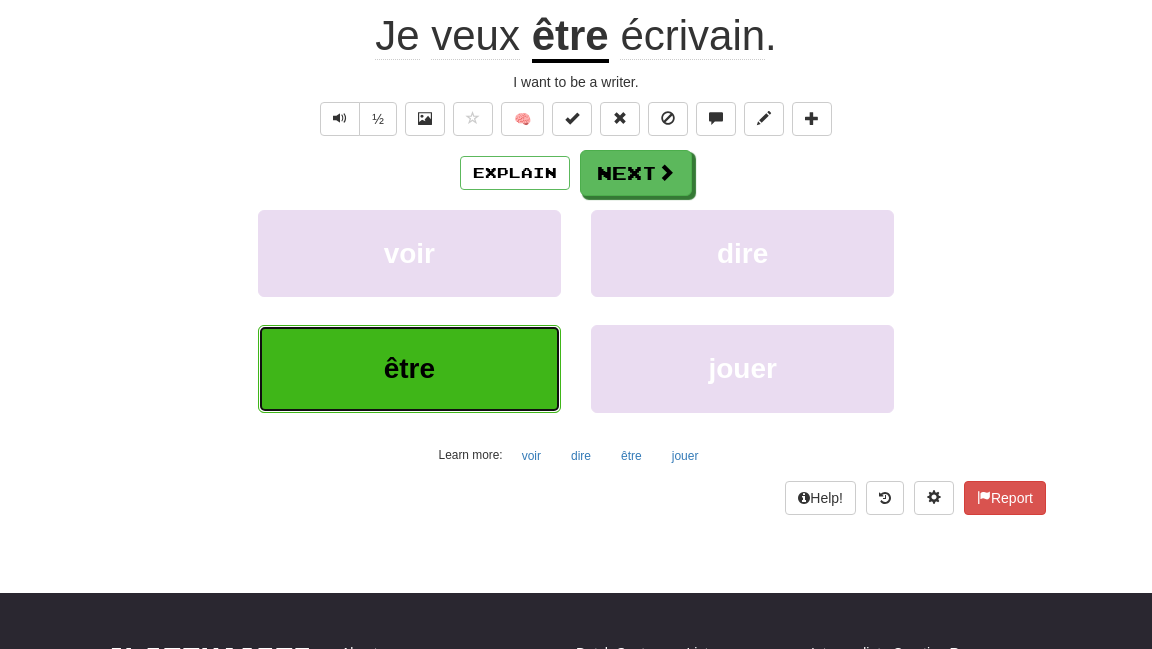scroll, scrollTop: 216, scrollLeft: 0, axis: vertical 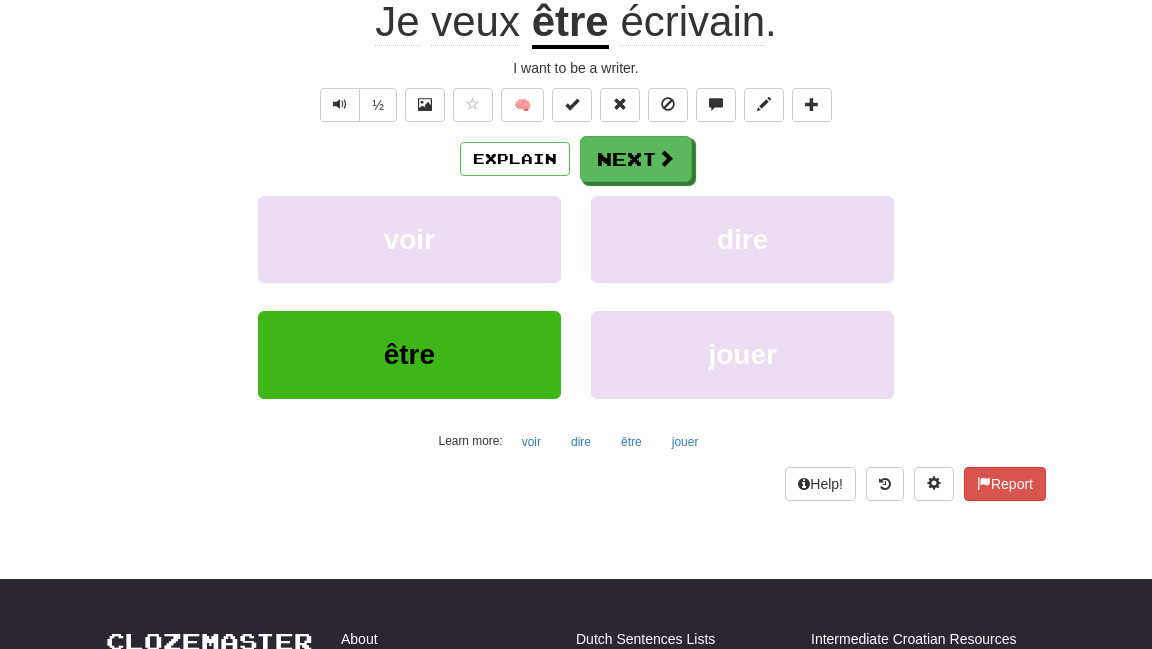 click on "écrivain" at bounding box center (692, 22) 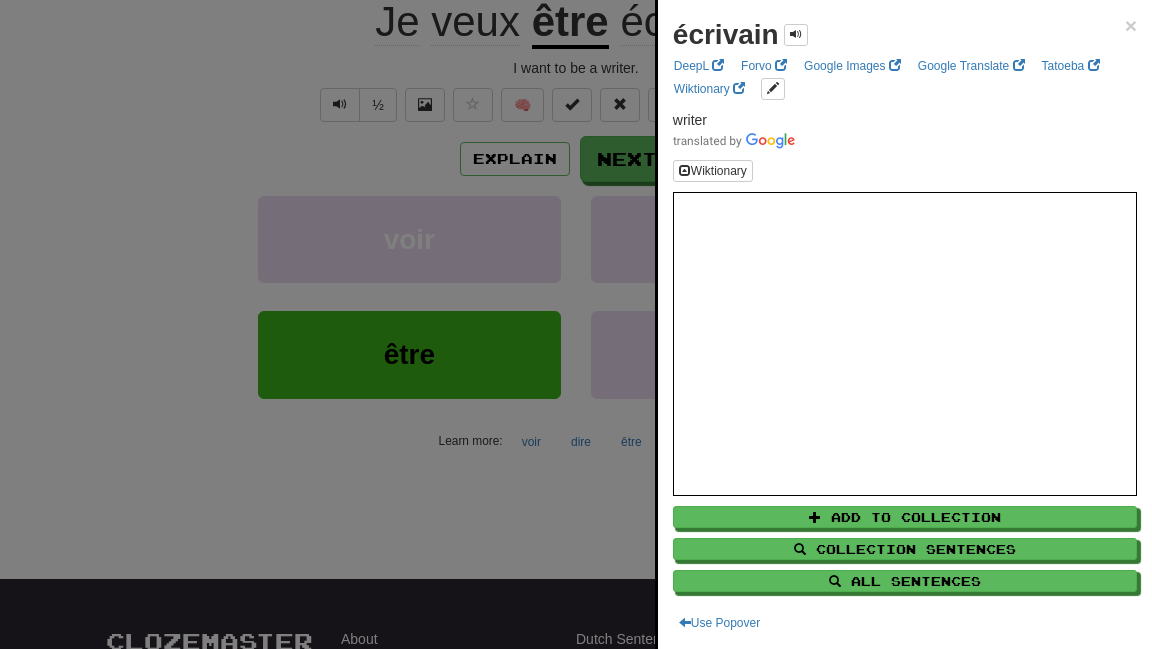 click at bounding box center (576, 324) 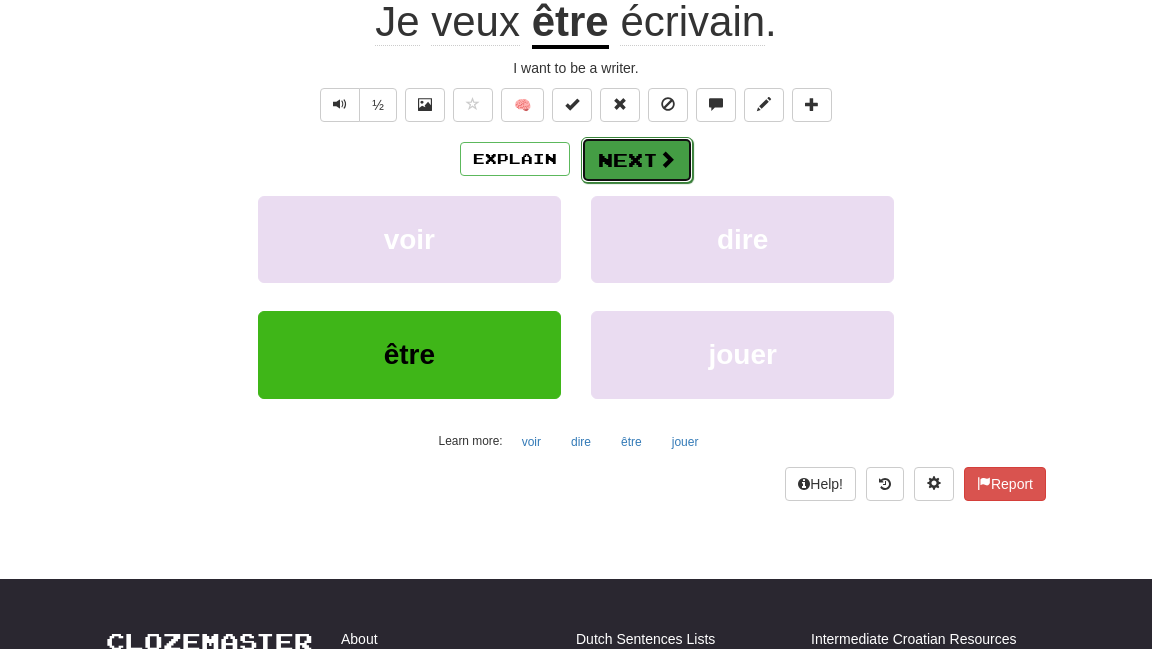 click on "Next" at bounding box center (637, 160) 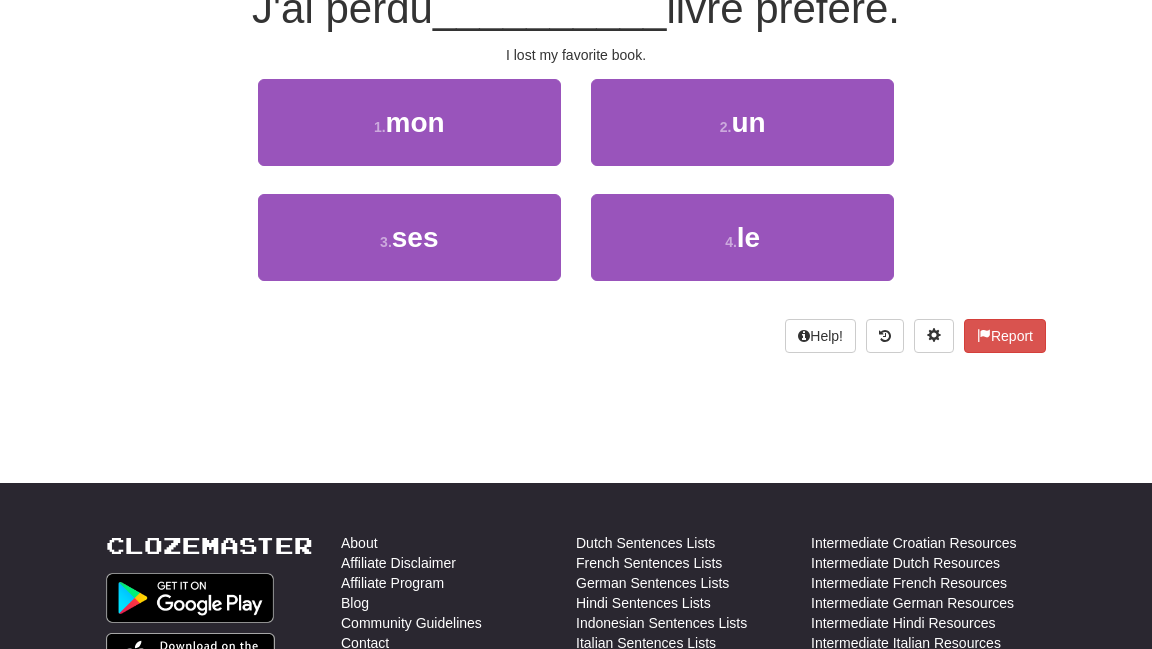 scroll, scrollTop: 202, scrollLeft: 0, axis: vertical 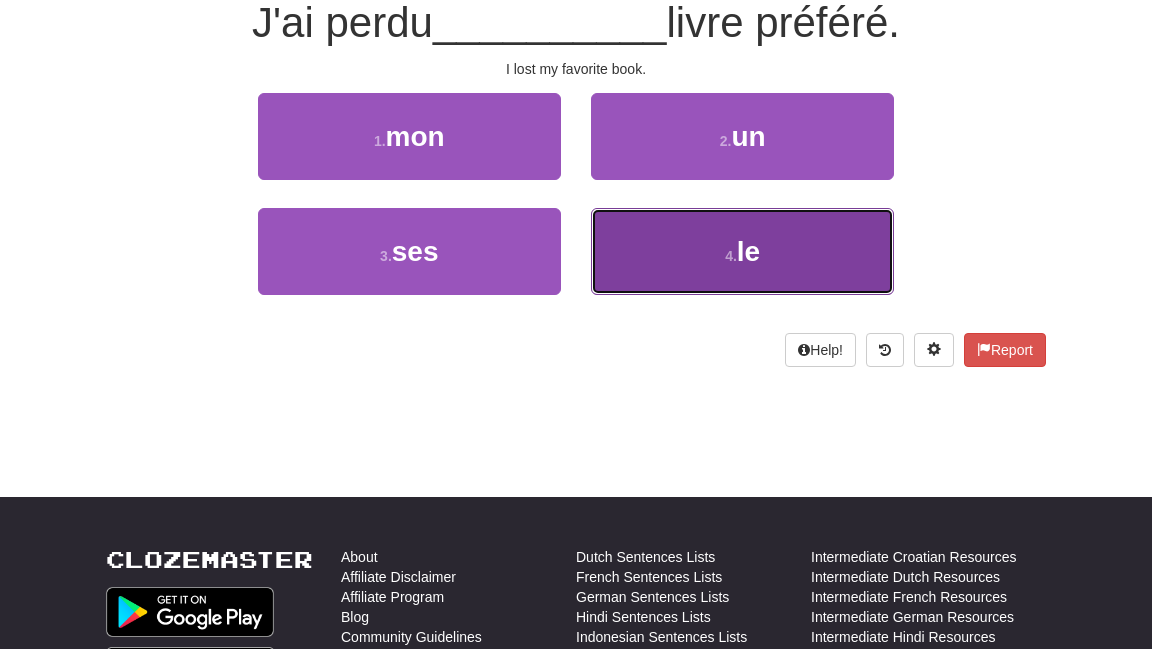 click on "le" at bounding box center (748, 251) 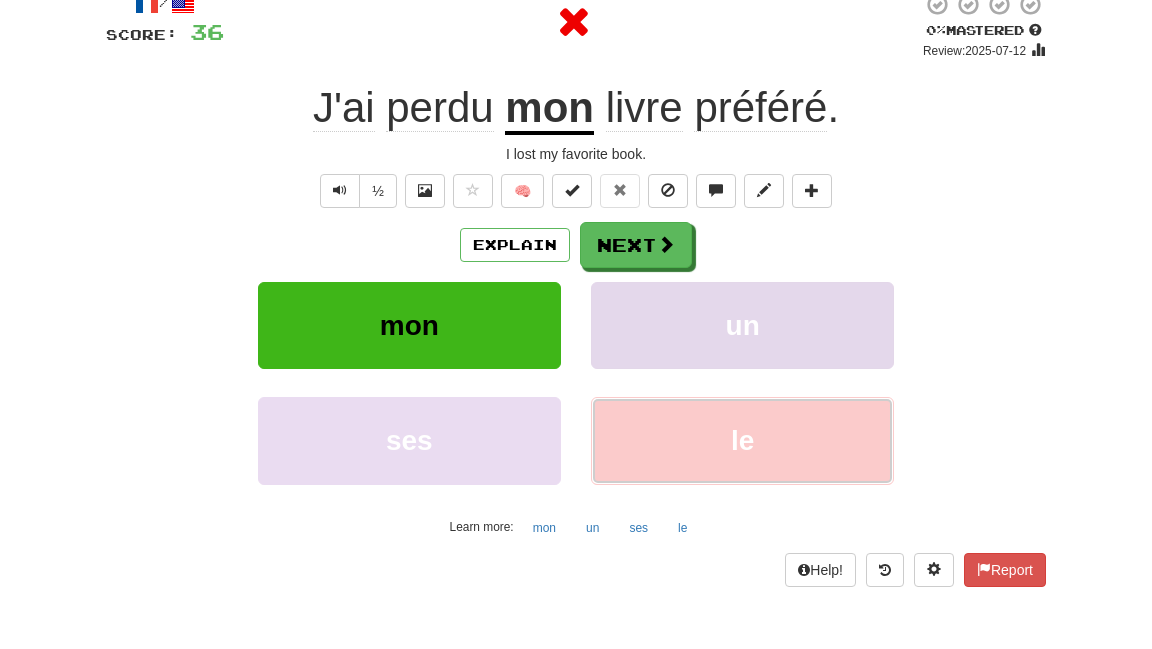 scroll, scrollTop: 114, scrollLeft: 0, axis: vertical 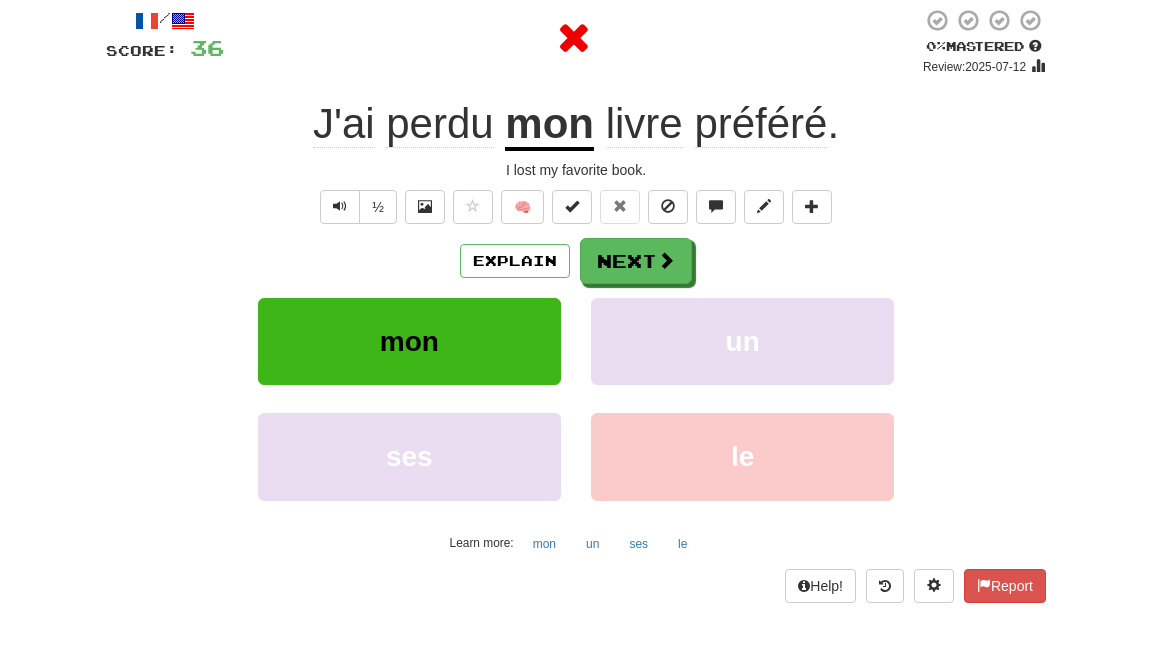 click on "perdu" 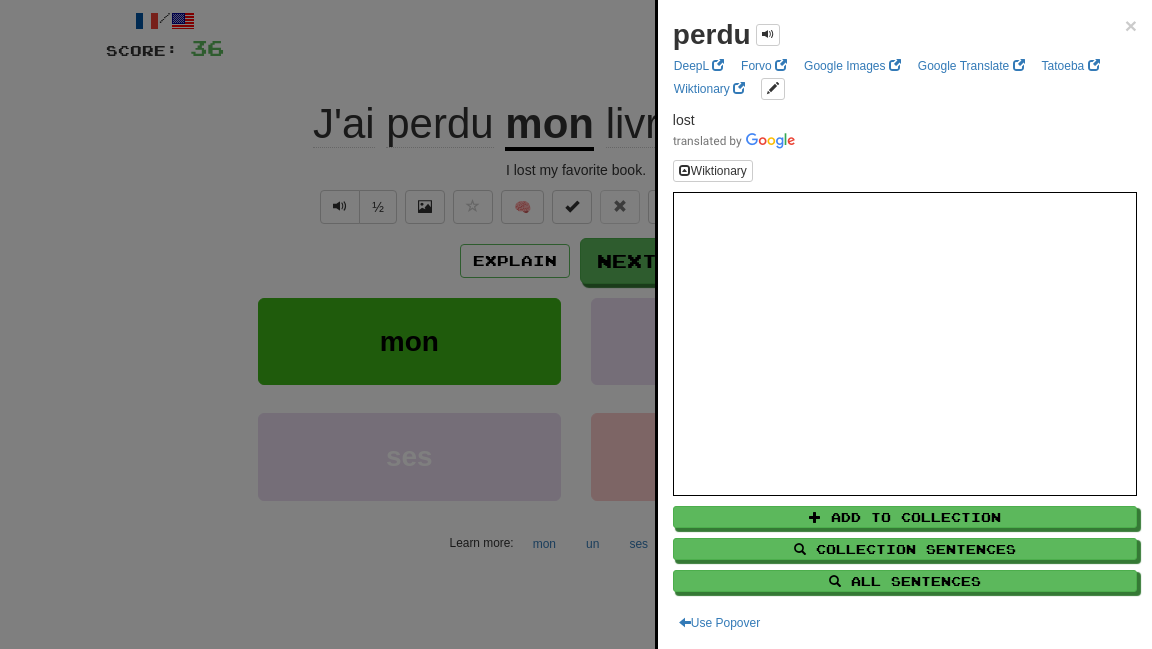 click at bounding box center (576, 324) 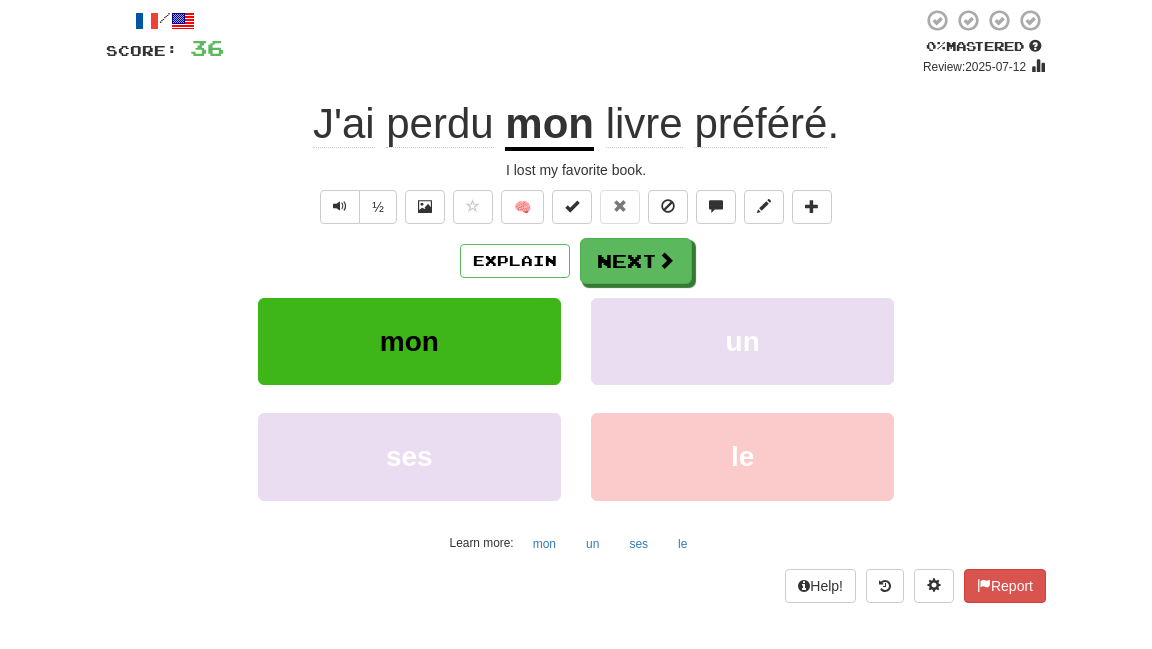 click on "livre" at bounding box center (644, 124) 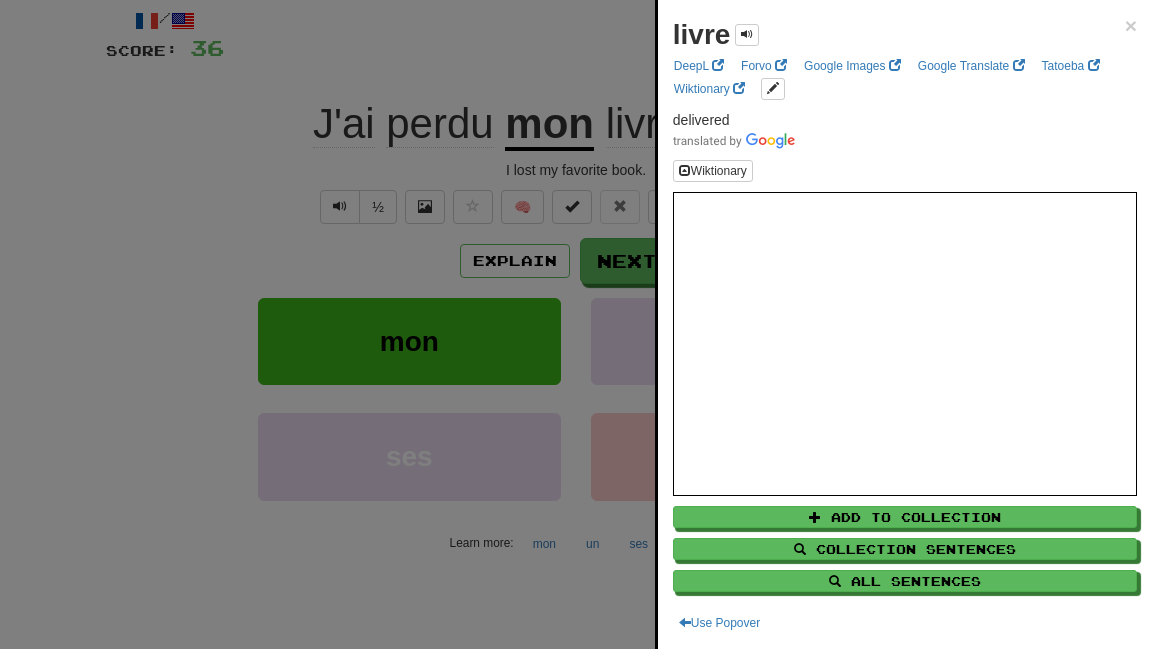 click at bounding box center (576, 324) 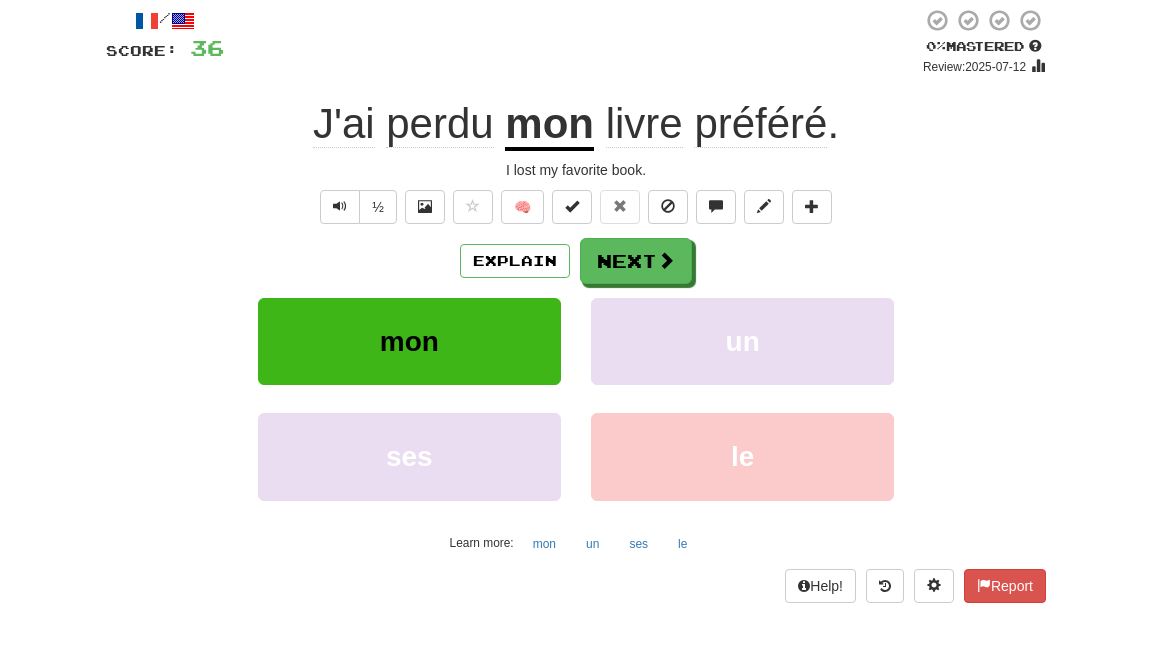 click on "préféré" at bounding box center [760, 124] 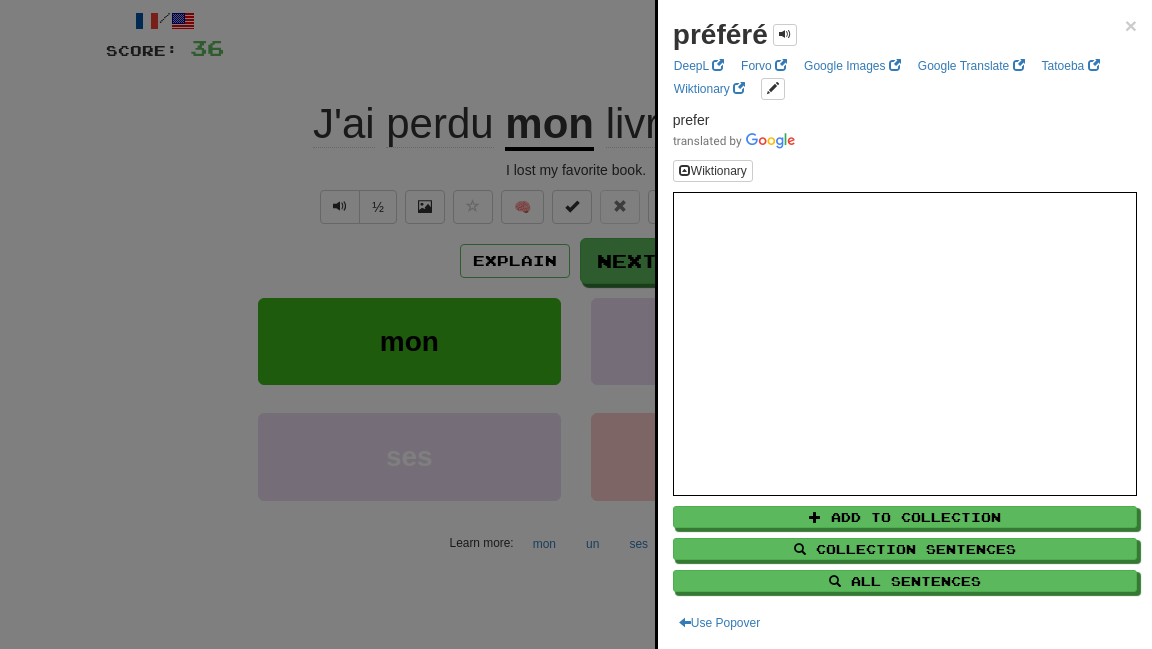 click at bounding box center [576, 324] 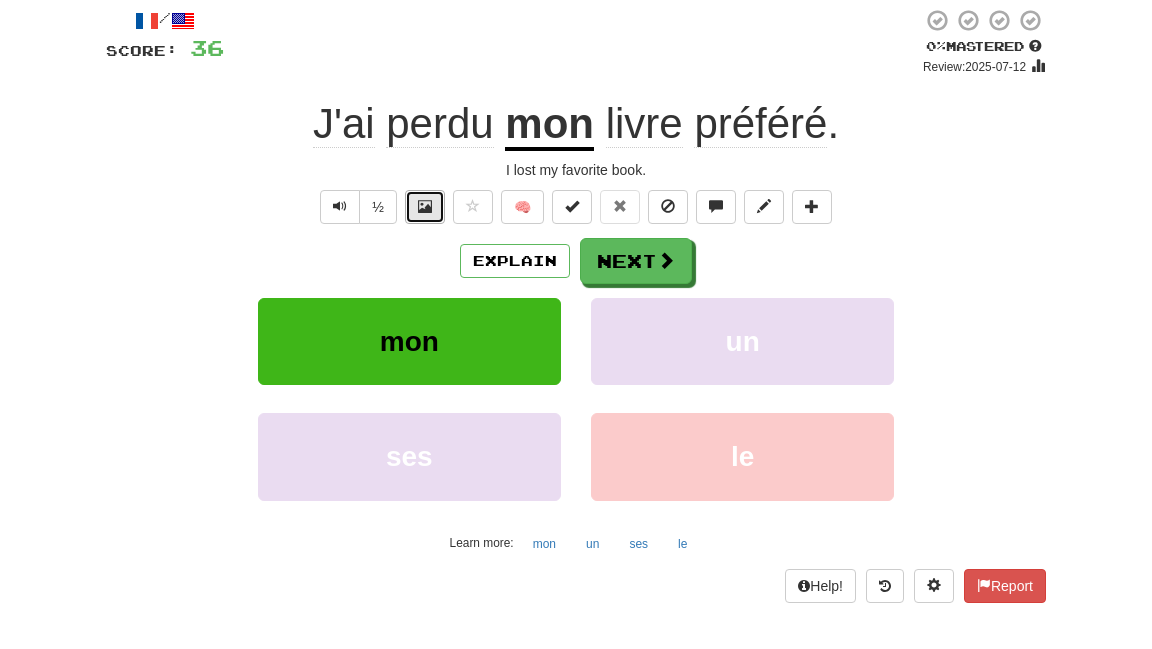 click at bounding box center [425, 207] 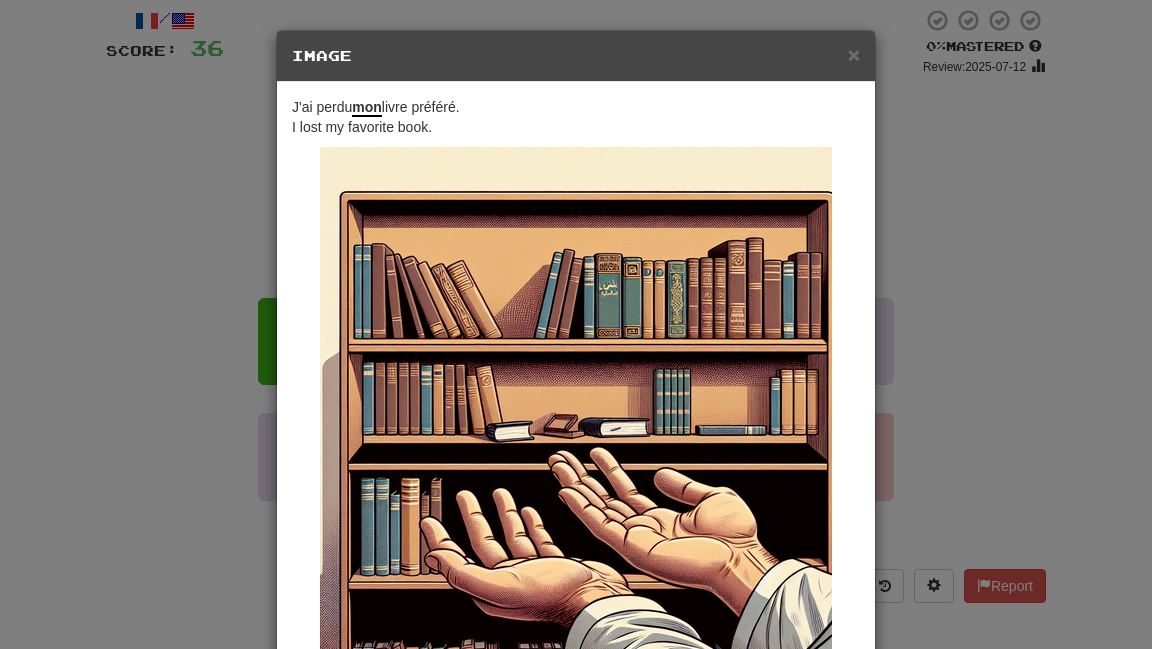 click on "× Image J'ai perdu  mon  livre préféré. I lost my favorite book. Change when and how images are shown in the game settings.  Images are in beta. Like them? Hate them?  Let us know ! Close" at bounding box center [576, 324] 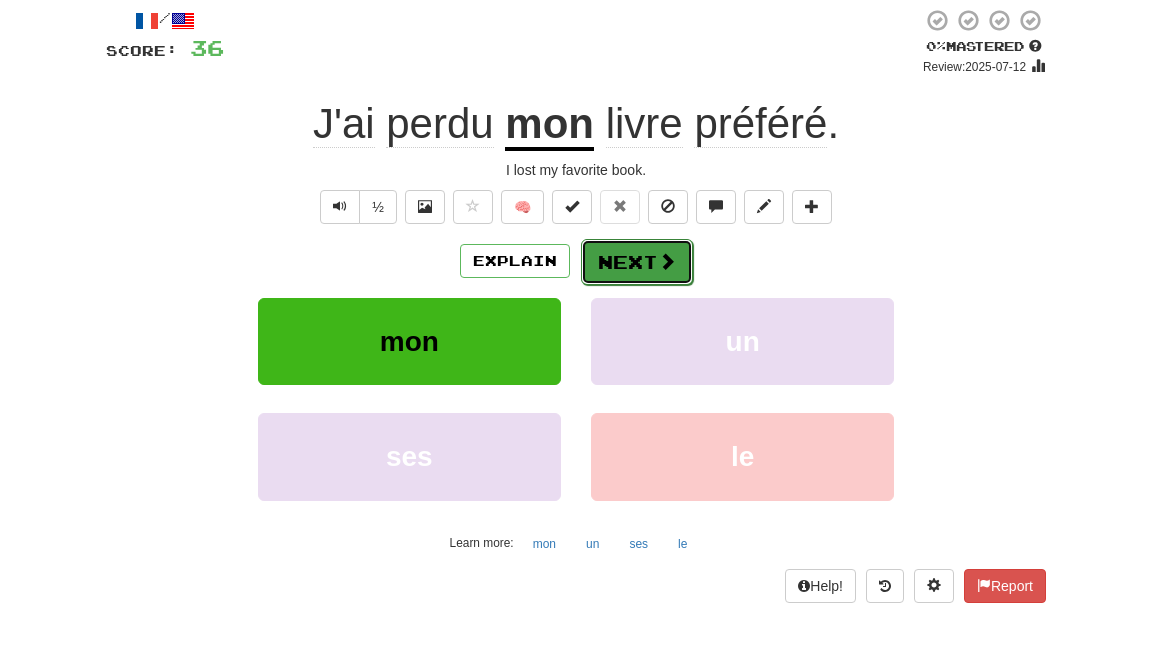 click on "Next" at bounding box center [637, 262] 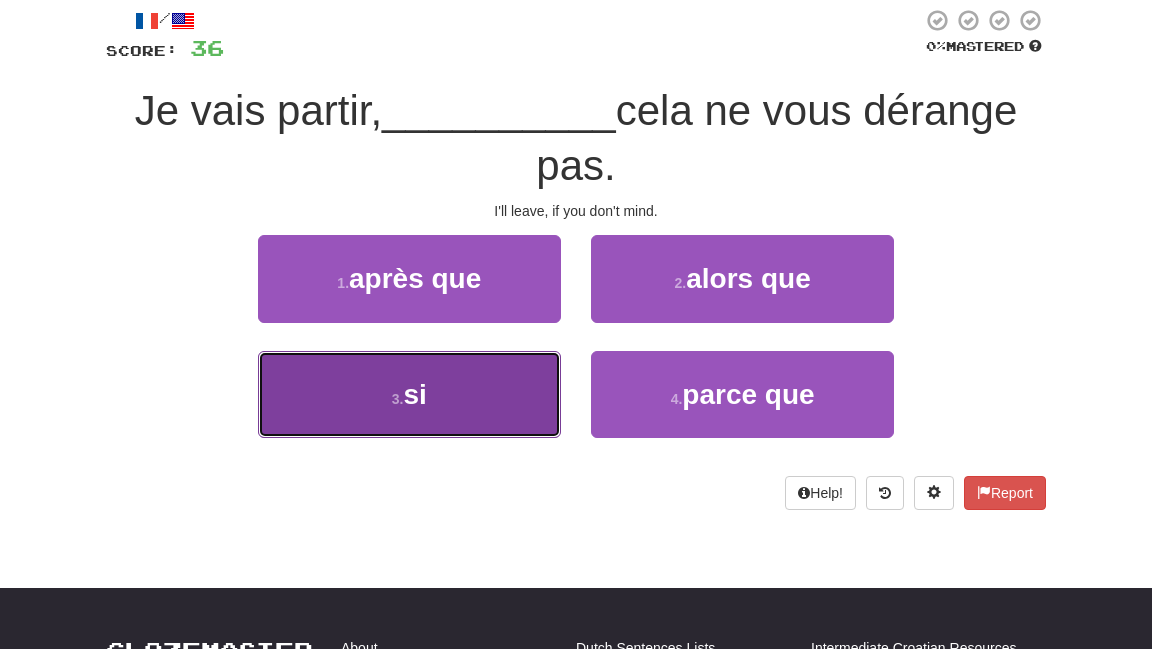 click on "3 .  si" at bounding box center (409, 394) 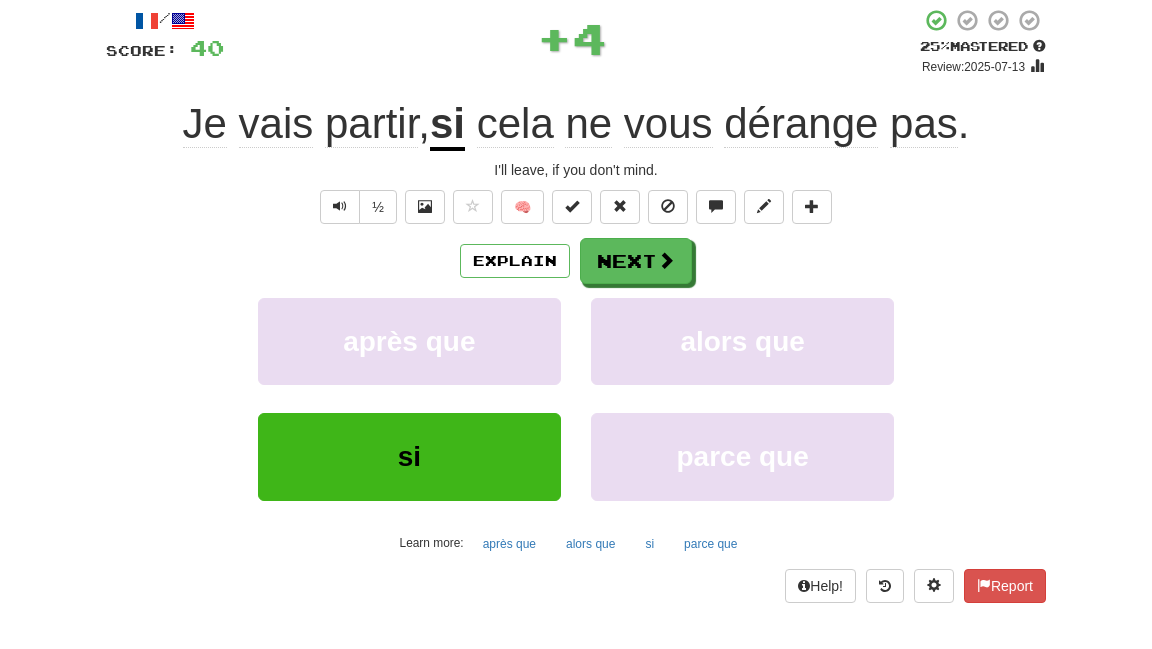 click on "cela" at bounding box center [515, 124] 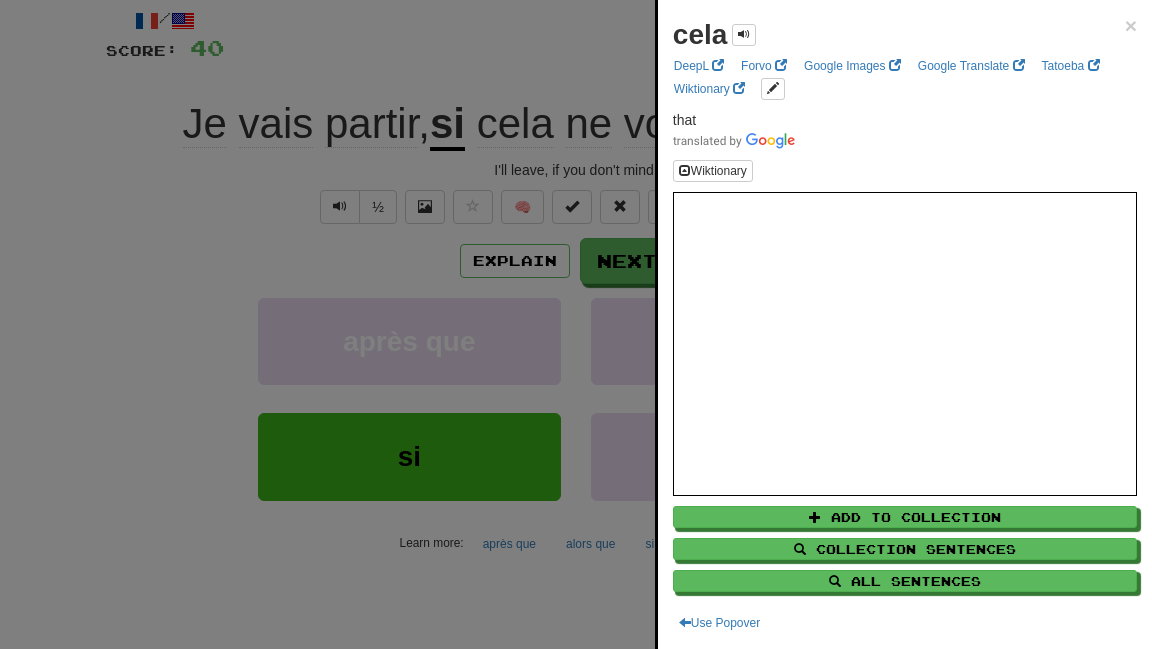 click at bounding box center (576, 324) 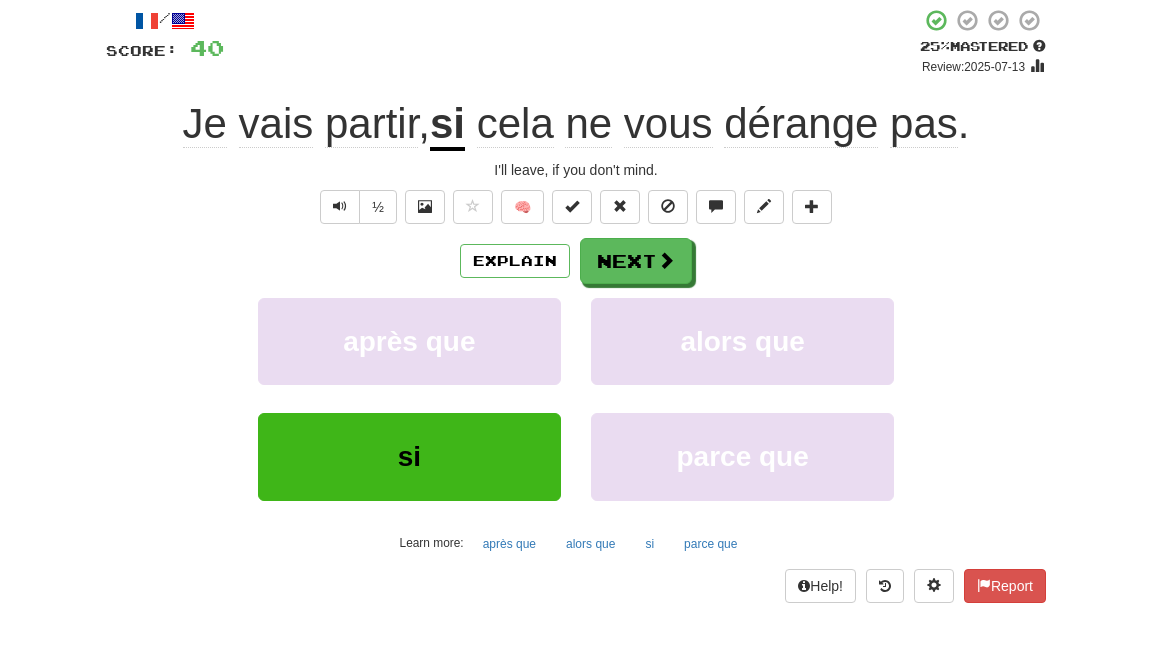 click on "dérange" at bounding box center [801, 124] 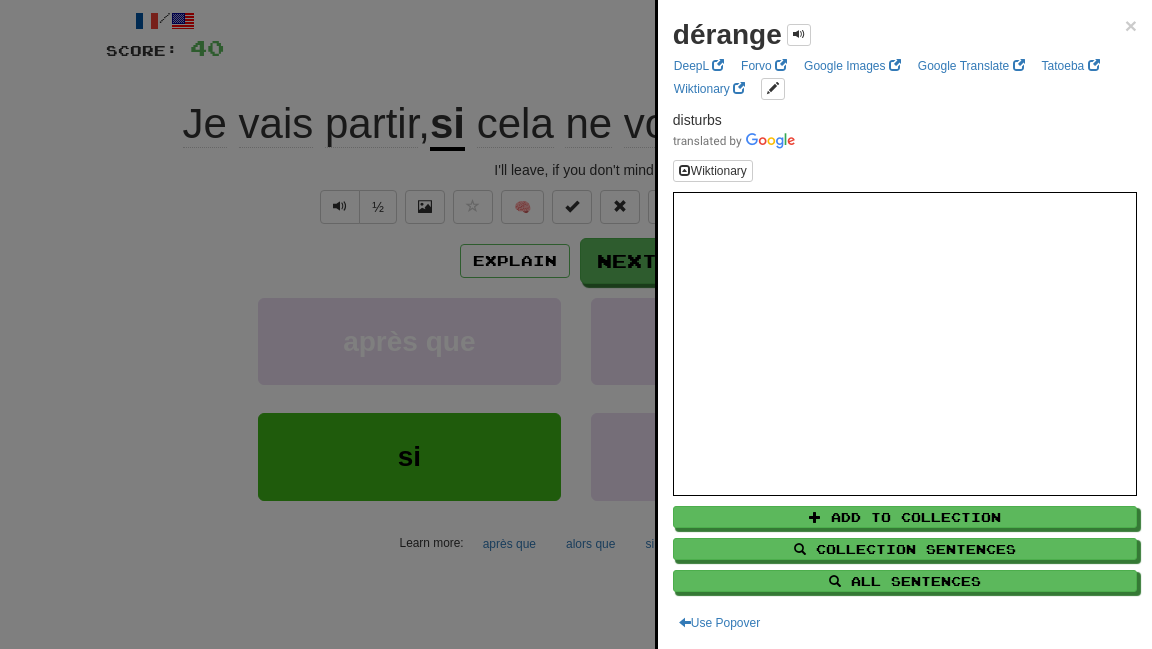 click at bounding box center (576, 324) 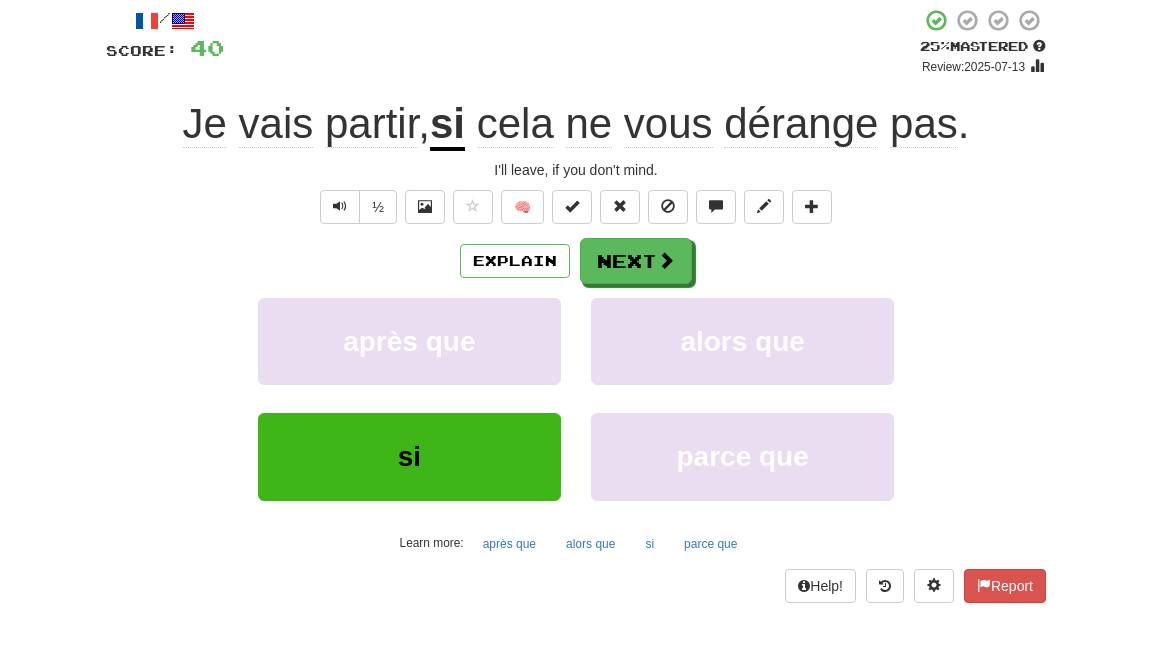 click on "Explain Next après que alors que si parce que Learn more: après que alors que si parce que" at bounding box center [576, 398] 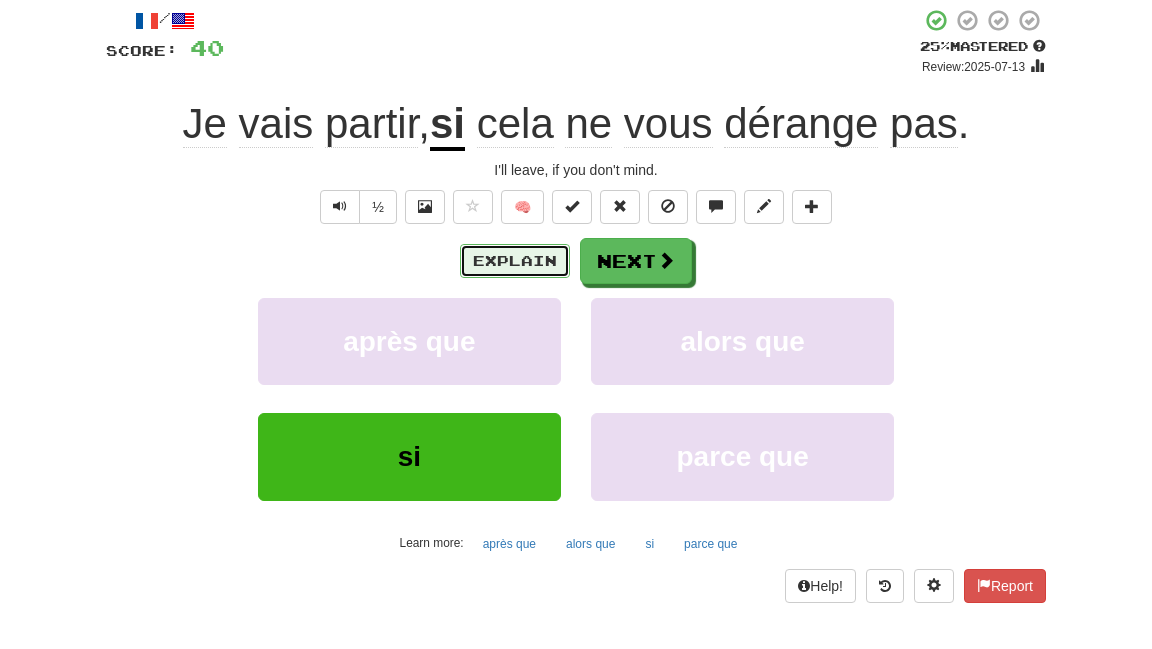click on "Explain" at bounding box center [515, 261] 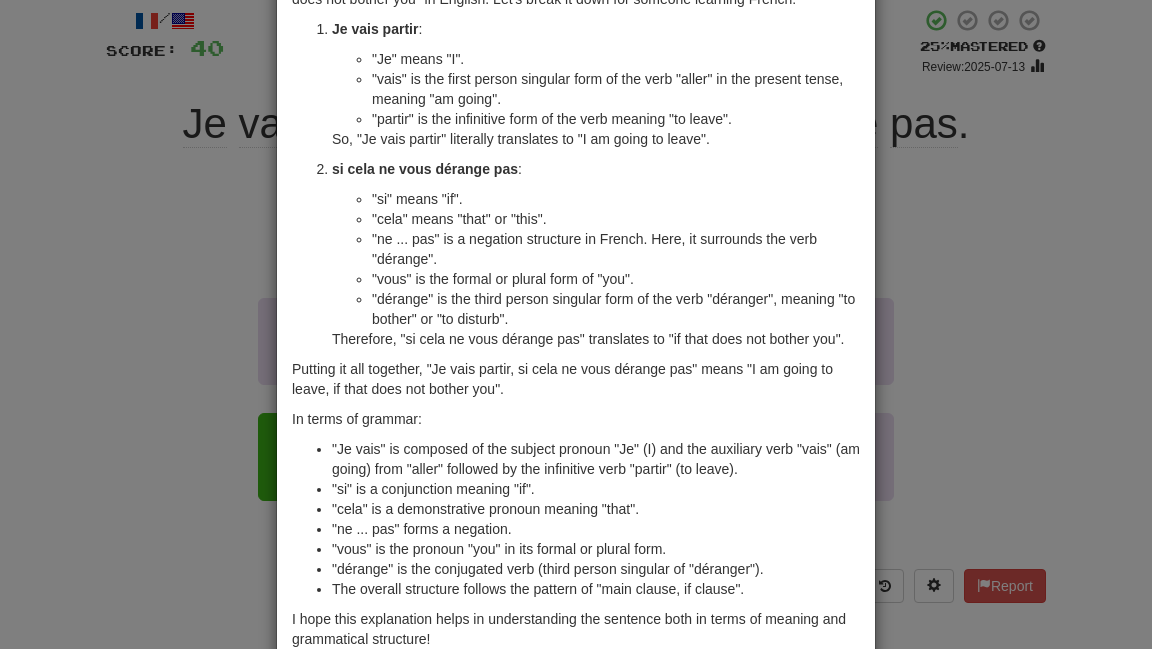 scroll, scrollTop: 128, scrollLeft: 0, axis: vertical 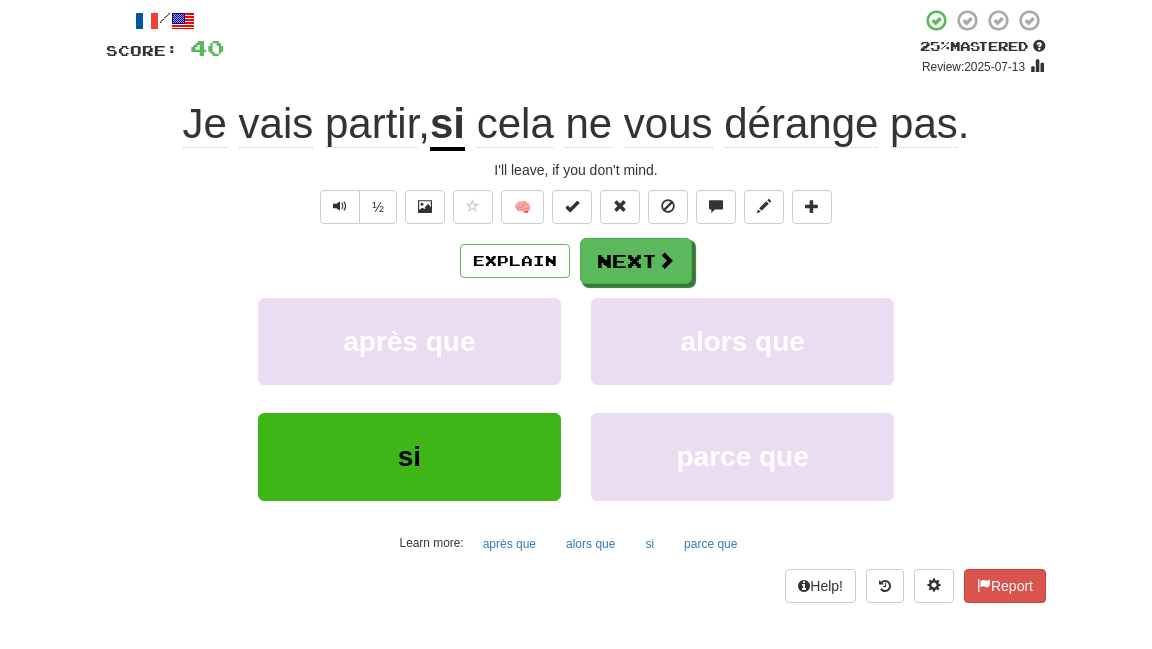 click on "vais" 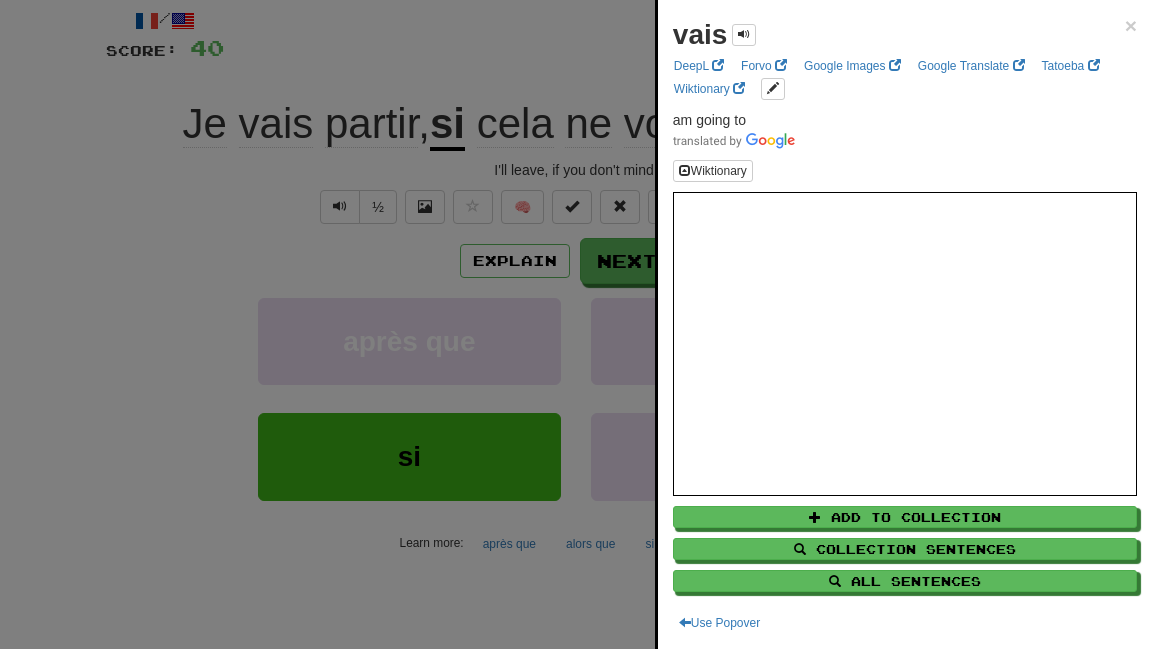 click at bounding box center (576, 324) 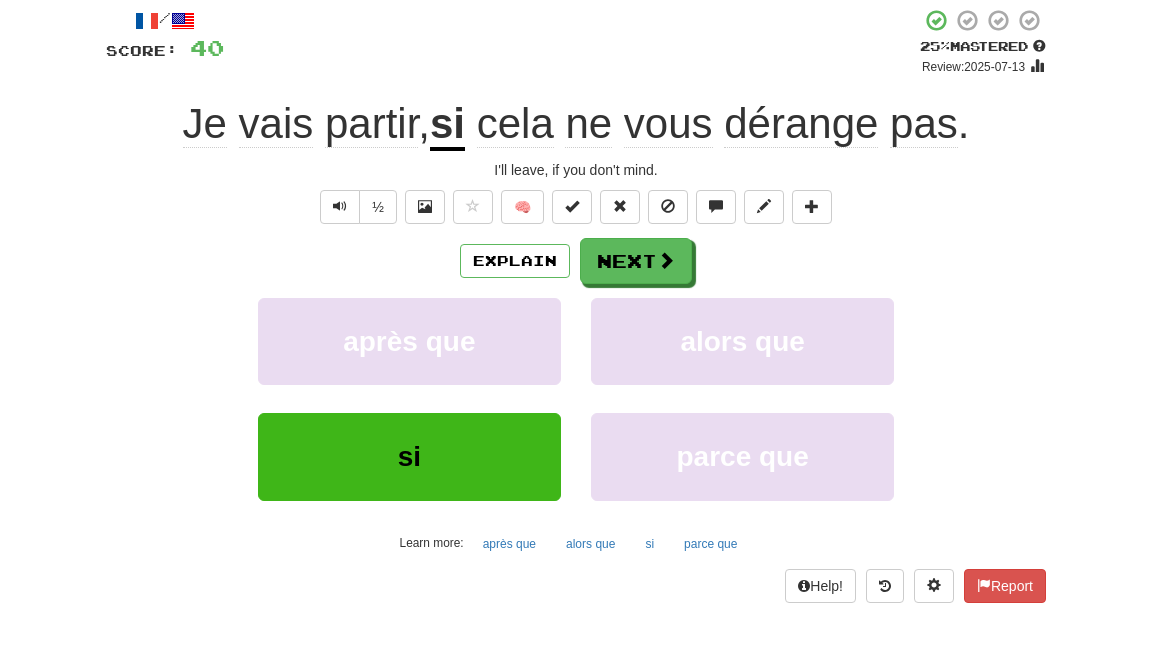 click on "partir" 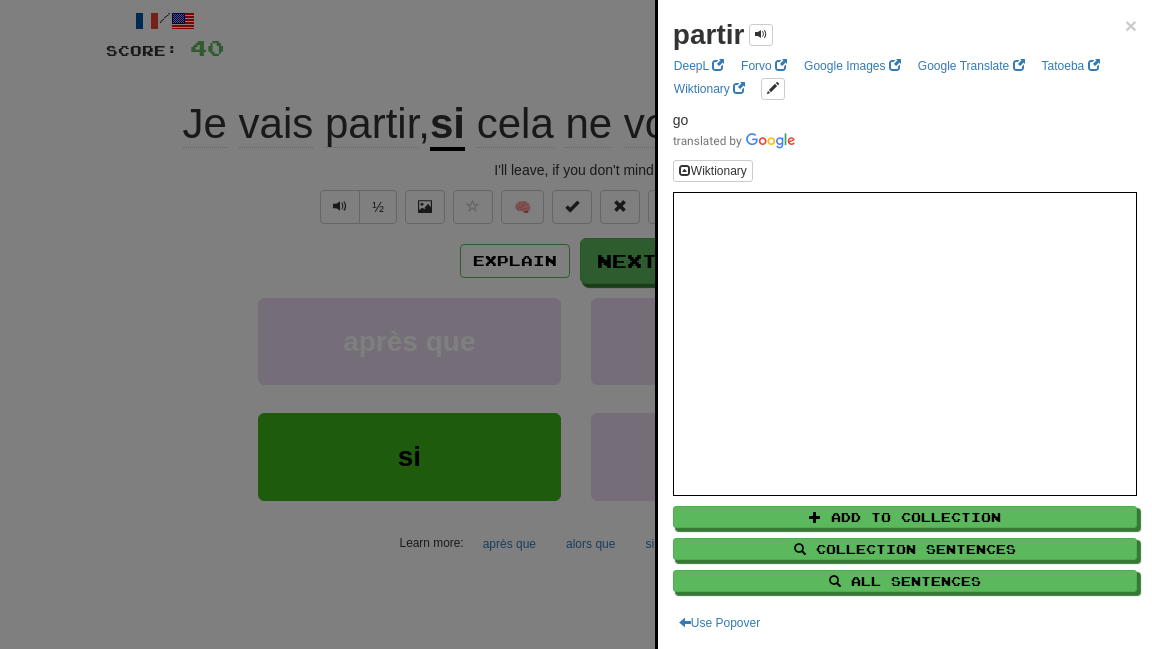 click at bounding box center (576, 324) 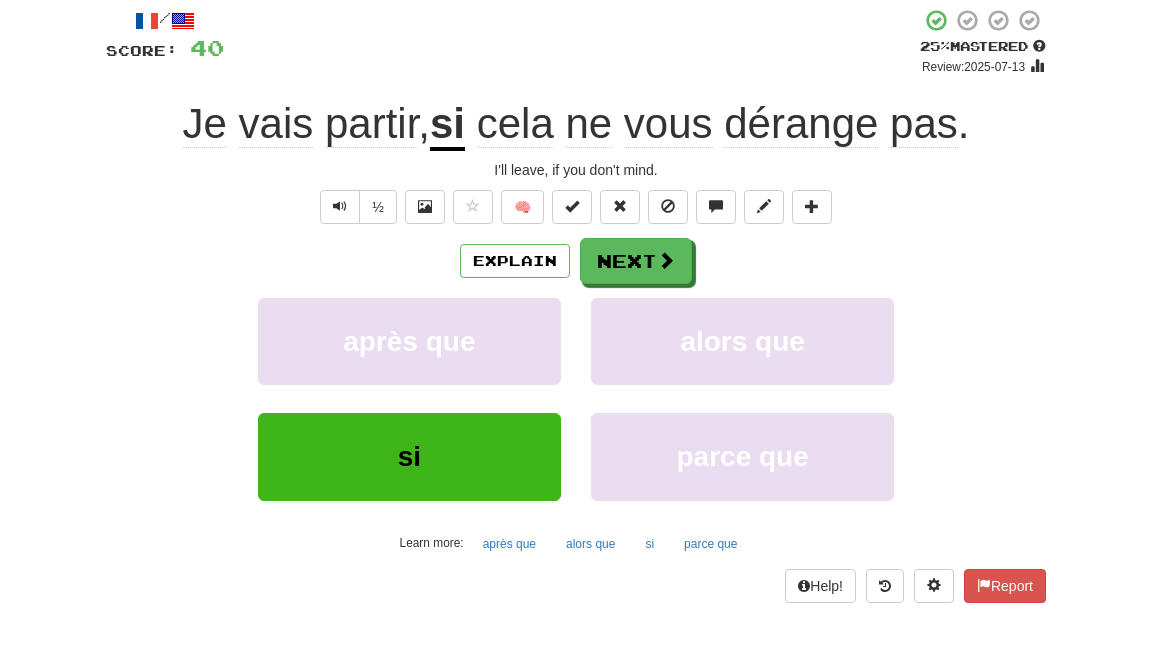 click on "vais" 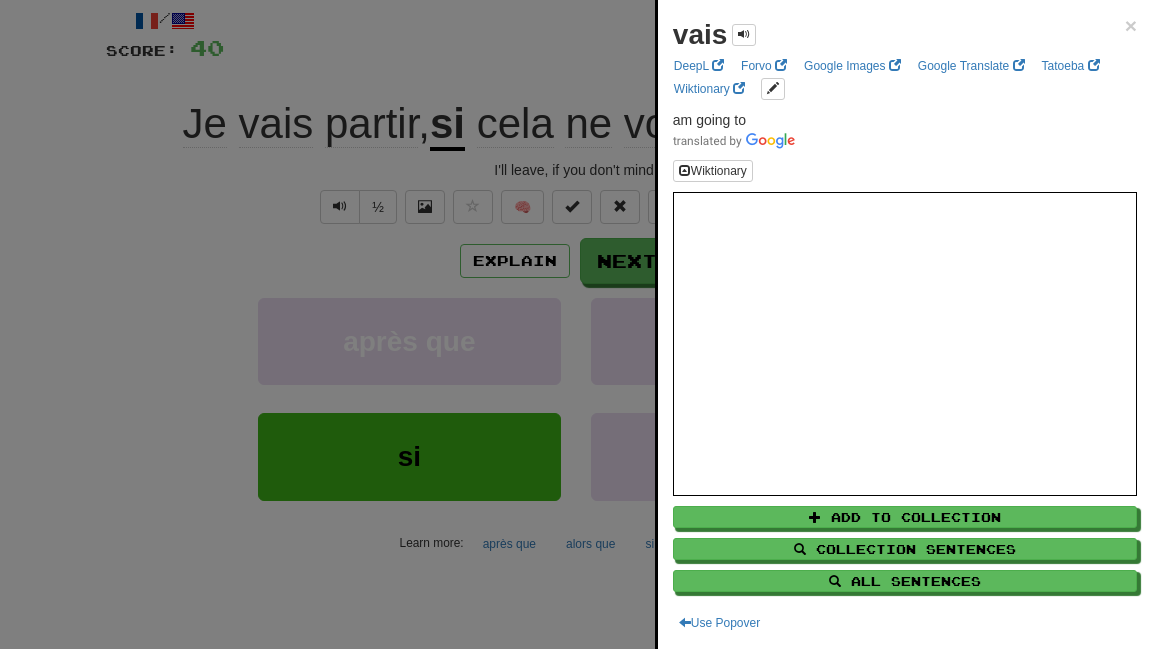 click at bounding box center [576, 324] 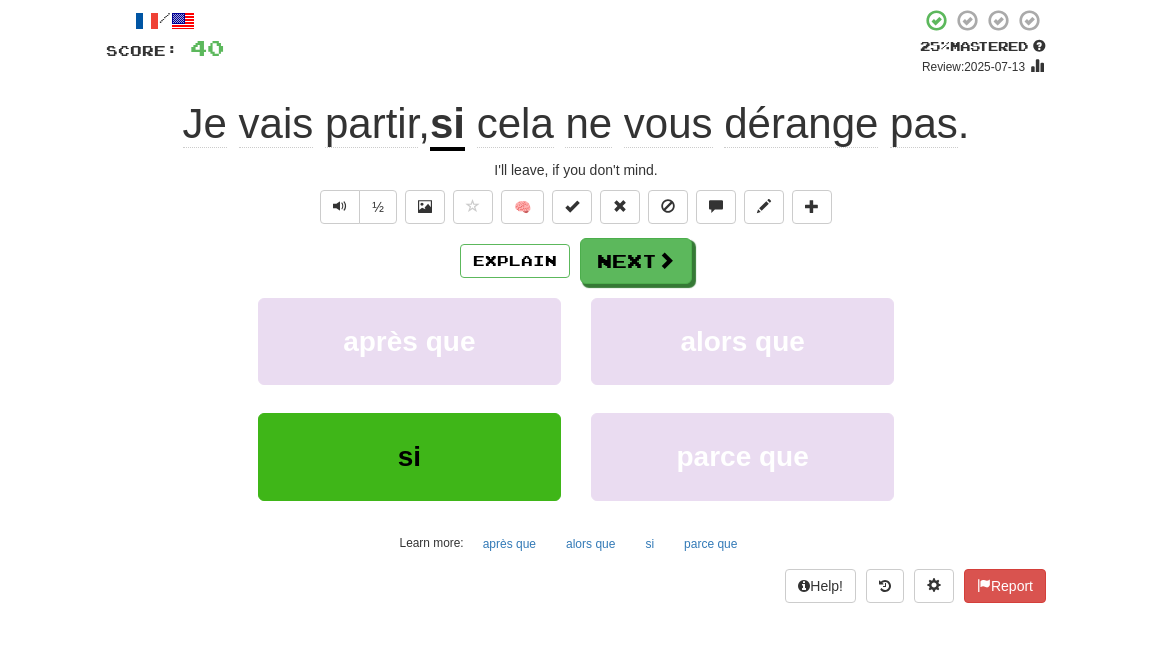 click on "cela" at bounding box center (515, 124) 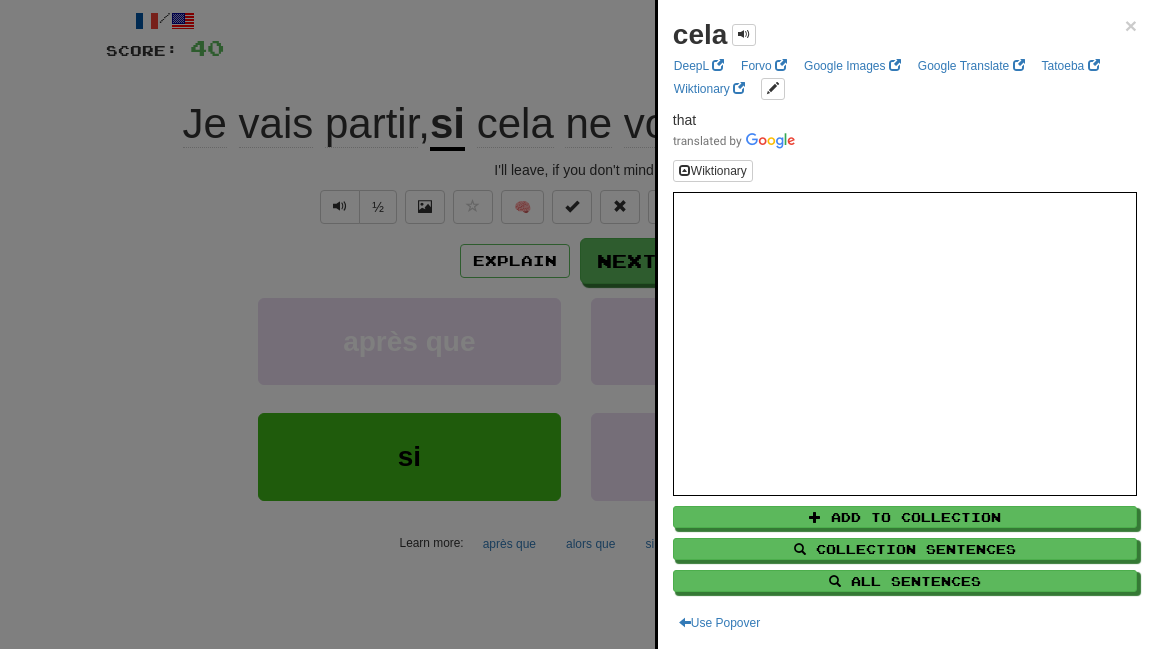click at bounding box center (576, 324) 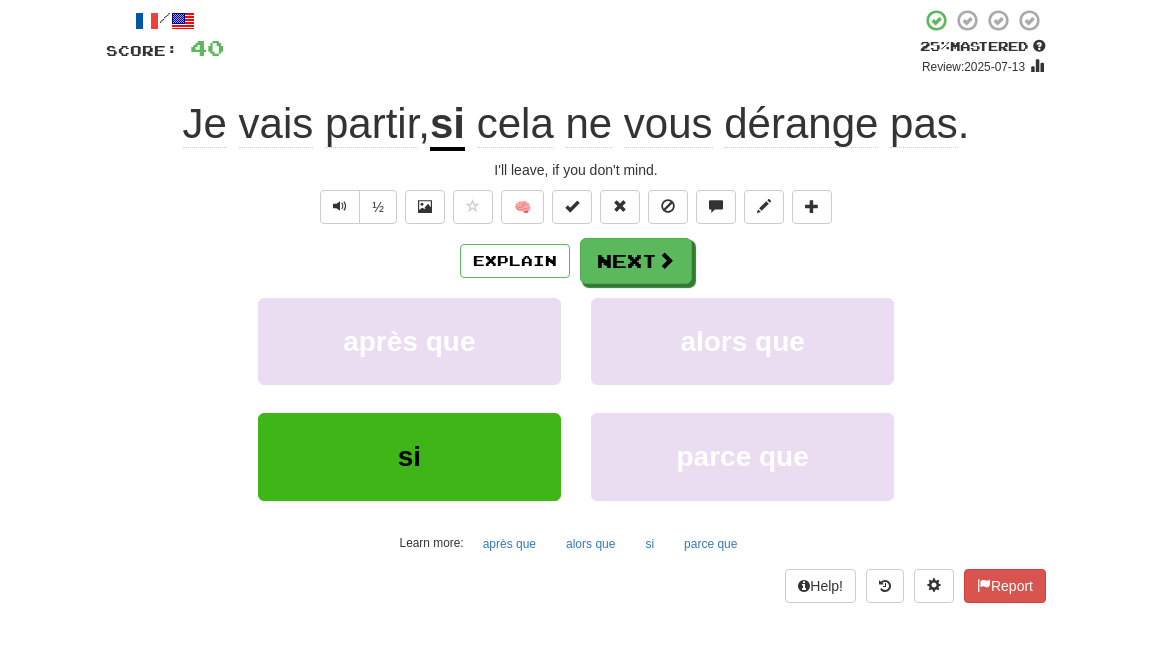 click on "ne" at bounding box center (588, 124) 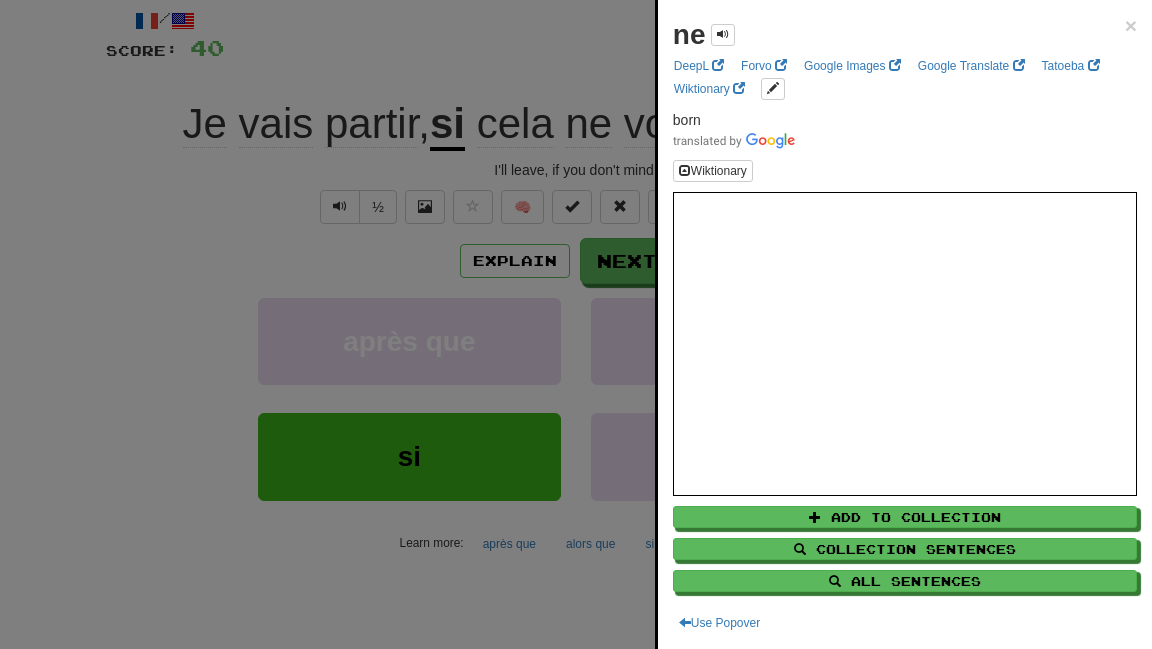 click at bounding box center [576, 324] 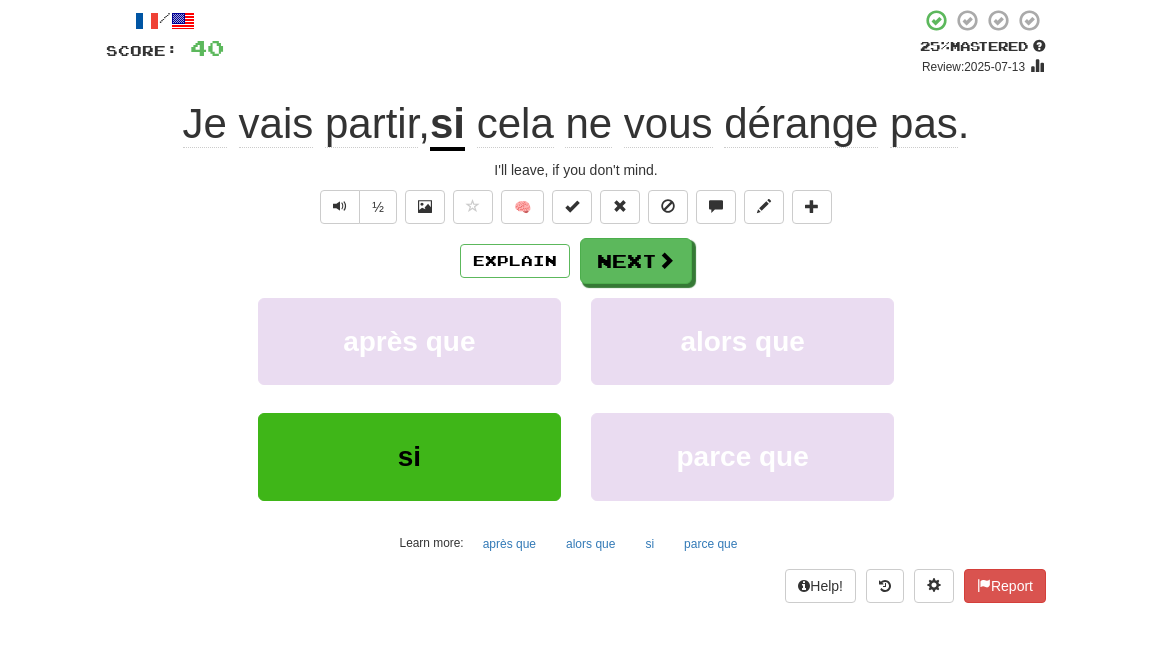 click on "Je" 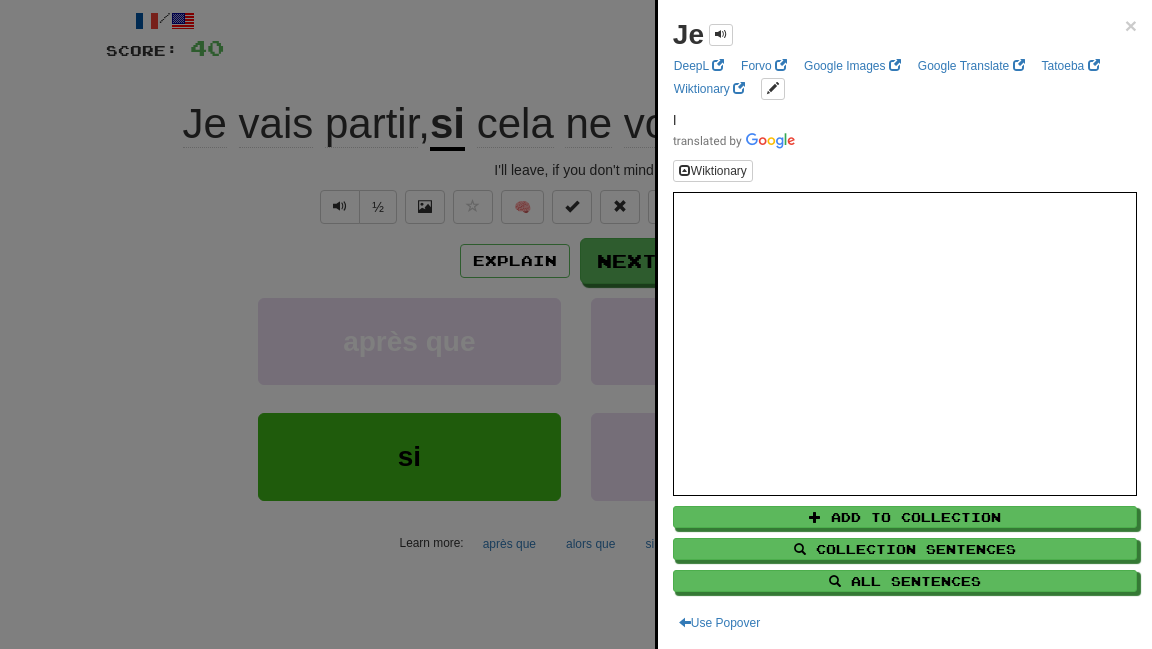 click at bounding box center [576, 324] 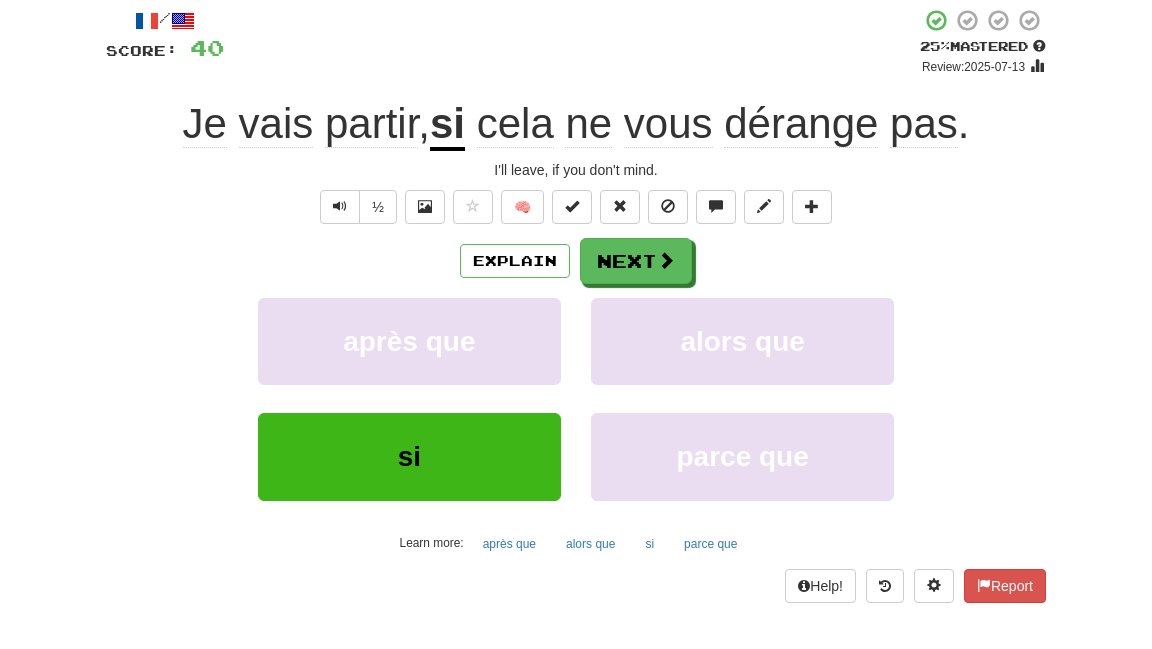 click on "vais" 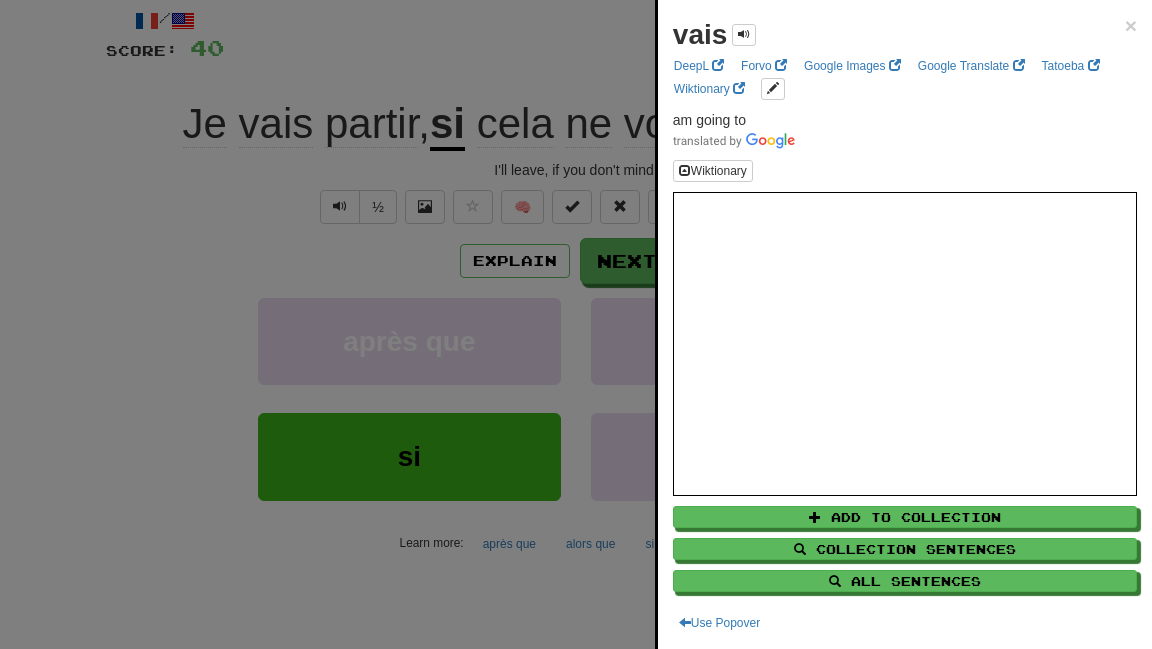 click at bounding box center (576, 324) 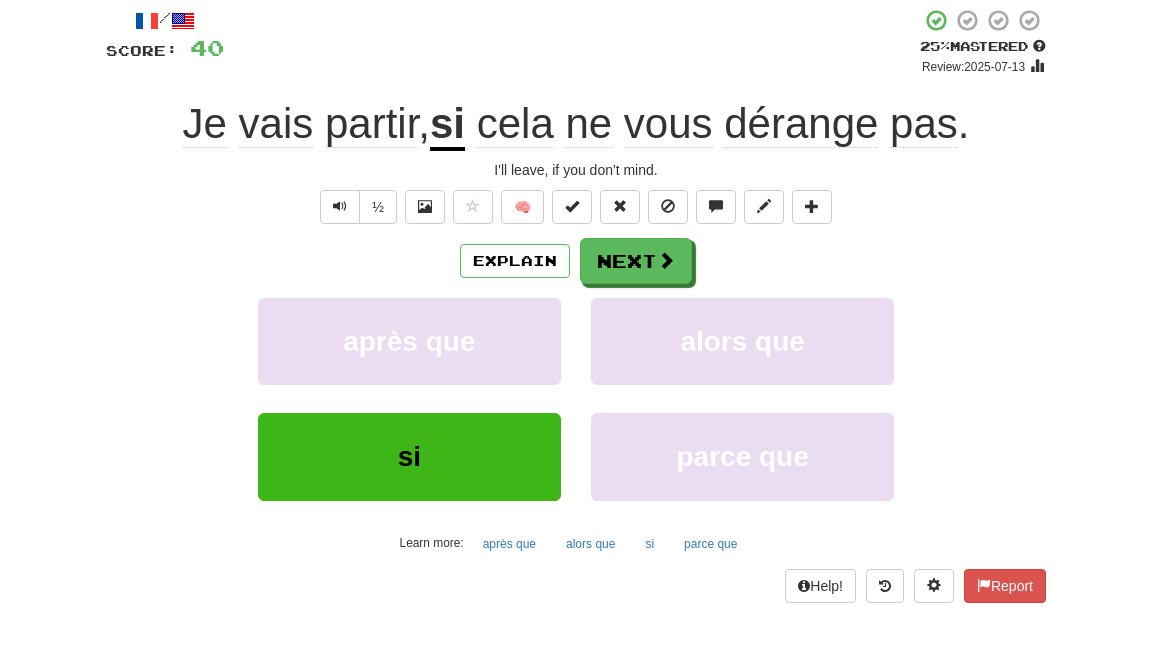 click on "partir" 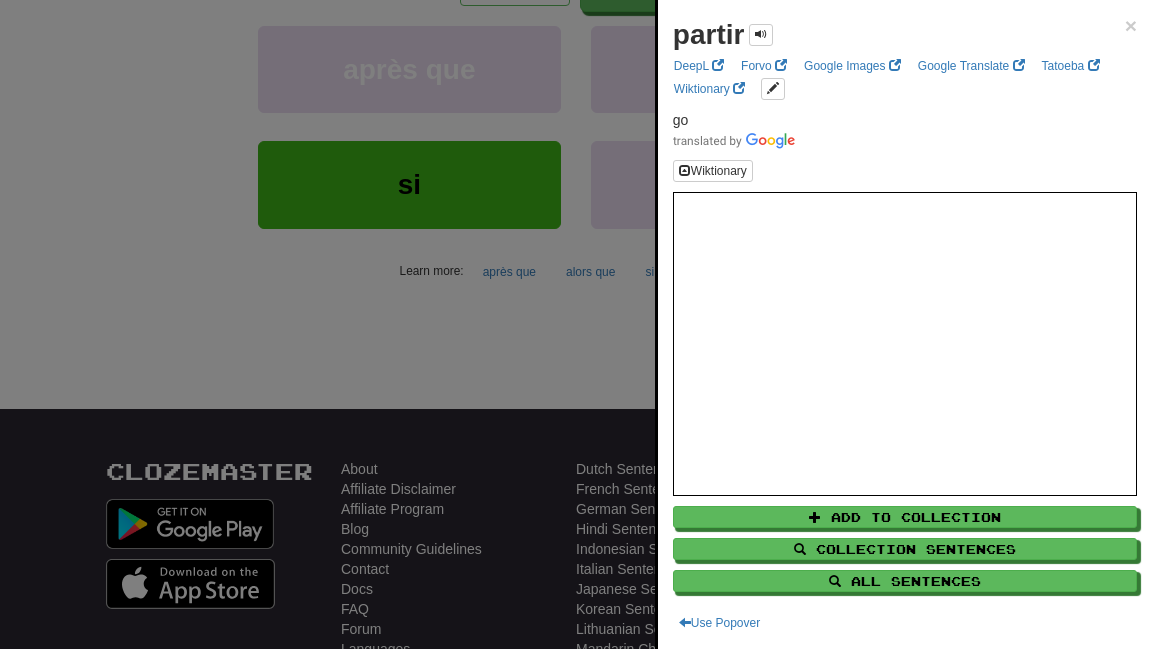 scroll, scrollTop: 389, scrollLeft: 0, axis: vertical 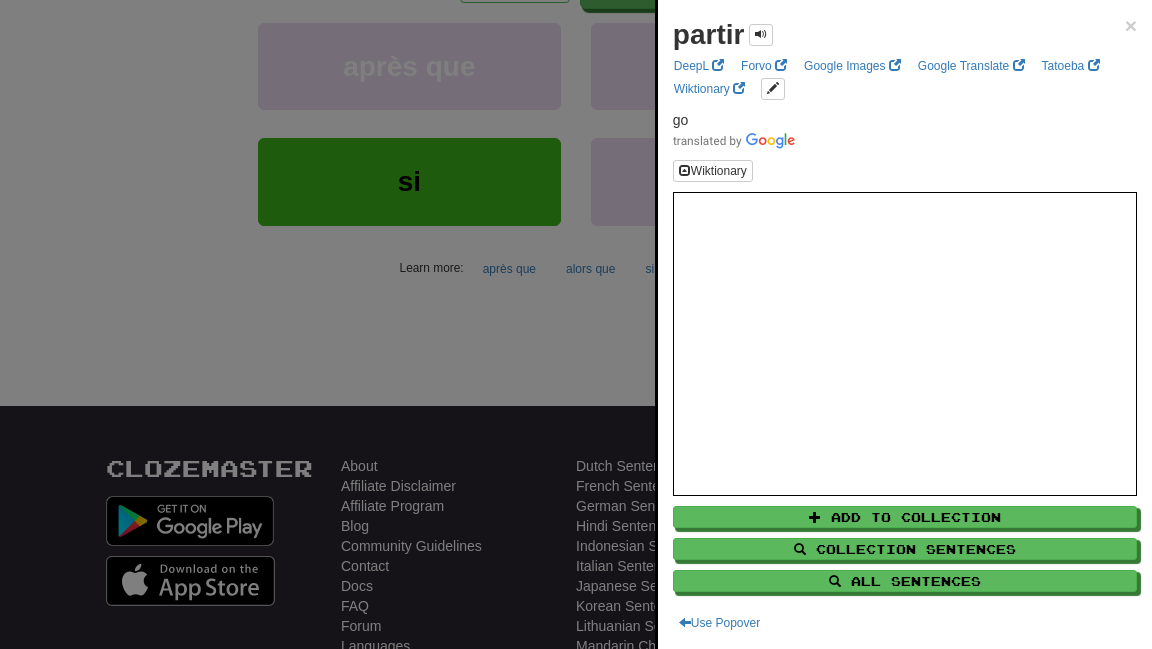 click at bounding box center [576, 324] 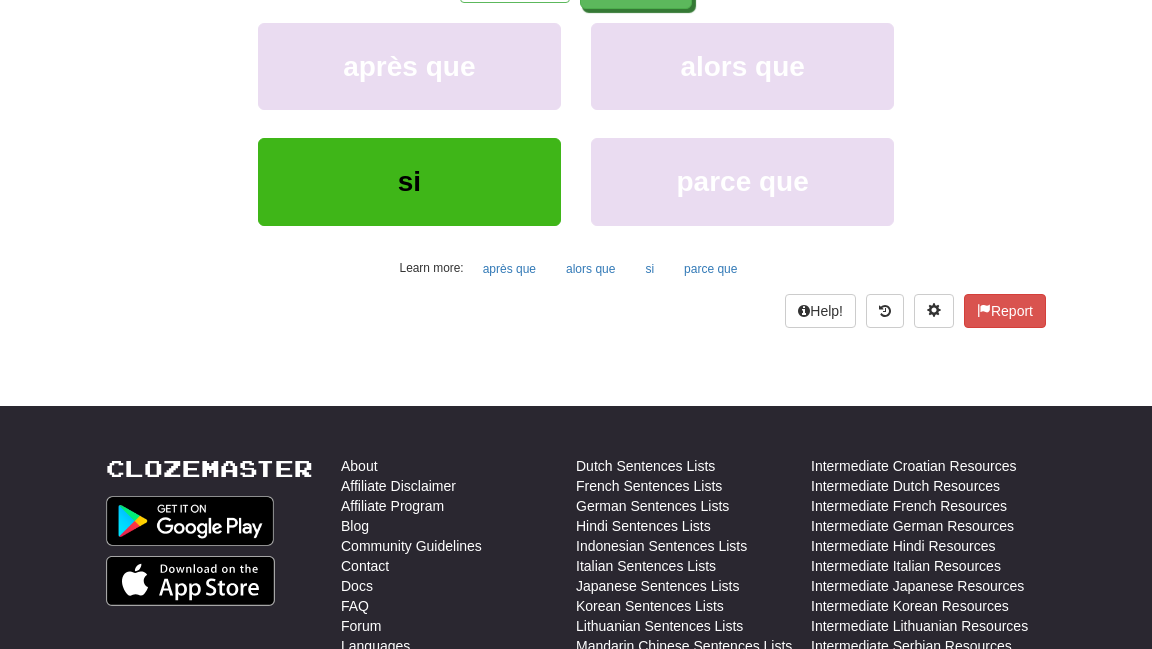 scroll, scrollTop: 59, scrollLeft: 0, axis: vertical 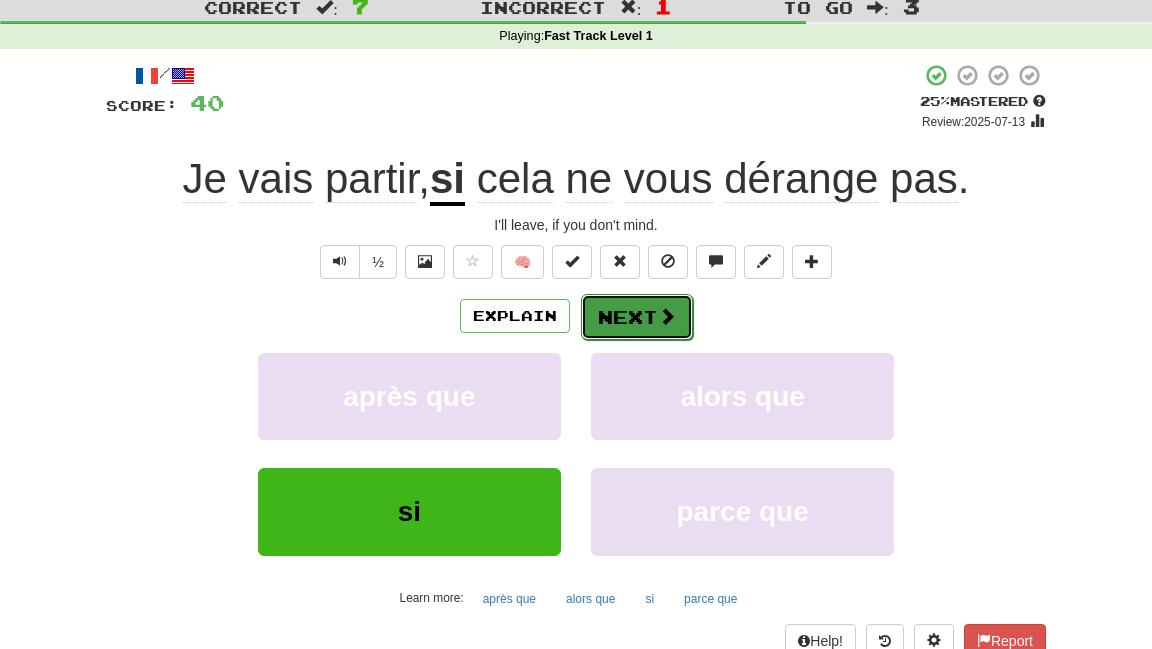 click at bounding box center [667, 316] 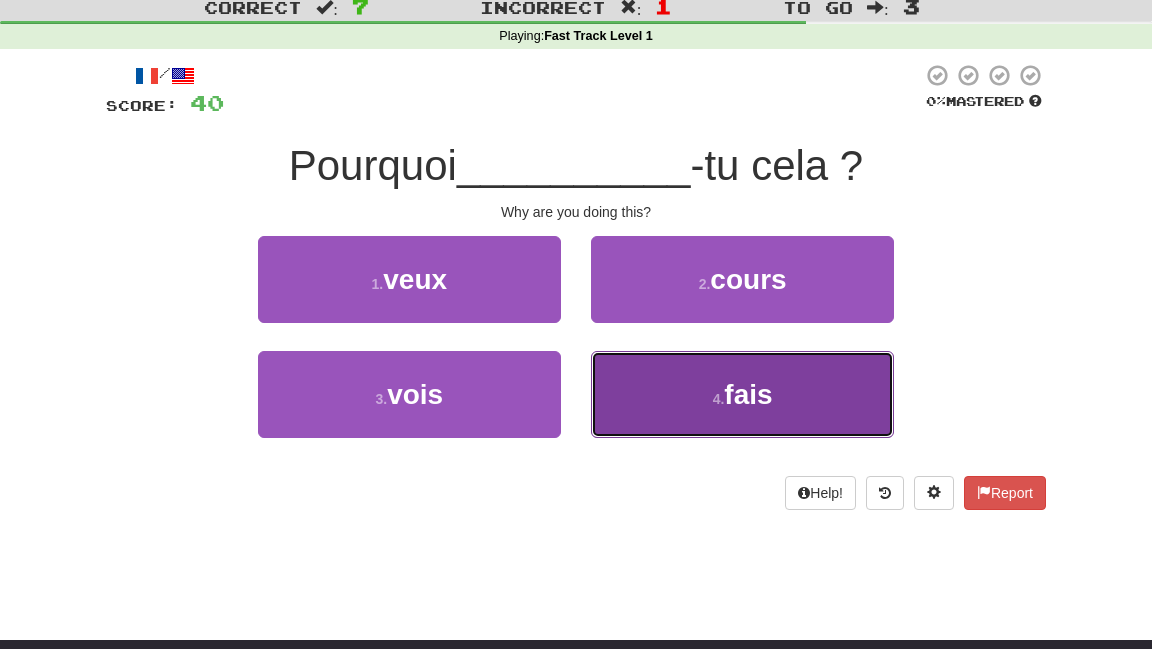 click on "4 .  fais" at bounding box center (742, 394) 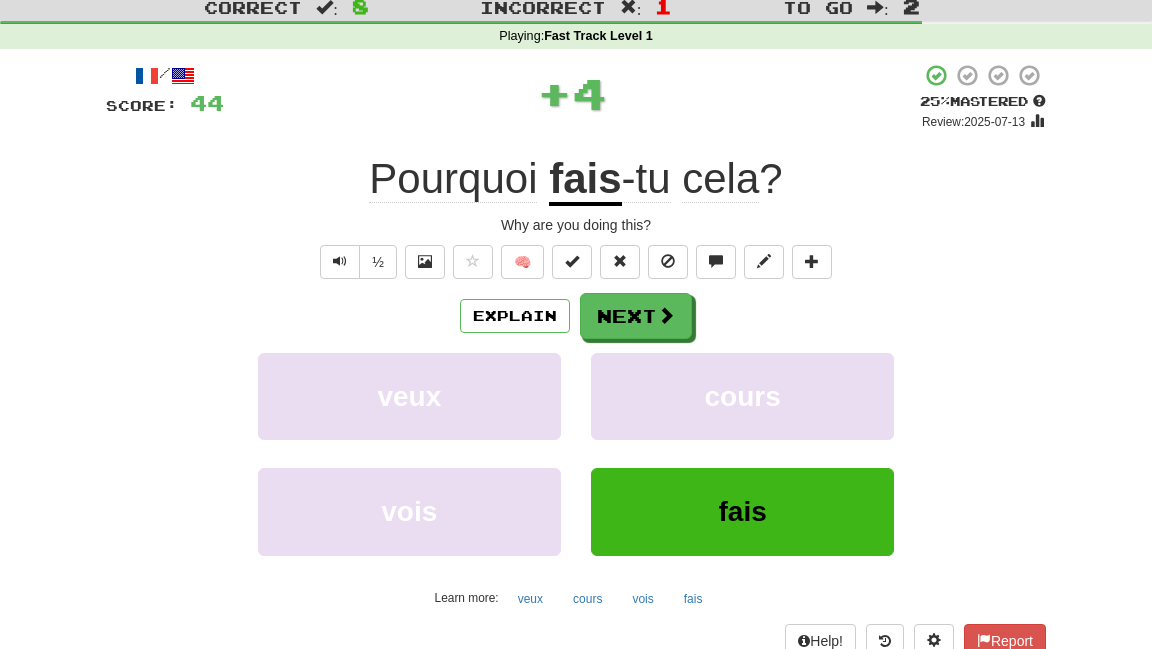 click on "fais" at bounding box center [585, 180] 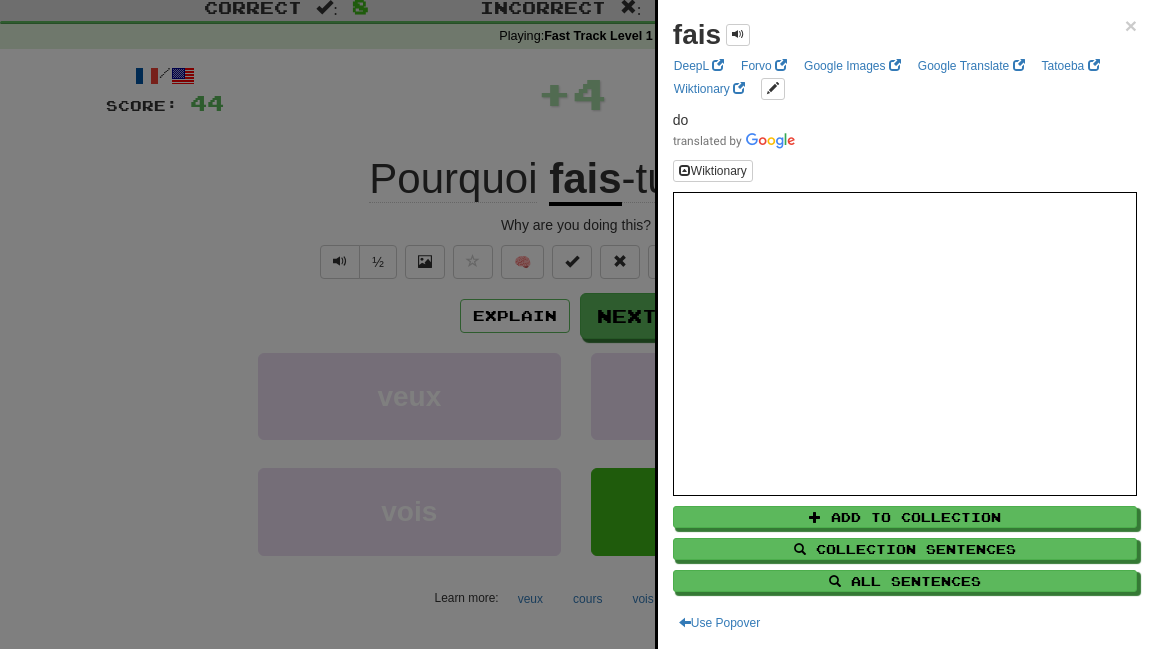 click at bounding box center [576, 324] 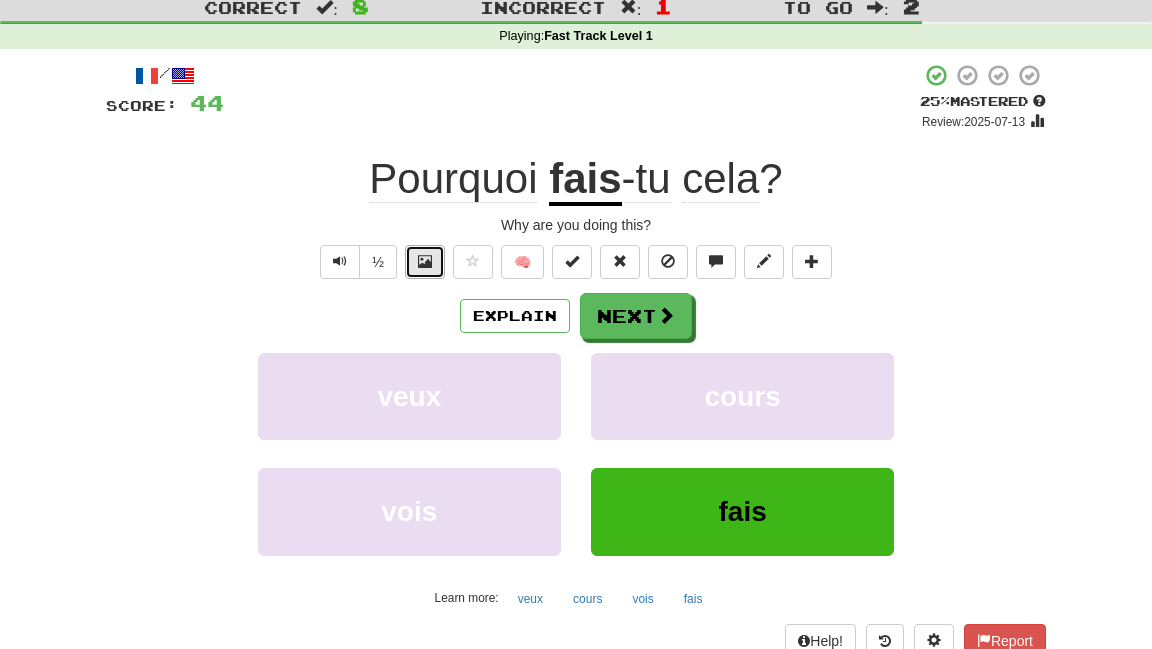 click at bounding box center [425, 262] 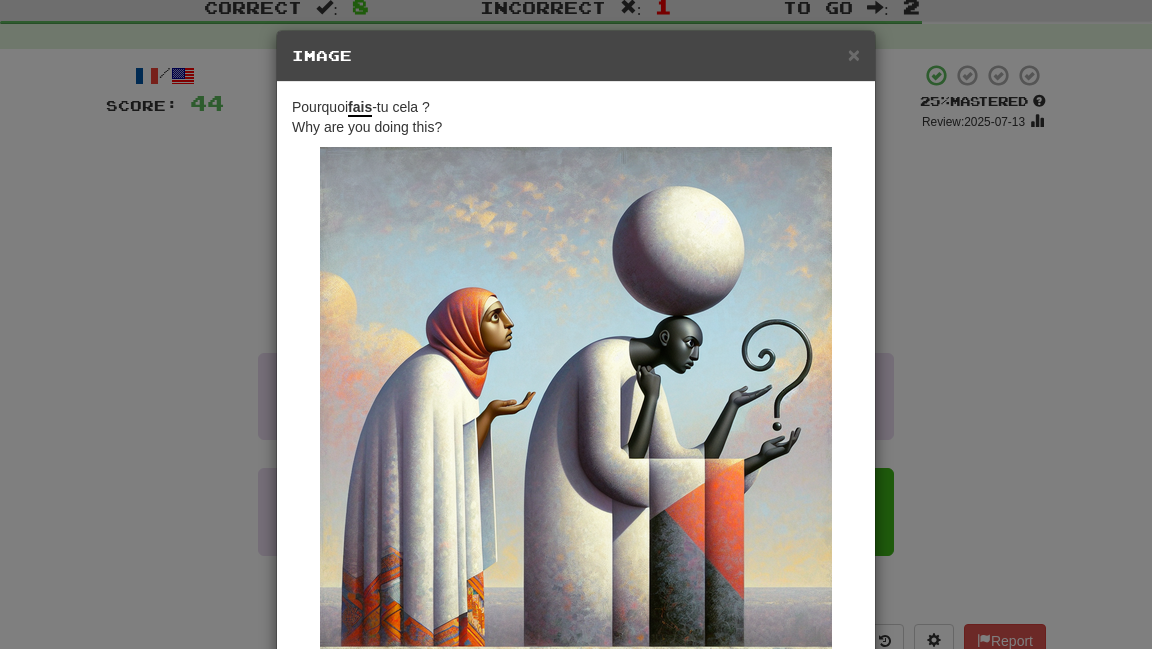 click on "× Image Pourquoi  fais -tu cela ? Why are you doing this? Change when and how images are shown in the game settings.  Images are in beta. Like them? Hate them?  Let us know ! Close" at bounding box center (576, 324) 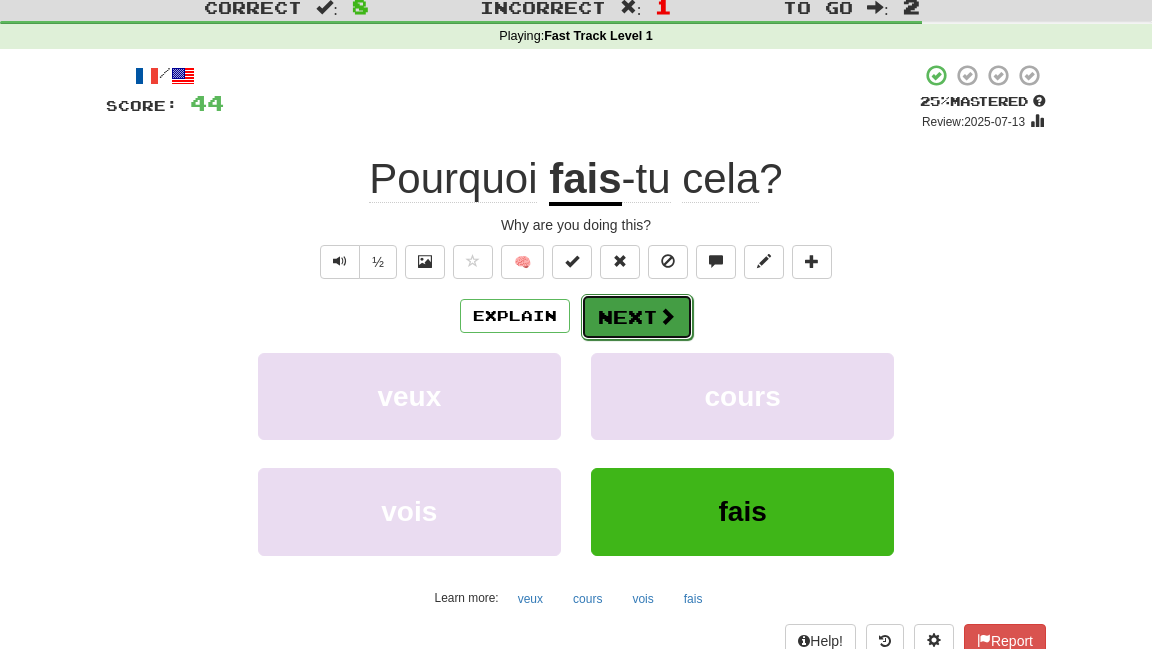 click on "Next" at bounding box center (637, 317) 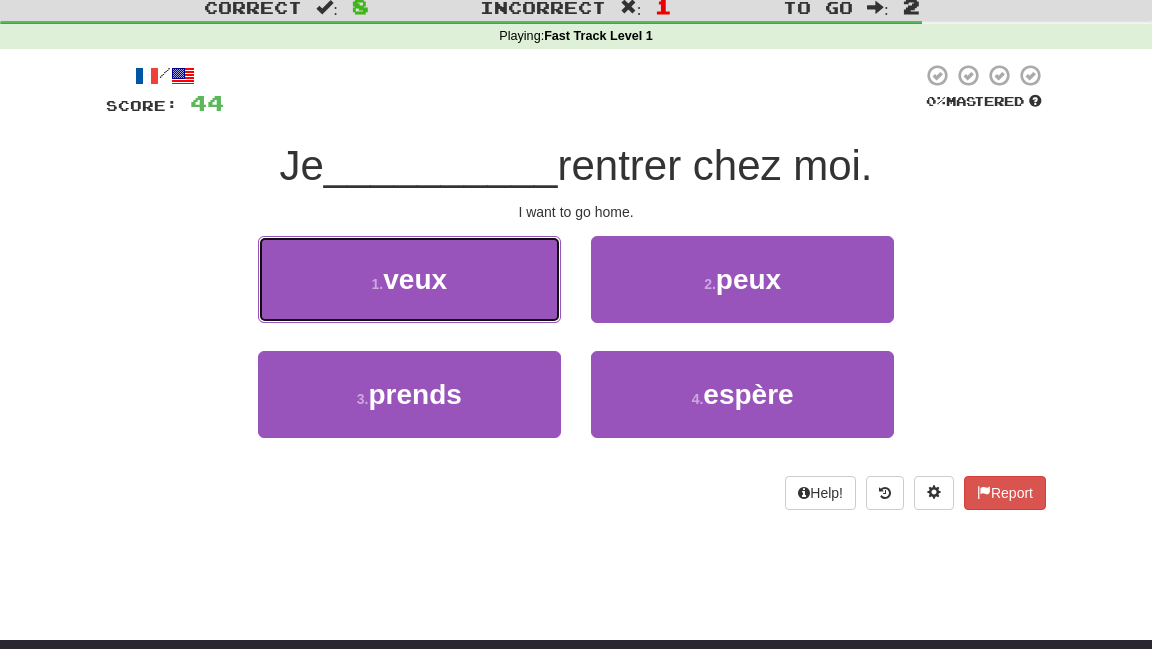 click on "1 .  veux" at bounding box center (409, 279) 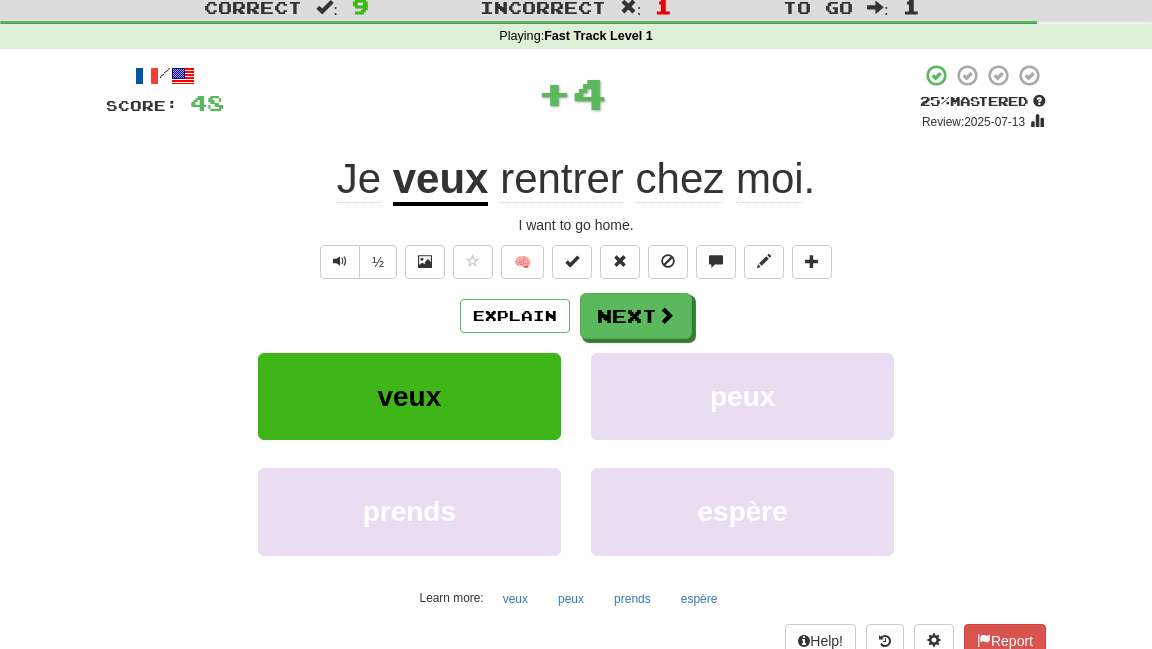 click on "veux" at bounding box center [441, 180] 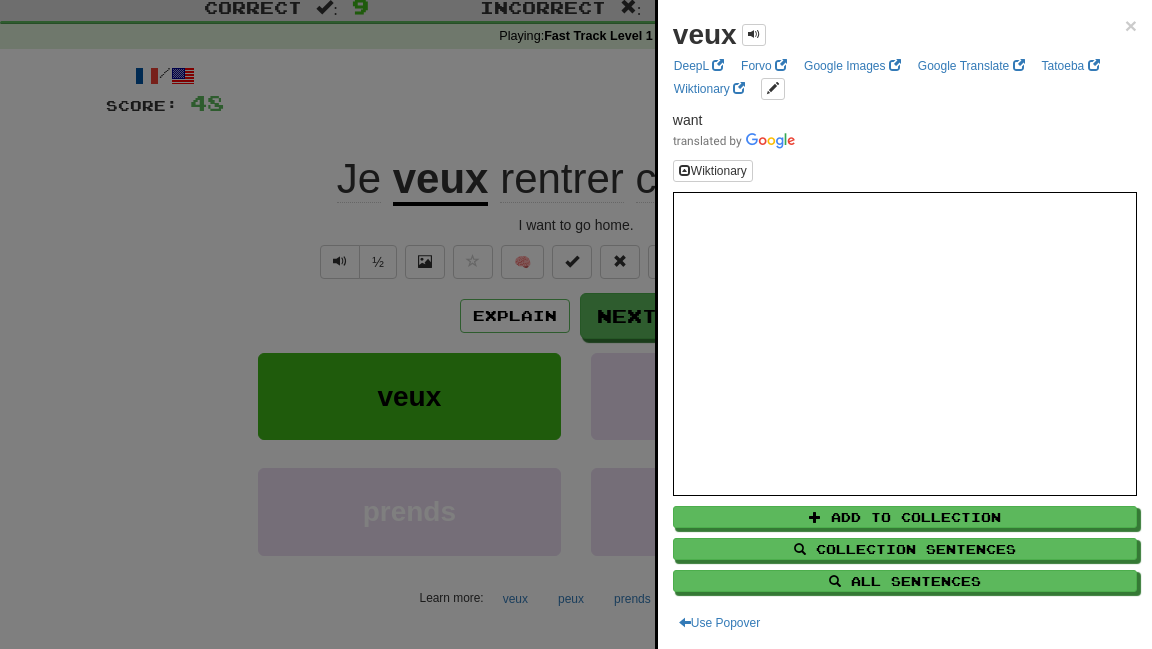 click at bounding box center [576, 324] 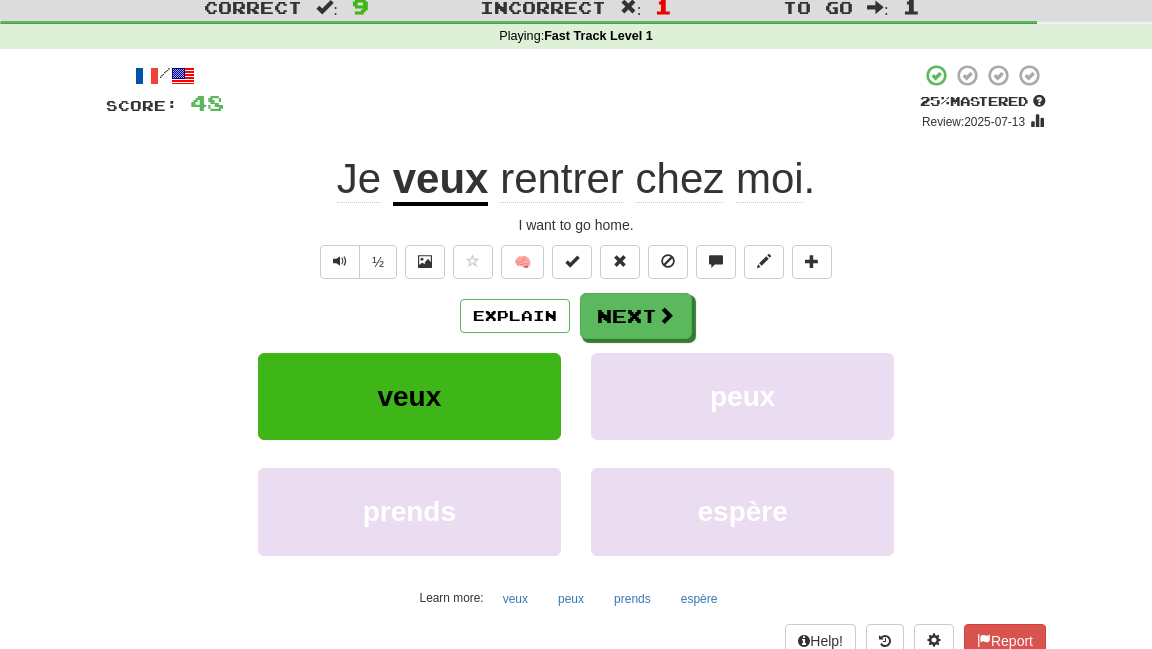 click on "rentrer" at bounding box center (562, 179) 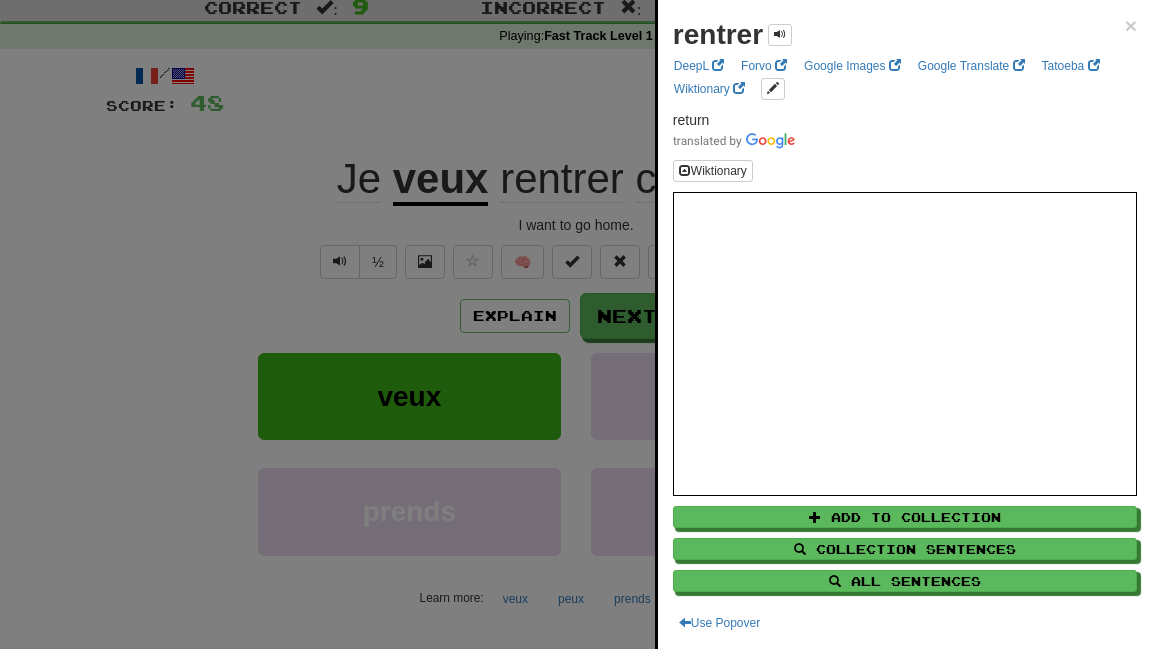 click at bounding box center [576, 324] 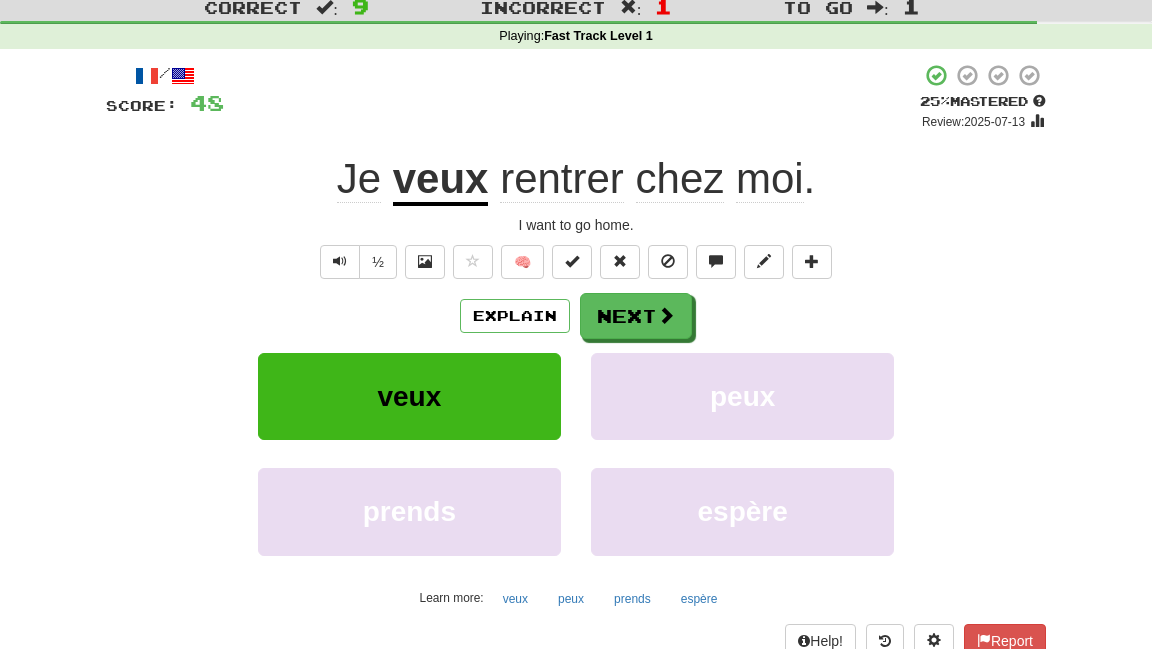 click on "chez" at bounding box center [680, 179] 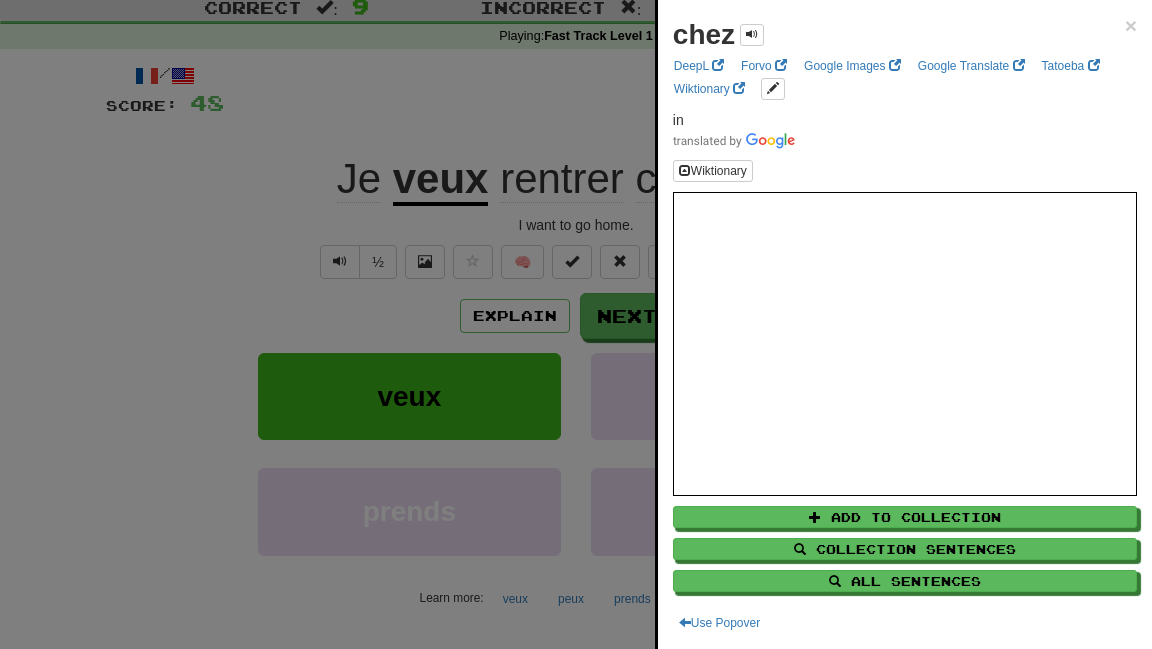 click at bounding box center (576, 324) 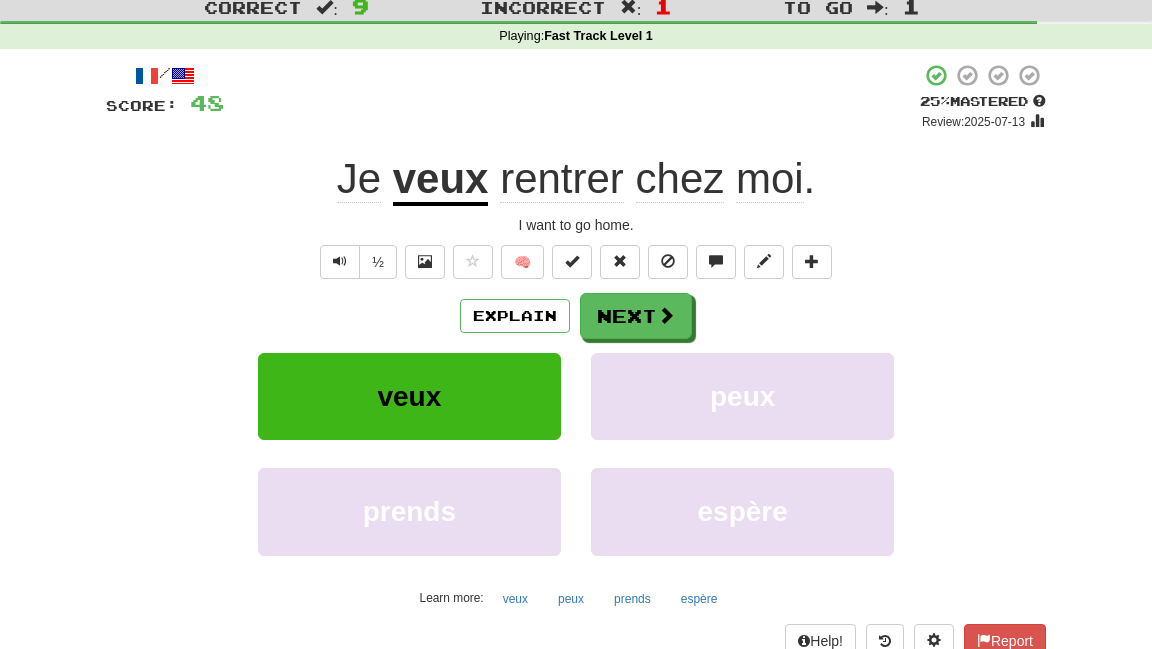 click on "rentrer" at bounding box center (562, 179) 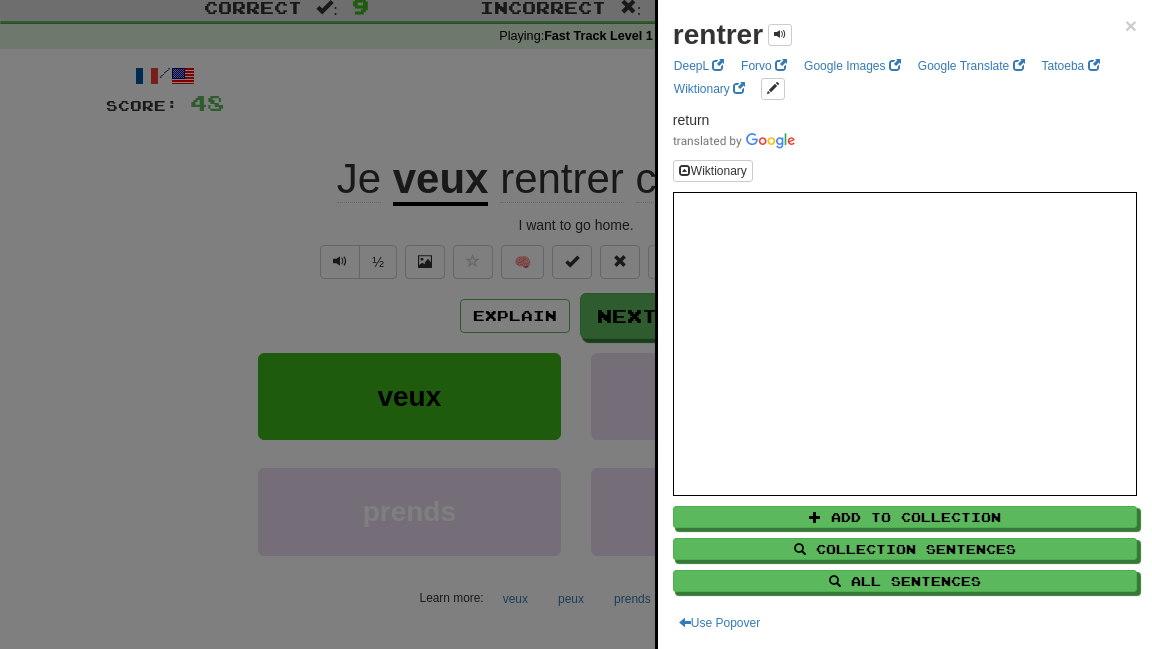 click at bounding box center [576, 324] 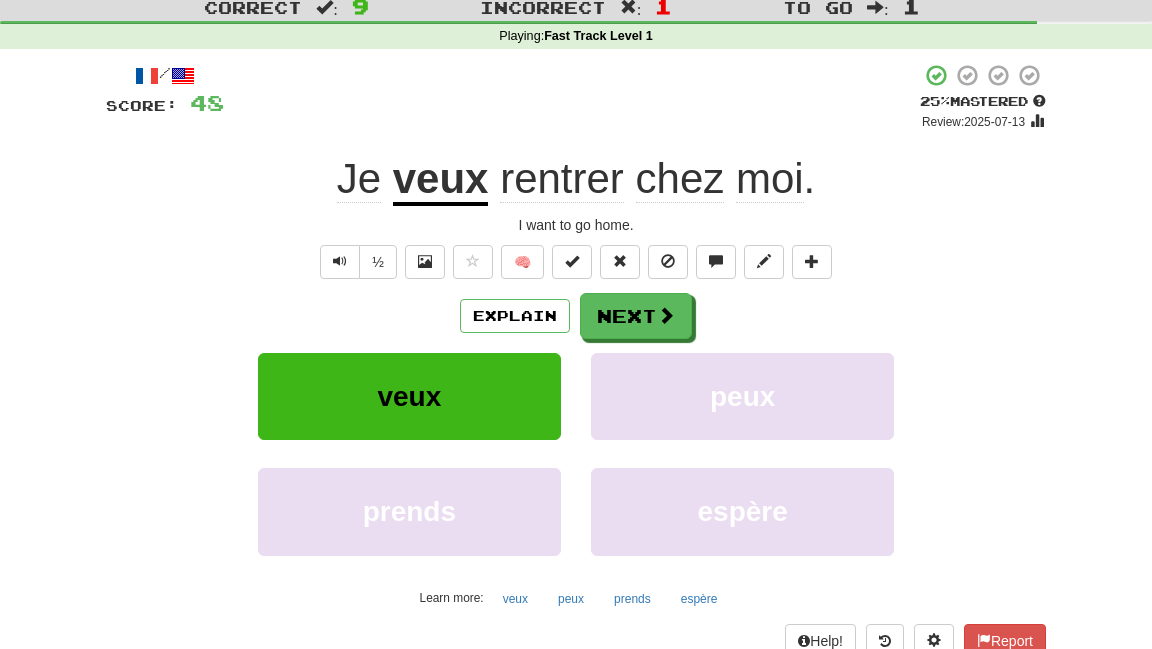 click on "chez" at bounding box center (680, 179) 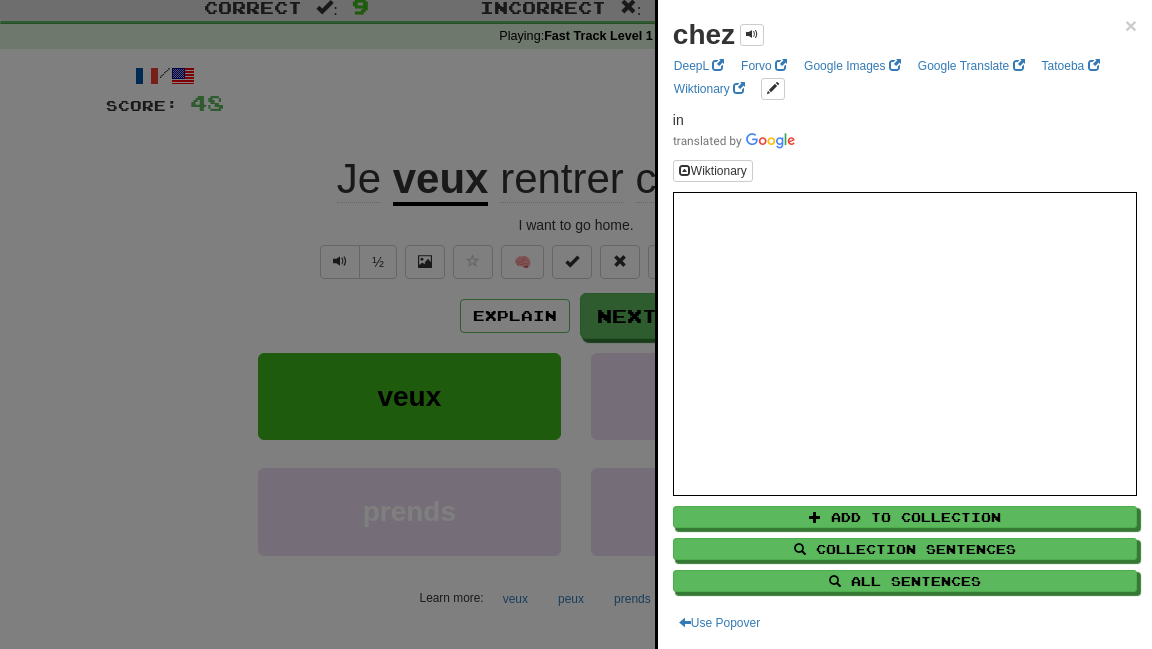 click at bounding box center (576, 324) 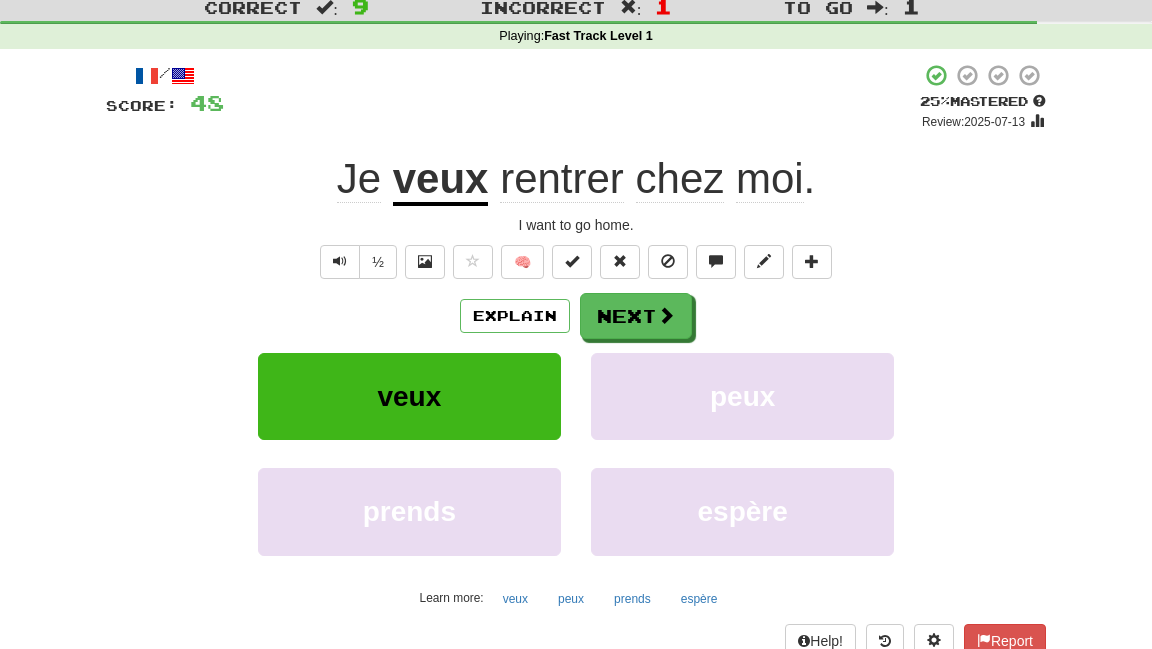 click on "Explain Next" at bounding box center [576, 316] 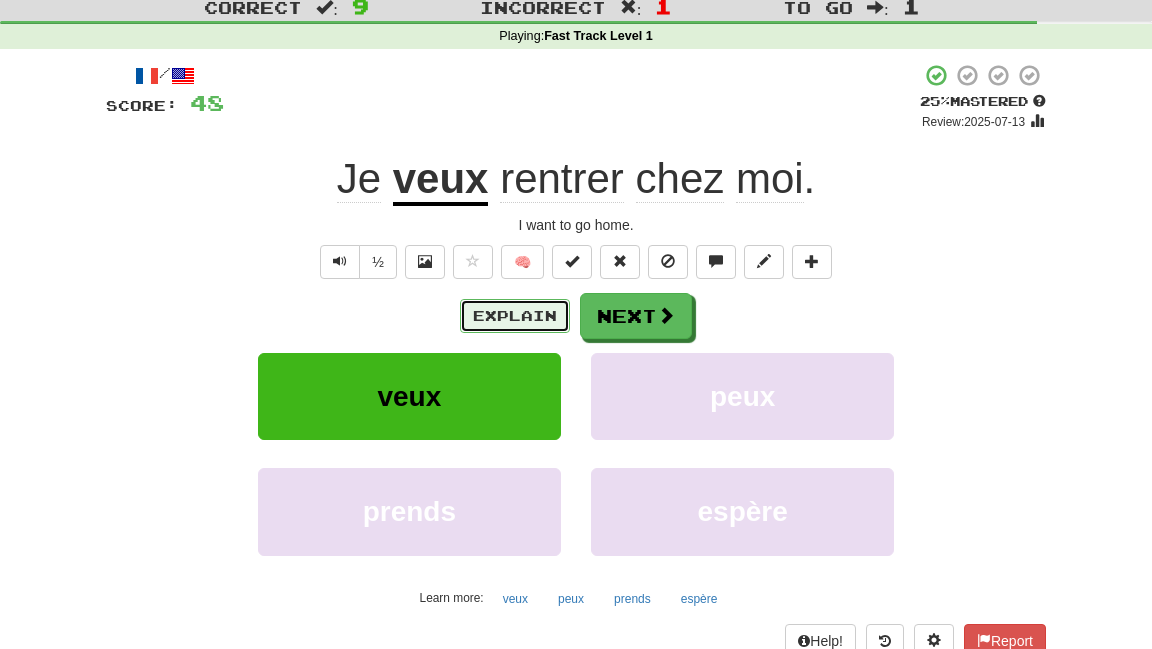 click on "Explain" at bounding box center (515, 316) 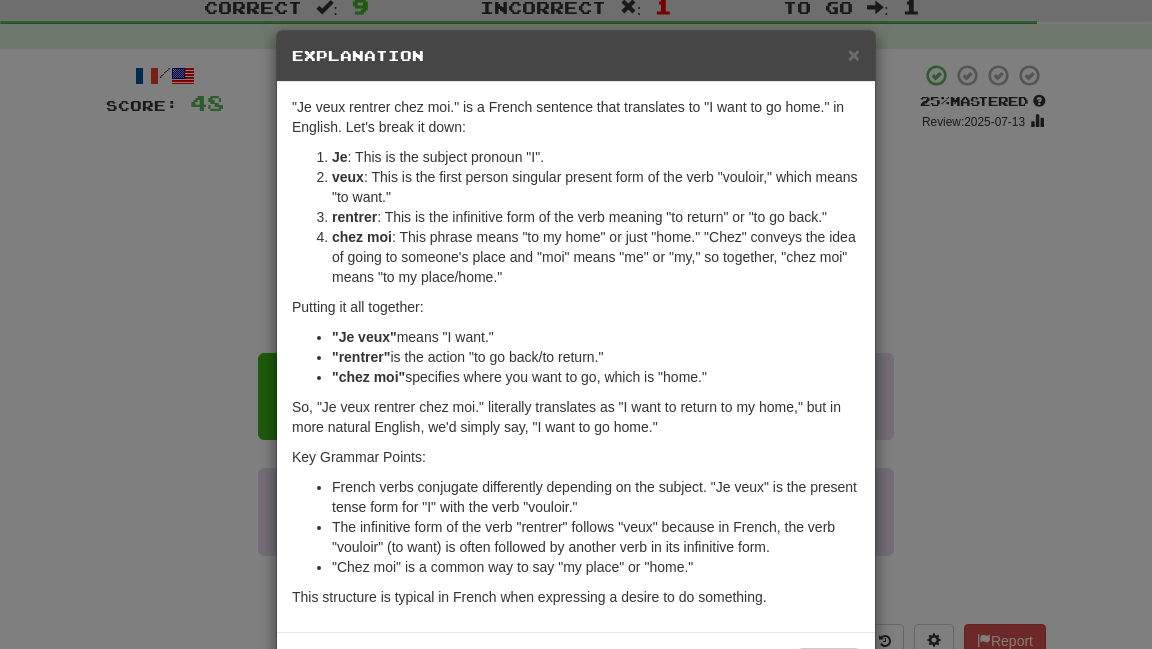 click on "× Explanation "Je veux rentrer chez moi." is a French sentence that translates to "I want to go home." in English. Let's break it down:
Je : This is the subject pronoun "I".
veux : This is the first person singular present form of the verb "vouloir," which means "to want."
rentrer : This is the infinitive form of the verb meaning "to return" or "to go back."
chez moi : This phrase means "to my home" or just "home." "Chez" conveys the idea of going to someone's place and "moi" means "me" or "my," so together, "chez moi" means "to my place/home."
Putting it all together:
"Je veux"  means "I want."
"rentrer"  is the action "to go back/to return."
"chez moi"  specifies where you want to go, which is "home."
So, "Je veux rentrer chez moi." literally translates as "I want to return to my home," but in more natural English, we'd simply say, "I want to go home."
Key Grammar Points:
"Chez moi" is a common way to say "my place" or "home."
Let us know ! Close" at bounding box center [576, 324] 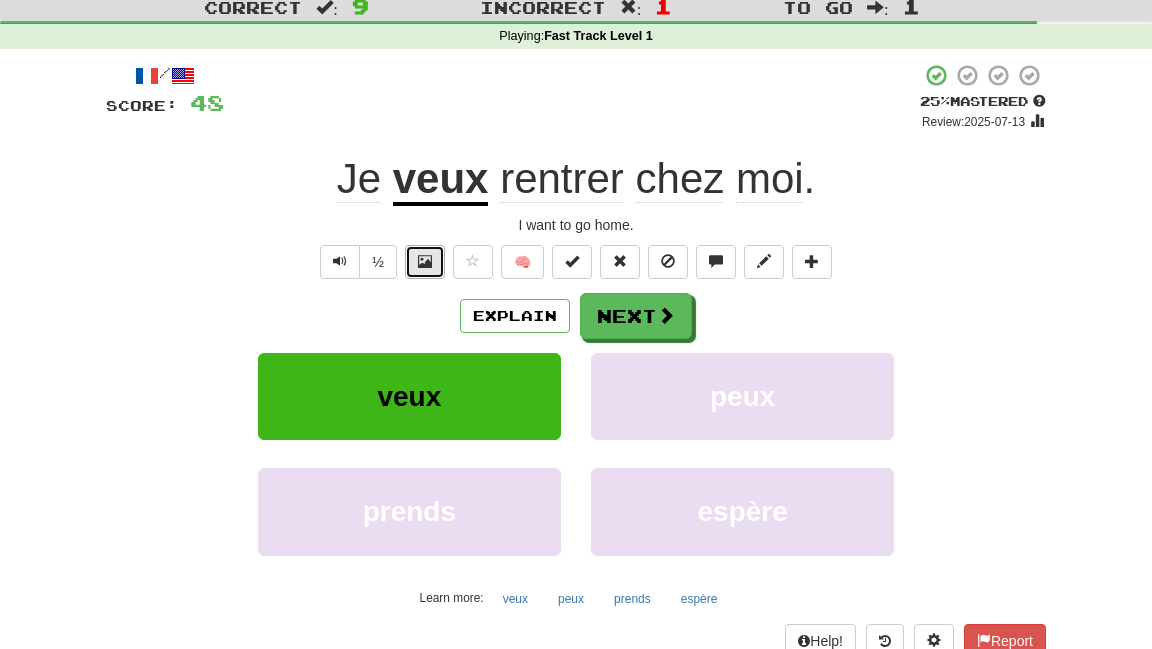 click at bounding box center [425, 262] 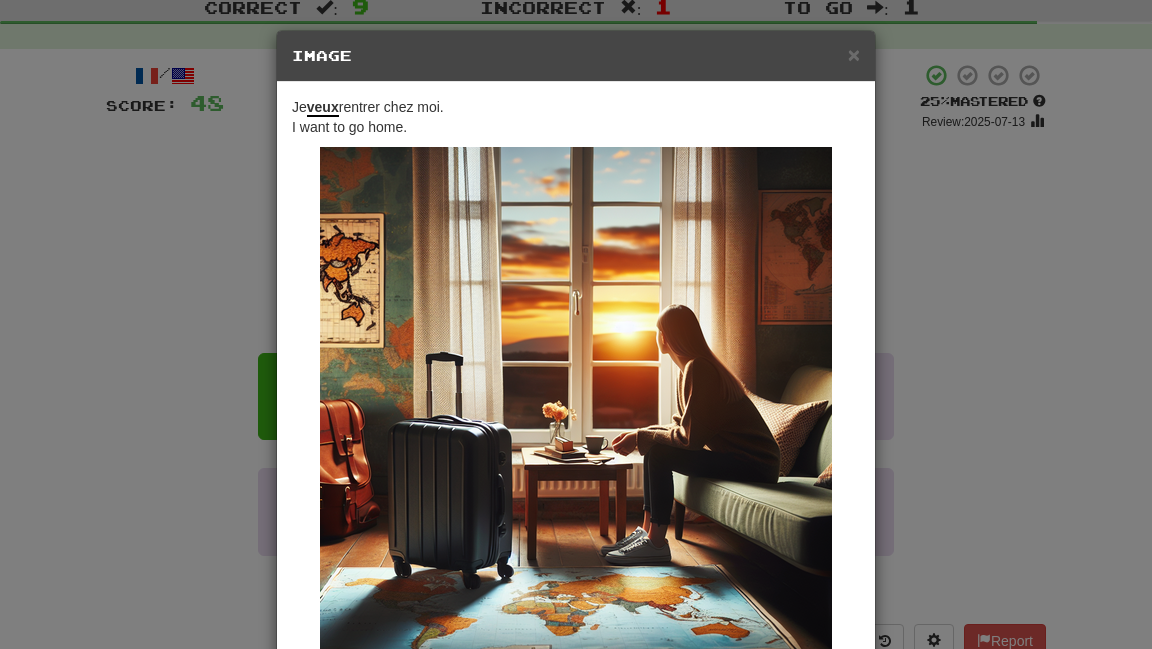 click on "× Image Je  veux  rentrer chez moi. I want to go home. Change when and how images are shown in the game settings.  Images are in beta. Like them? Hate them?  Let us know ! Close" at bounding box center [576, 324] 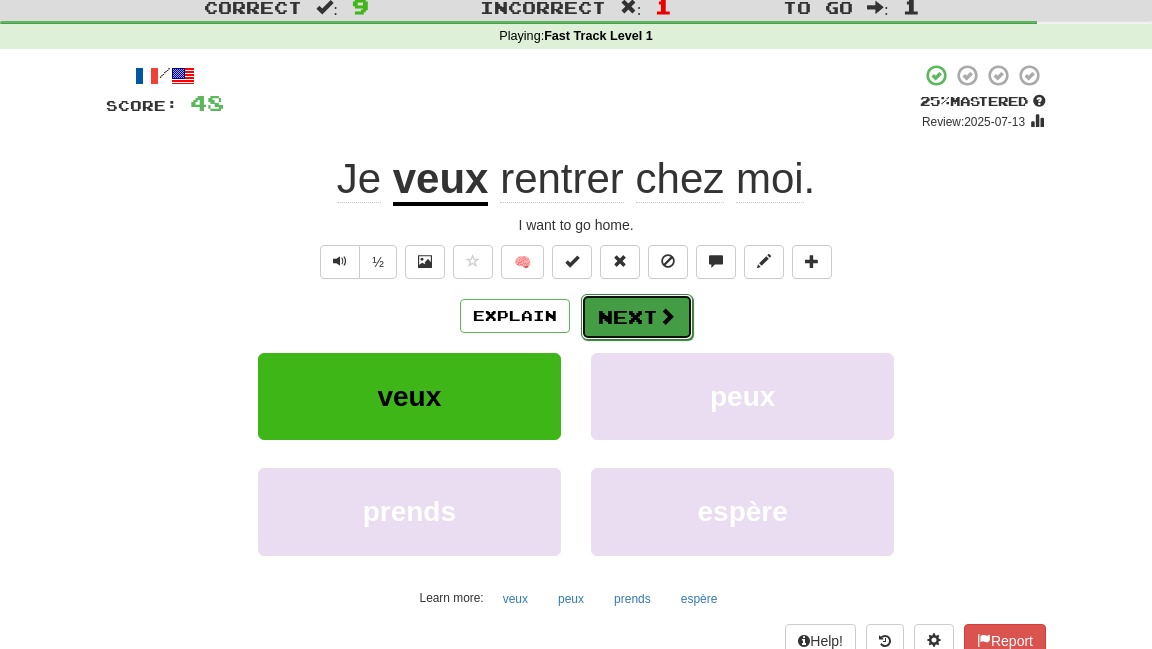 click at bounding box center (667, 316) 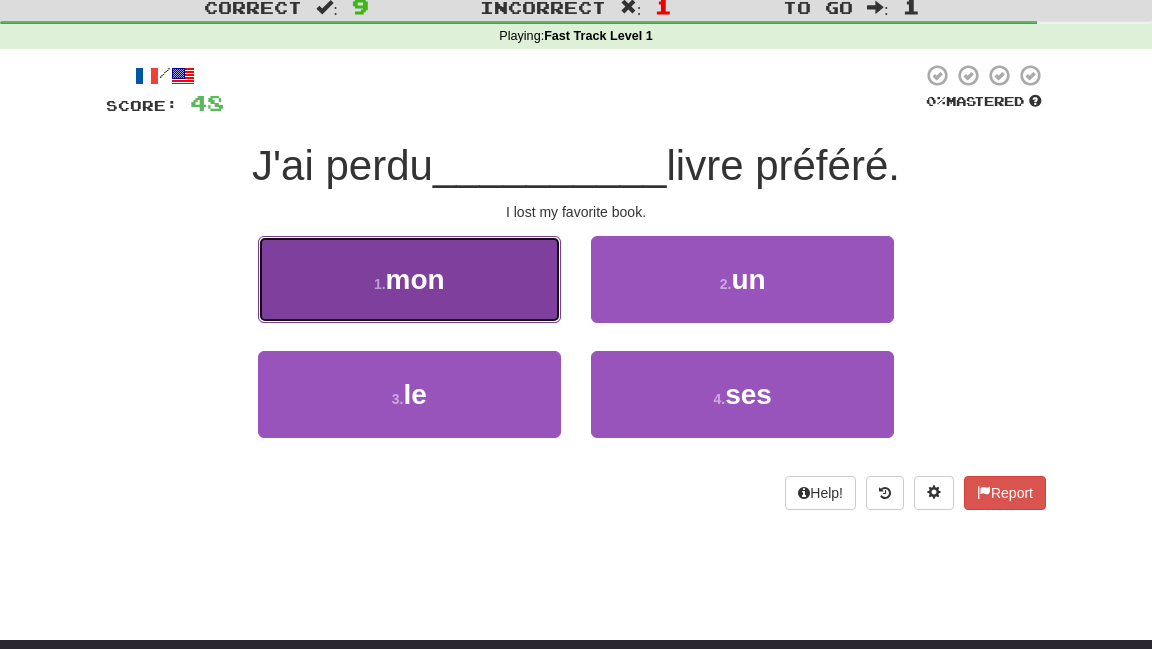 click on "1 .  mon" at bounding box center [409, 279] 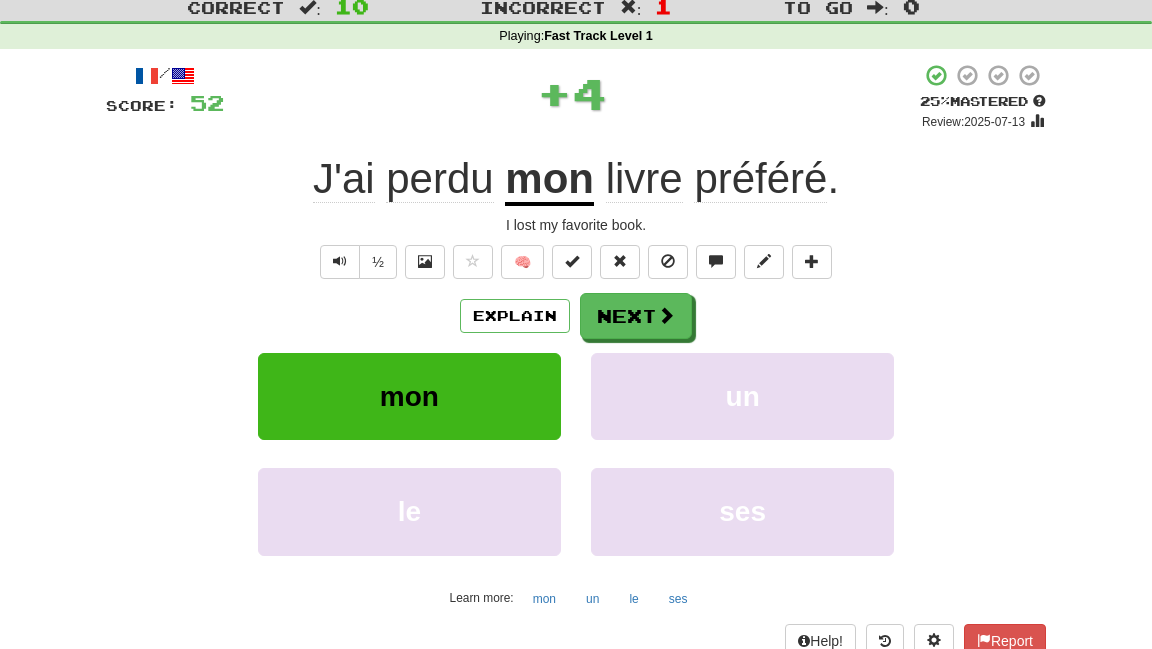 click on "J'ai" 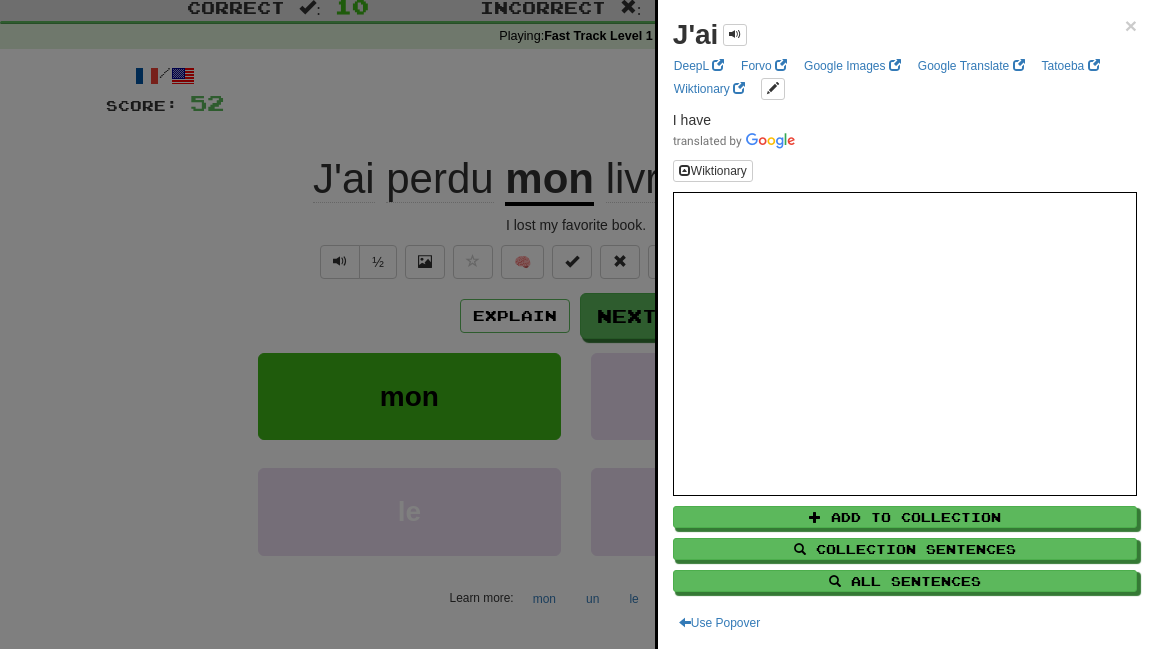 click at bounding box center (576, 324) 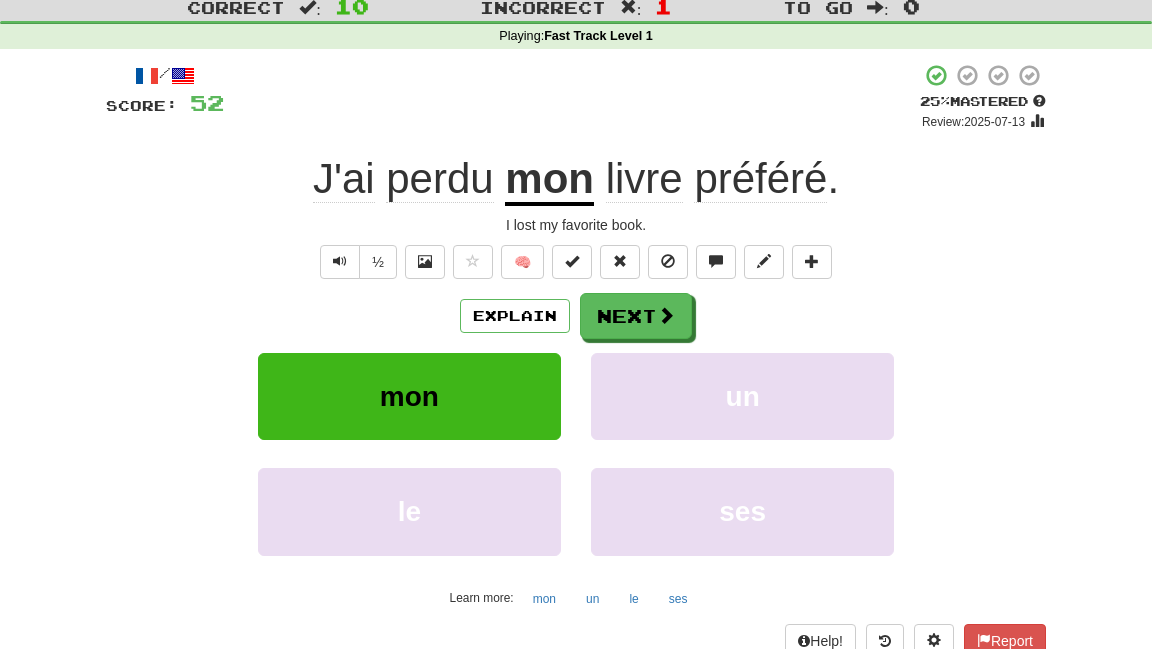 click on "perdu" 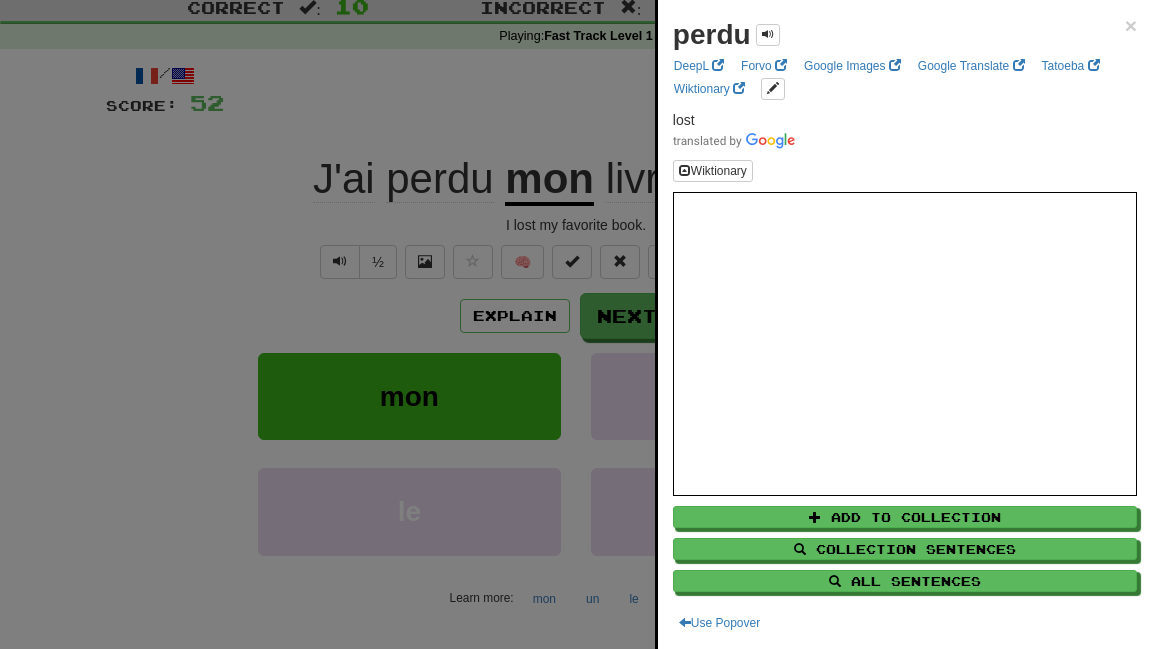 click at bounding box center (576, 324) 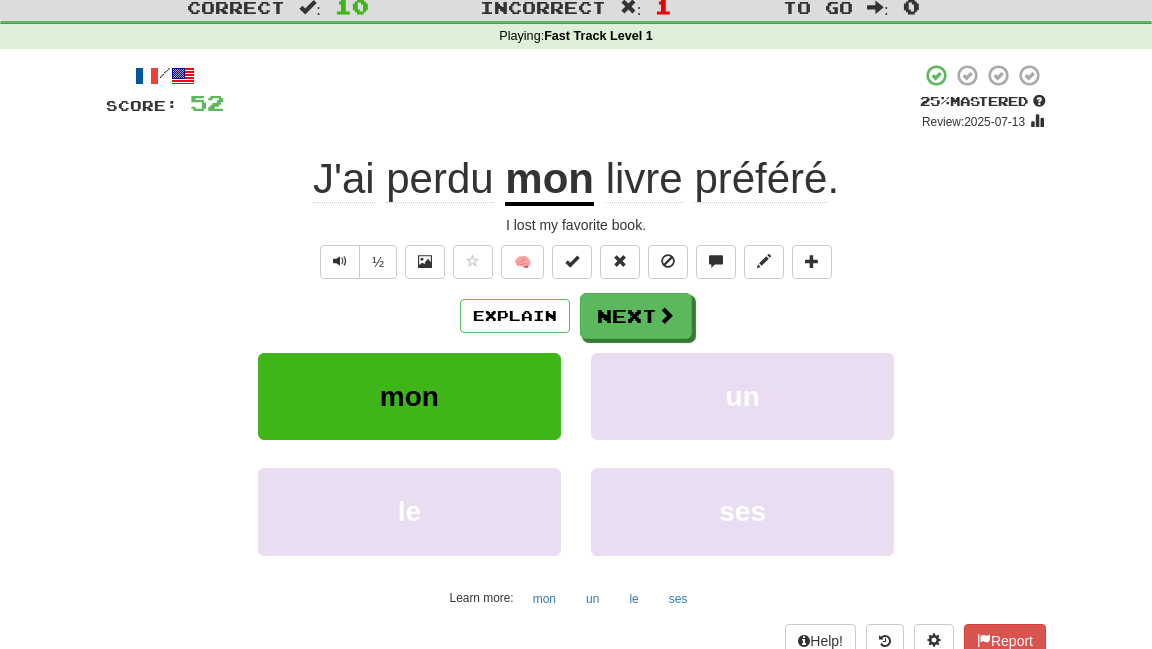 click on "livre" at bounding box center [644, 179] 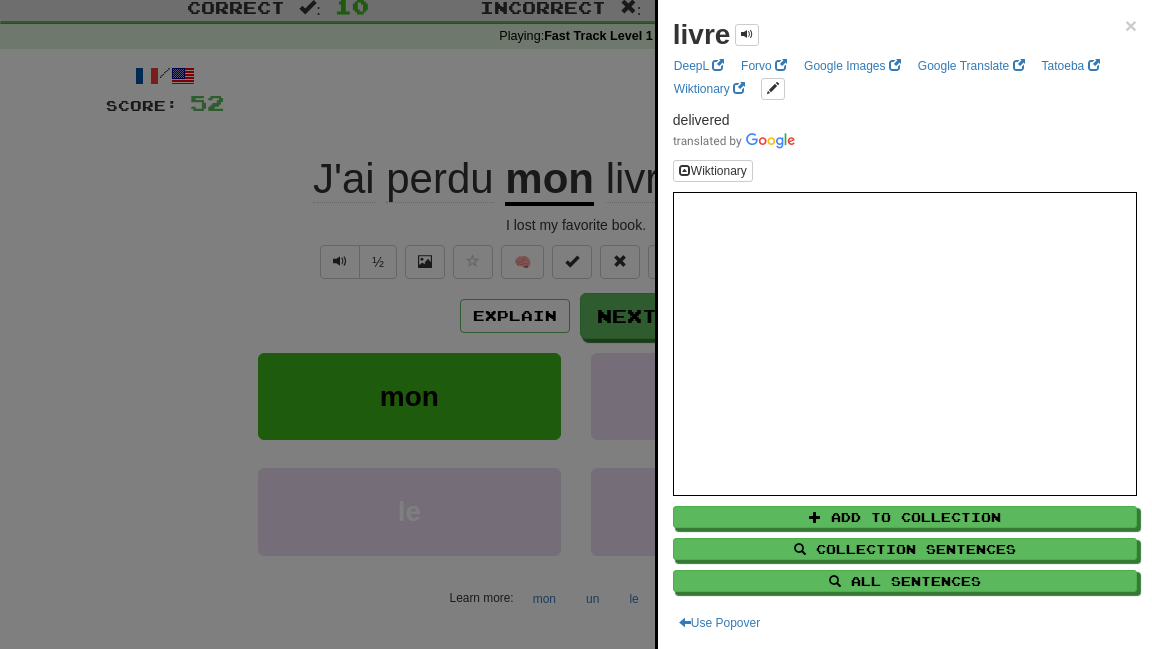 click at bounding box center (576, 324) 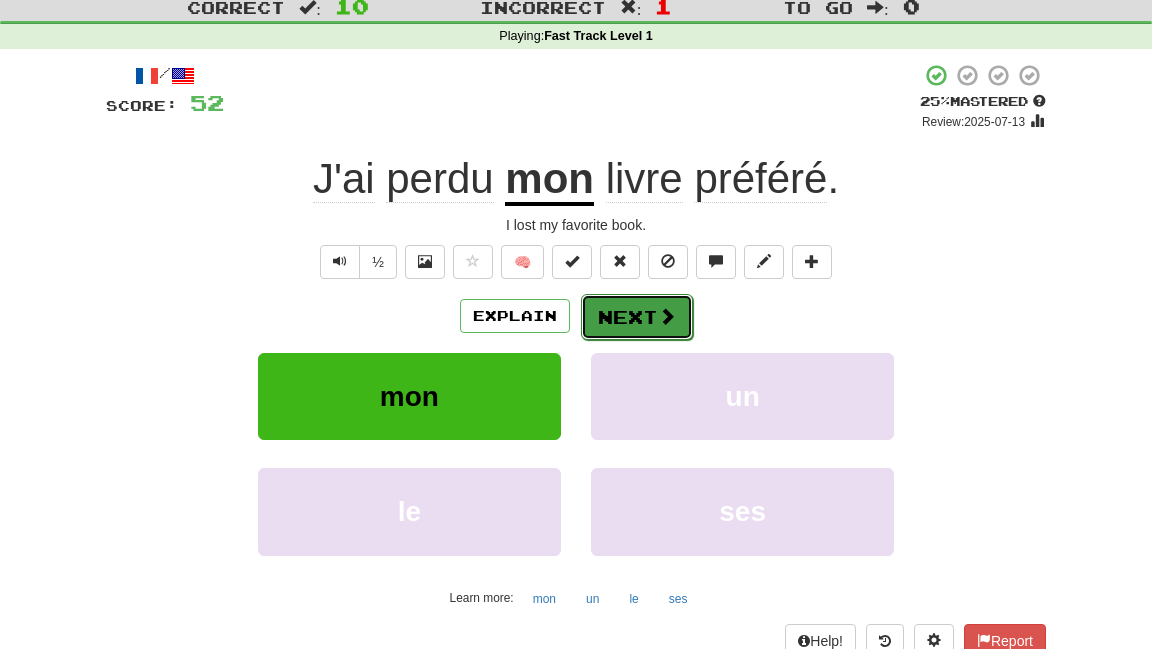 click on "Next" at bounding box center [637, 317] 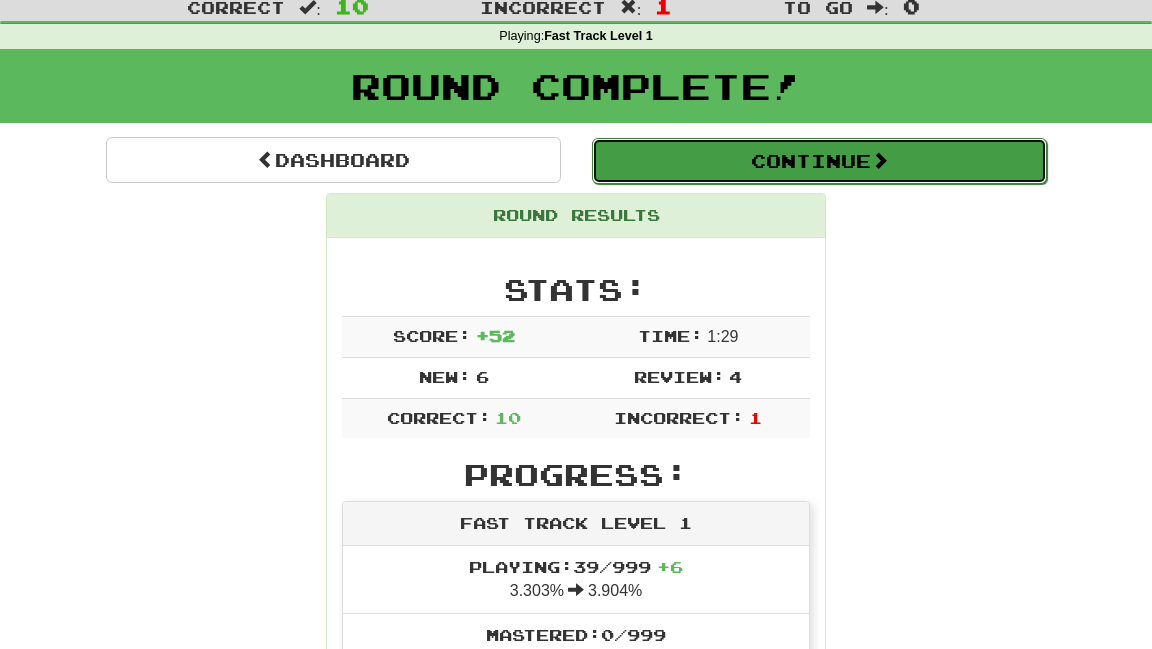 click on "Continue" at bounding box center (819, 161) 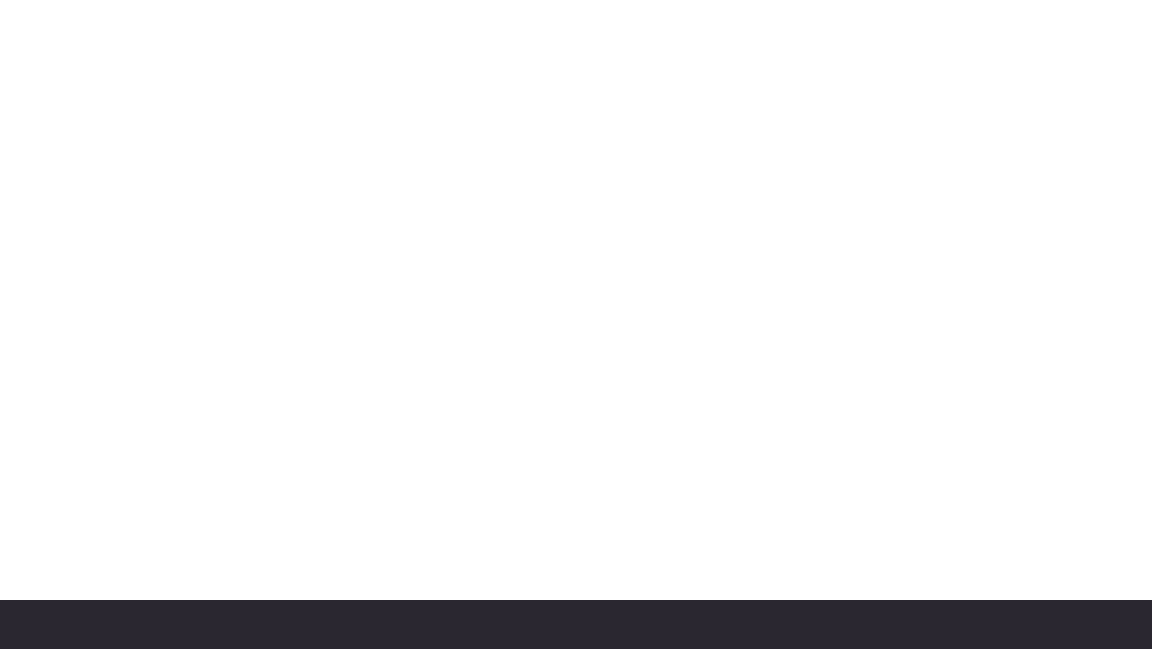 scroll, scrollTop: 59, scrollLeft: 0, axis: vertical 